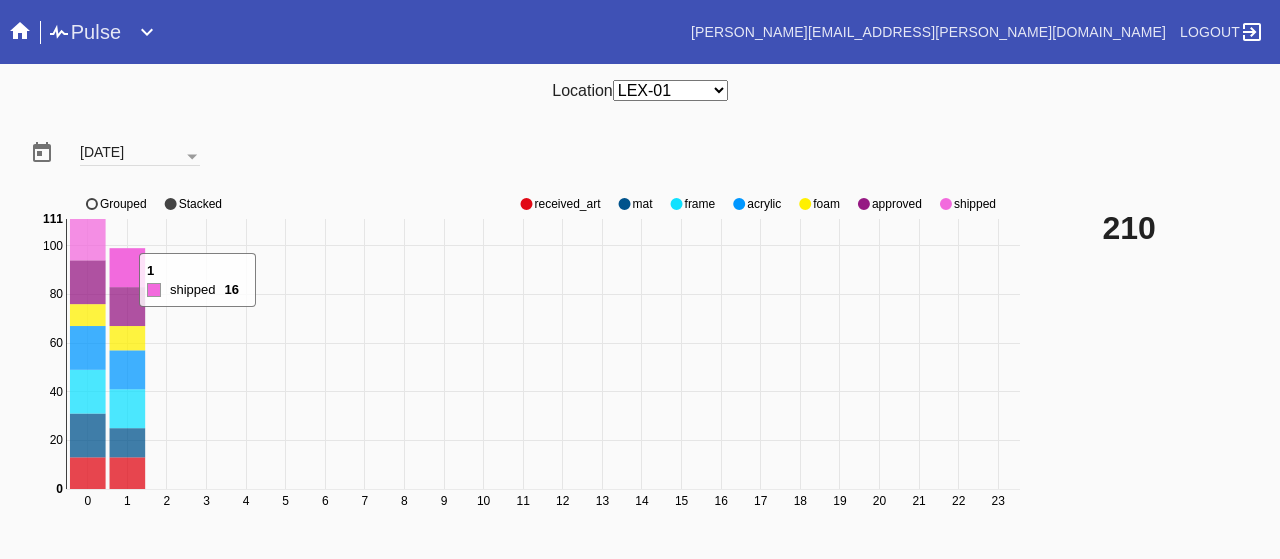 scroll, scrollTop: 0, scrollLeft: 0, axis: both 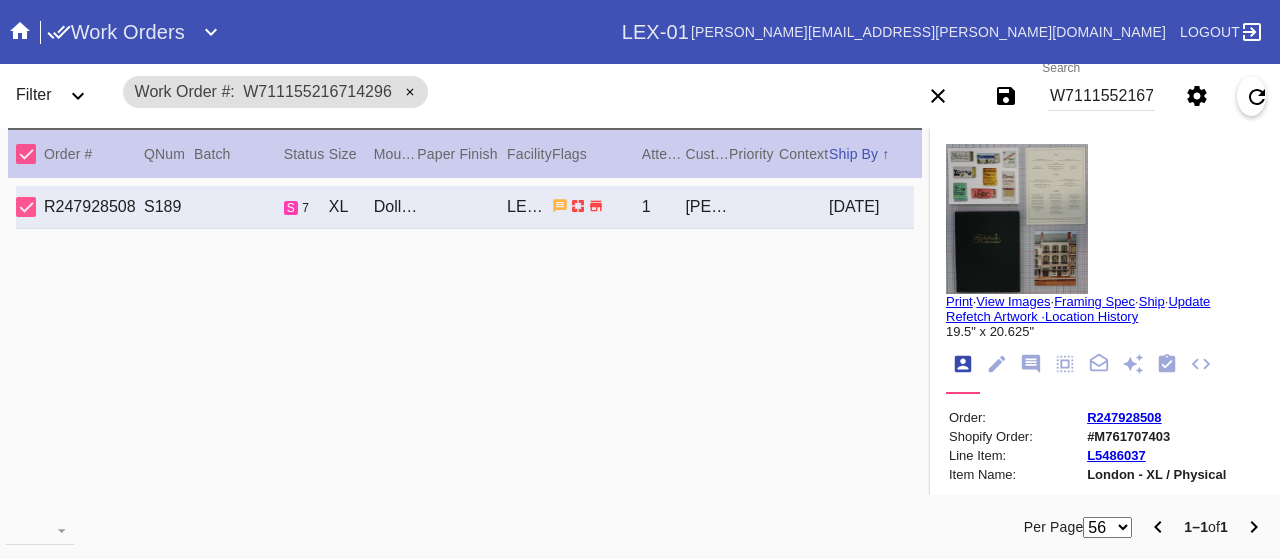 click on "W711155216714296" at bounding box center [1101, 96] 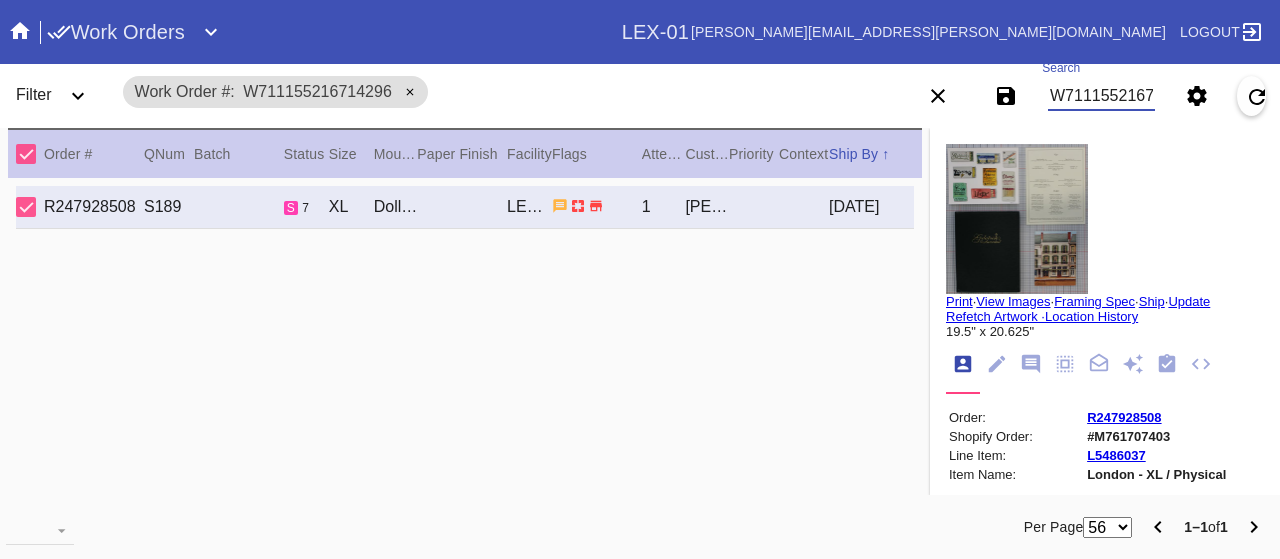 click on "W711155216714296" at bounding box center [1101, 96] 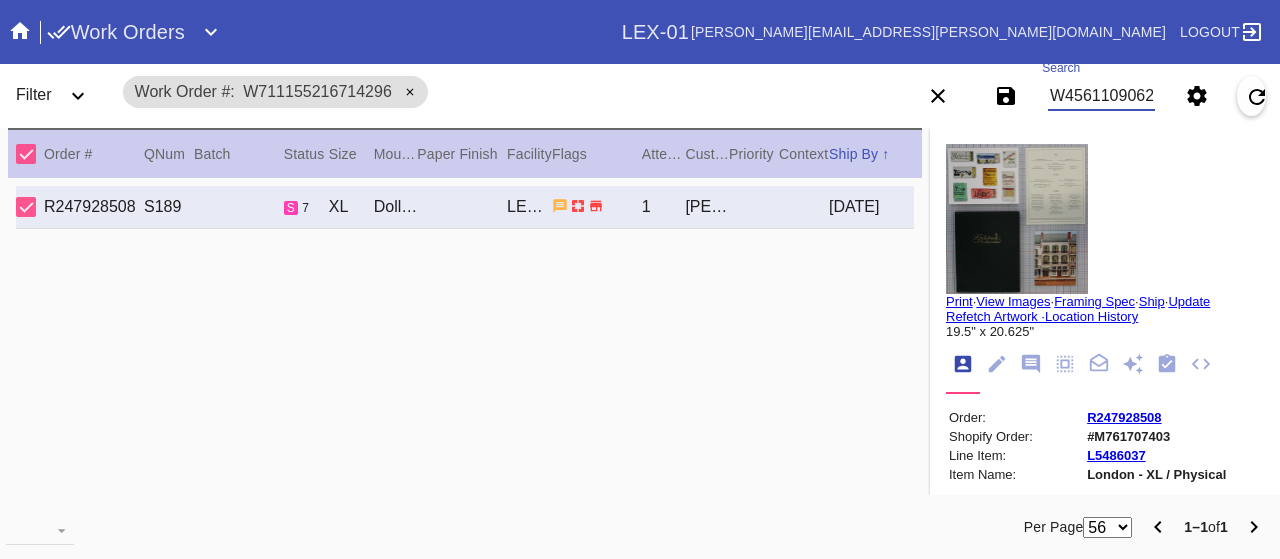type on "W456110906258519" 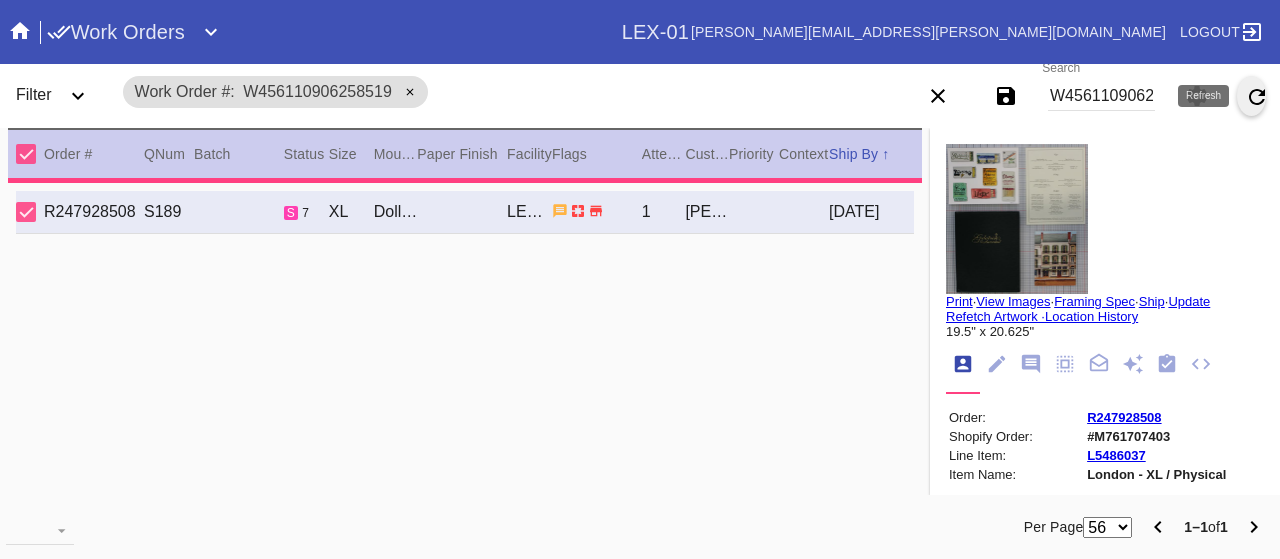 type 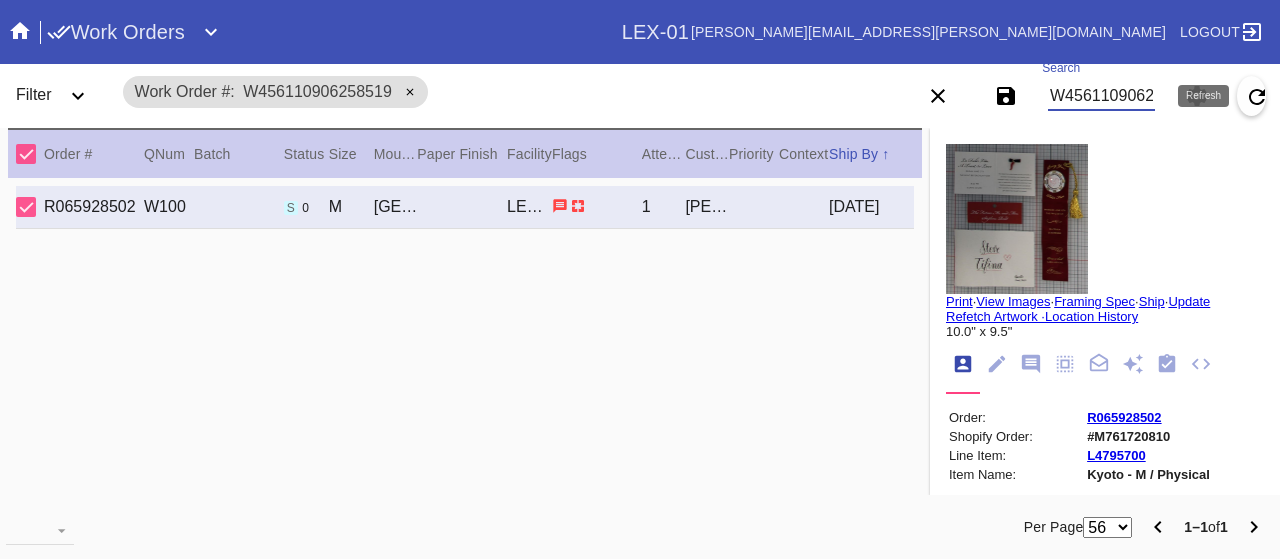 click on "W456110906258519" at bounding box center (1101, 96) 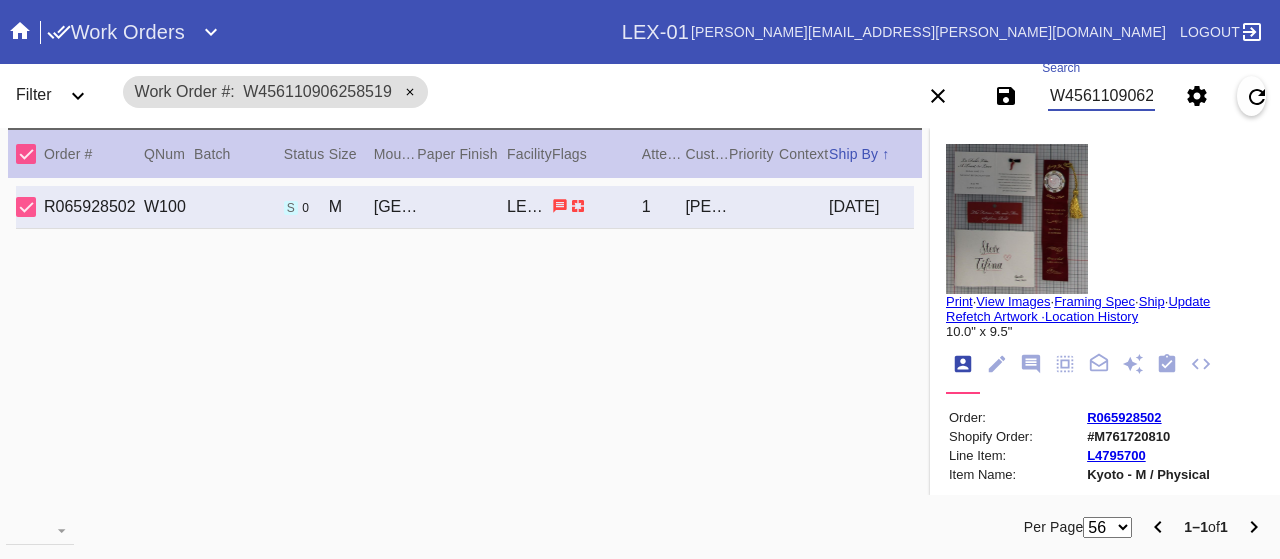 click on "W456110906258519" at bounding box center (1101, 96) 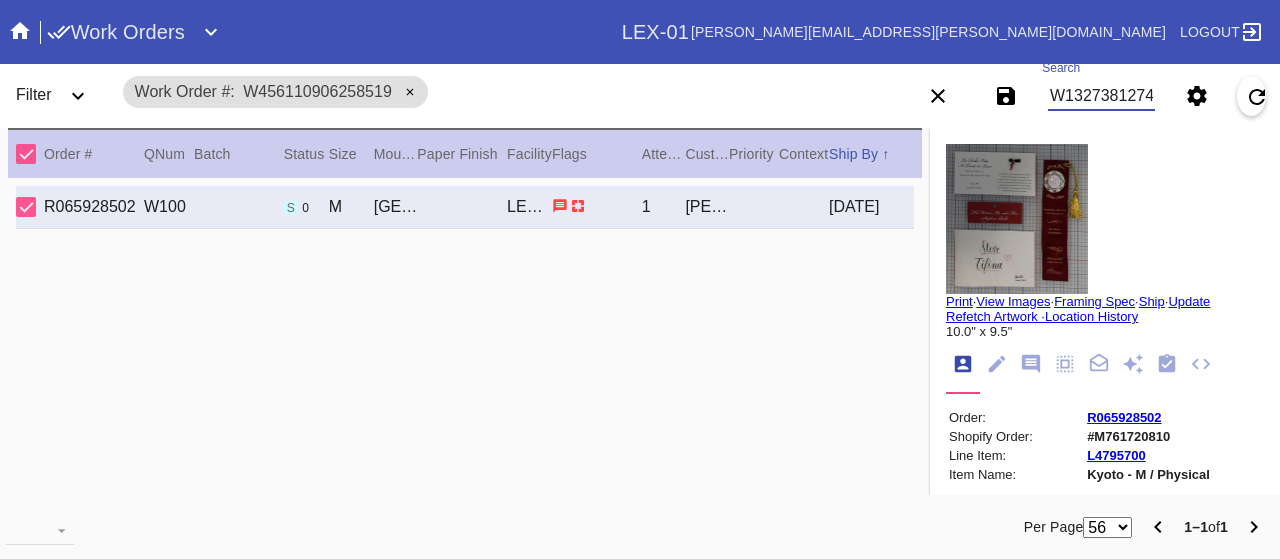 scroll, scrollTop: 0, scrollLeft: 0, axis: both 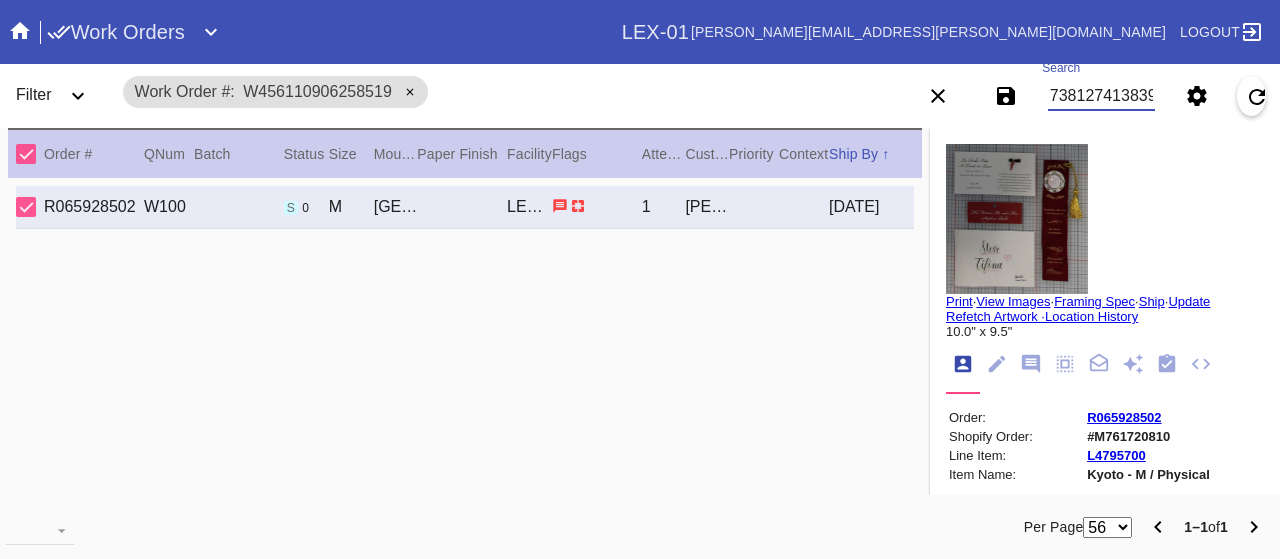 type on "W132738127413839" 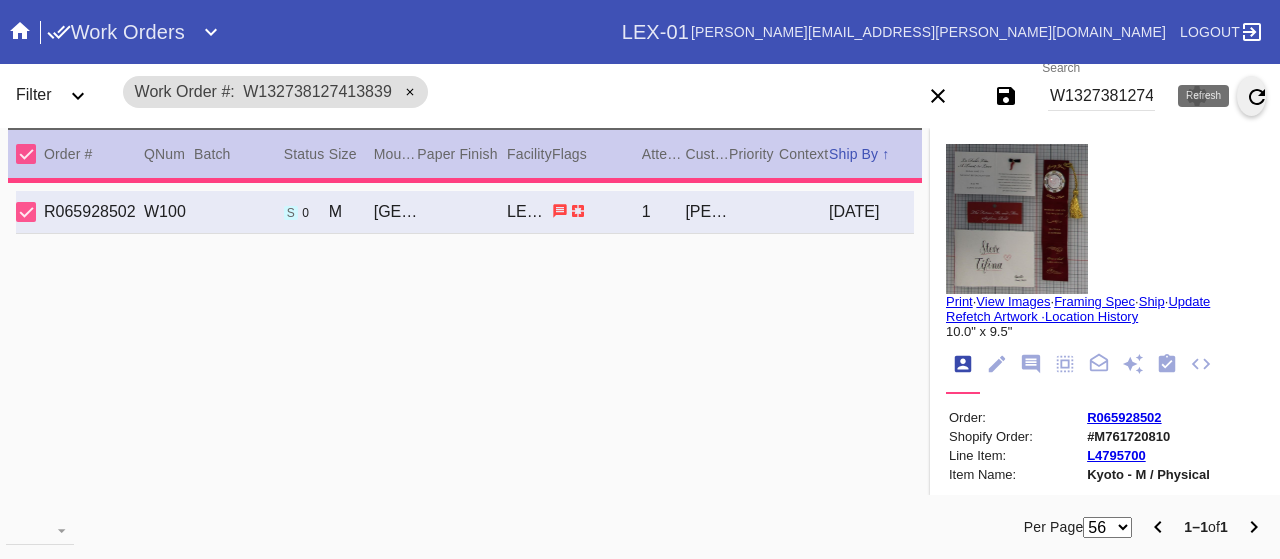 type on "18.0" 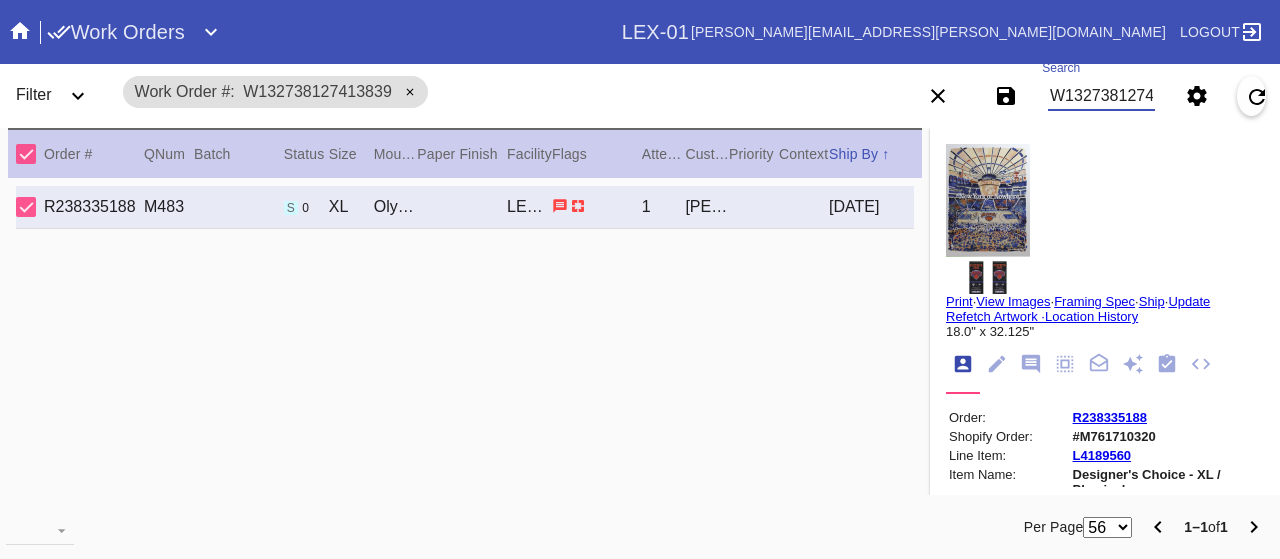 click on "W132738127413839" at bounding box center [1101, 96] 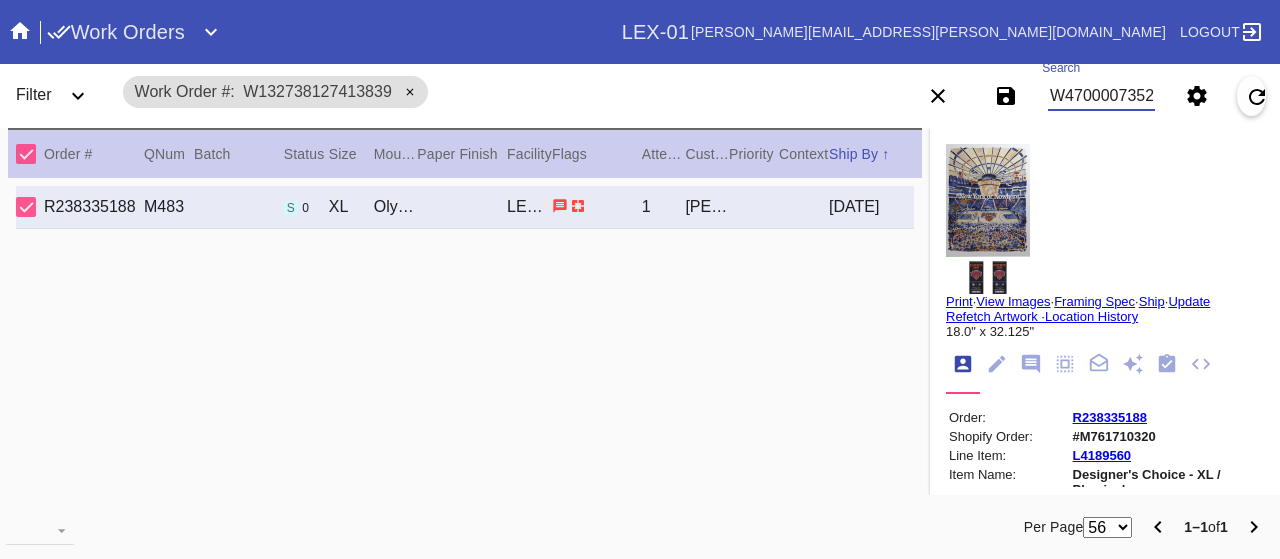 type on "W470000735233904" 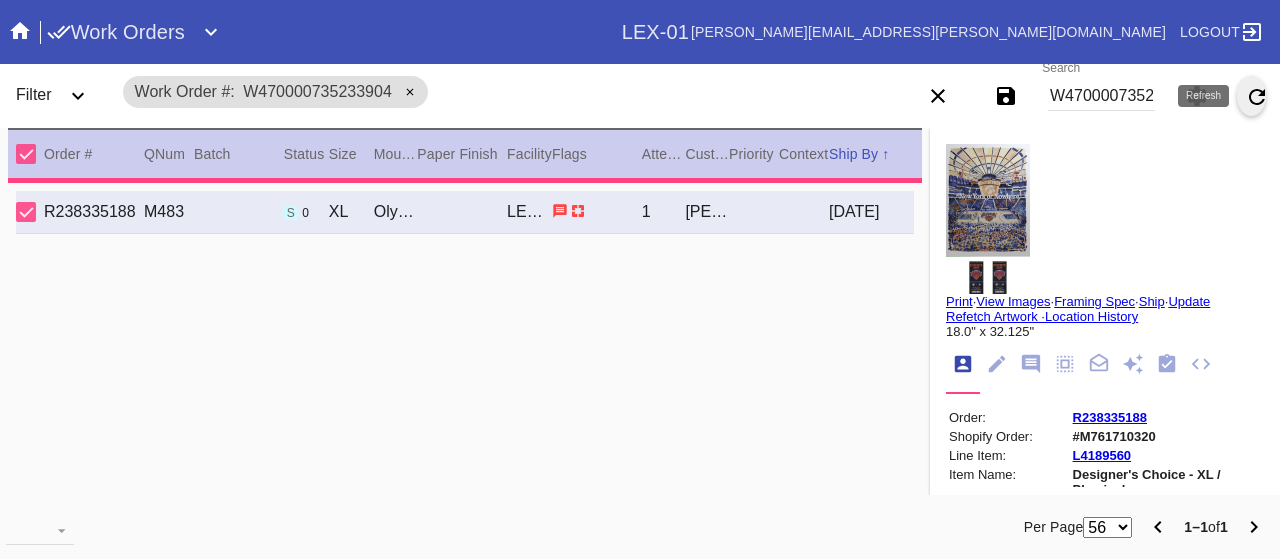 type on "15.0" 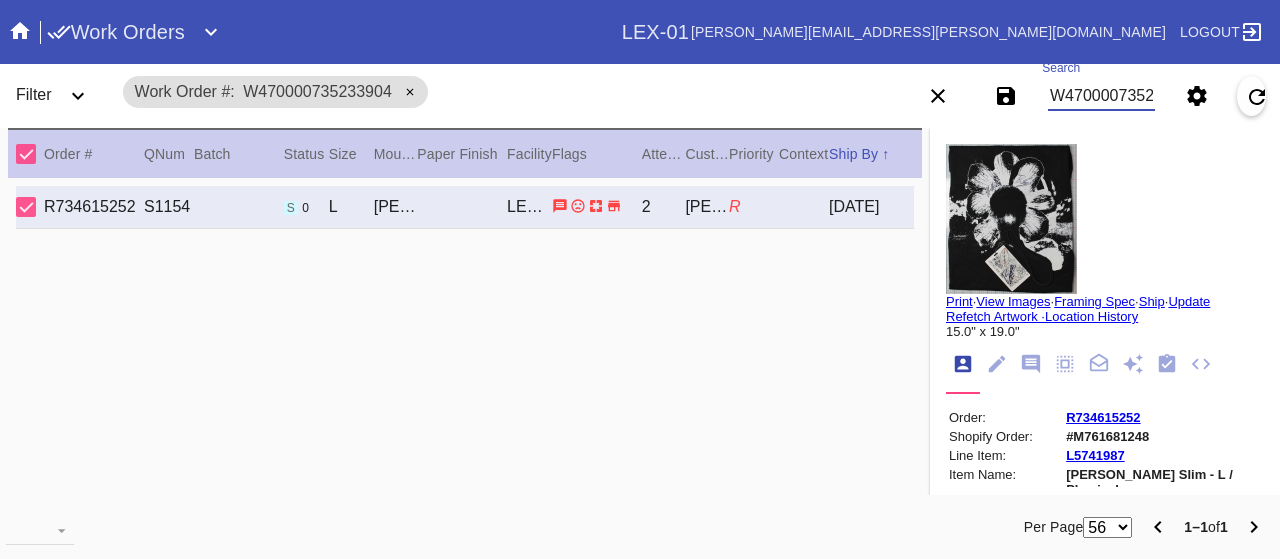 click on "W470000735233904" at bounding box center (1101, 96) 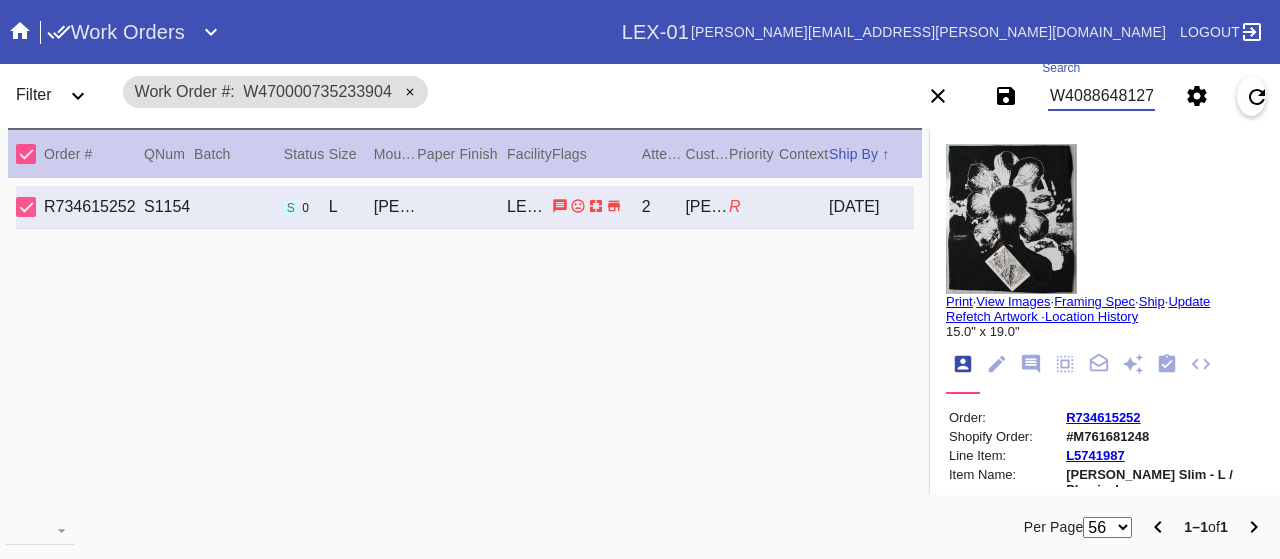 type on "W408864812754860" 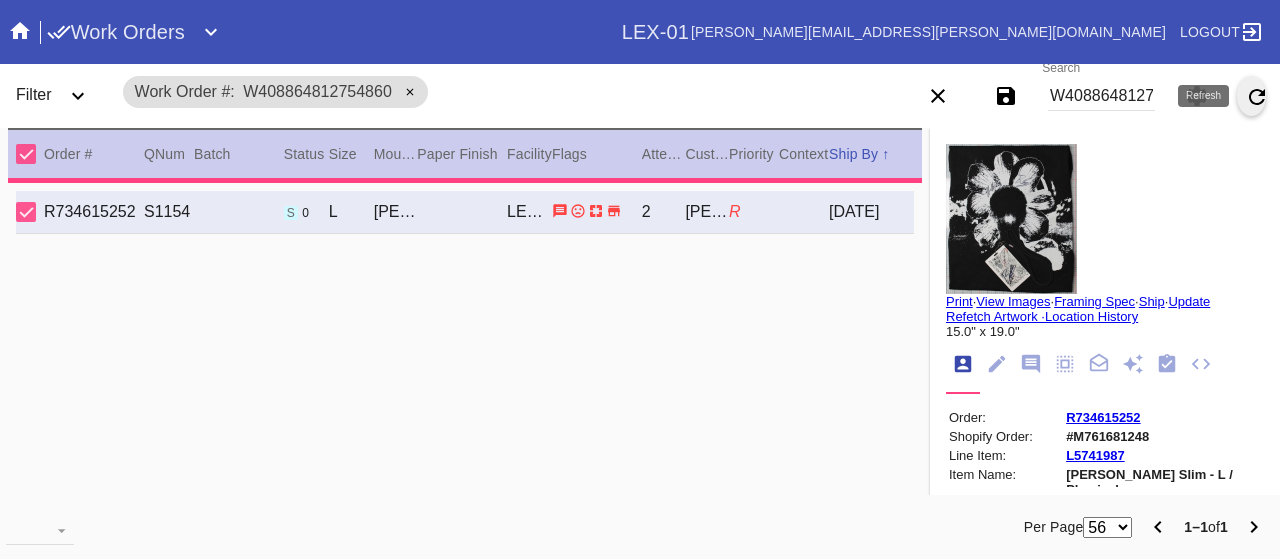 type on "13.25" 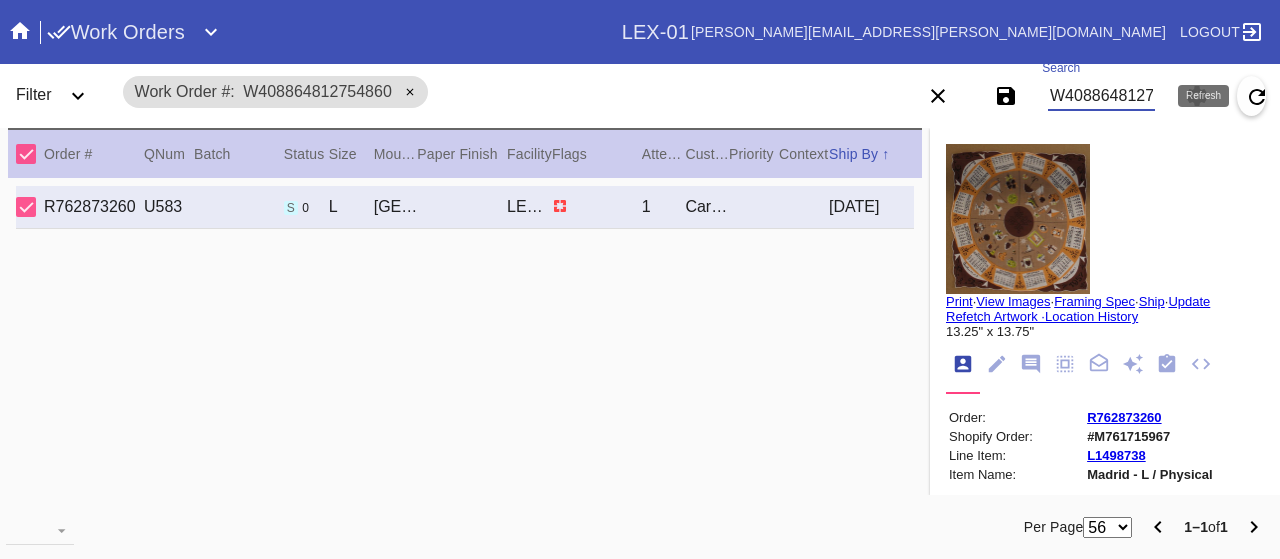 click on "W408864812754860" at bounding box center [1101, 96] 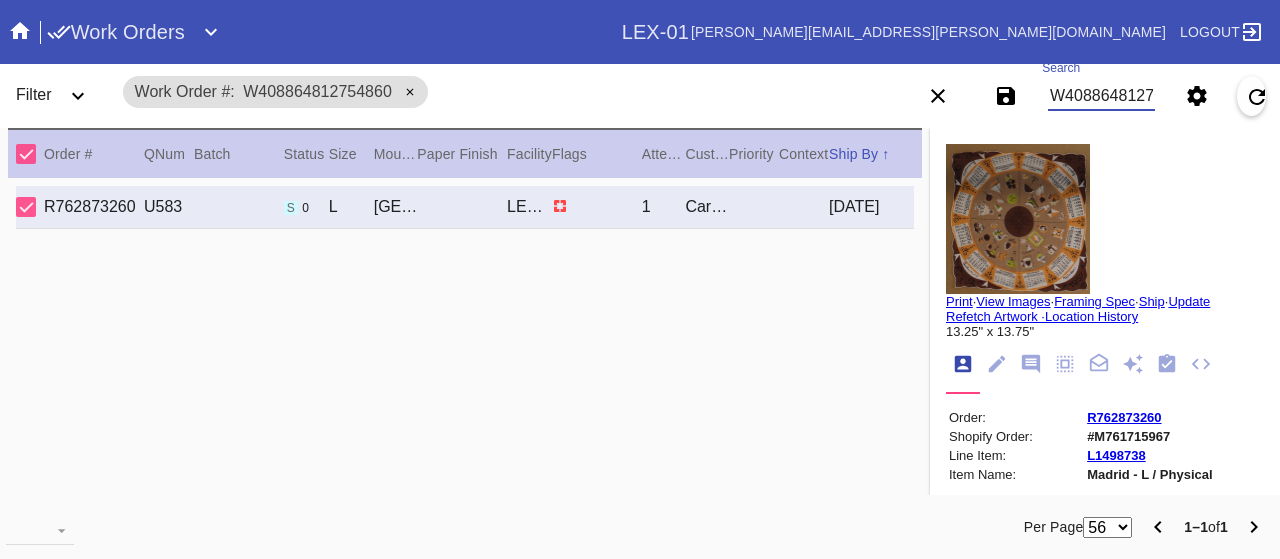 click on "W408864812754860" at bounding box center [1101, 96] 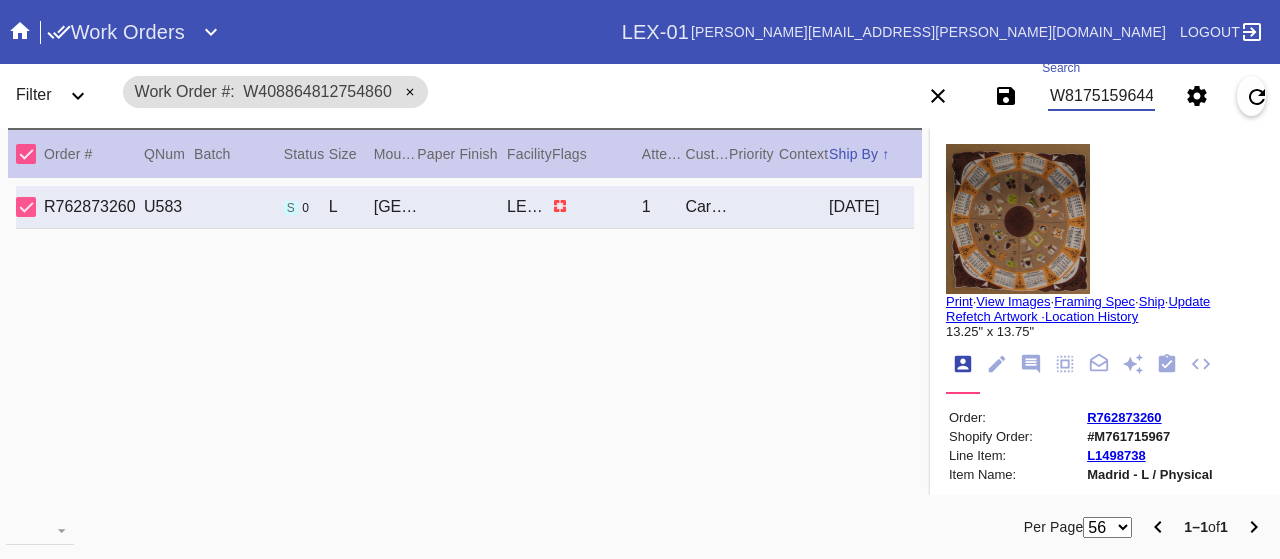 type on "W817515964467475" 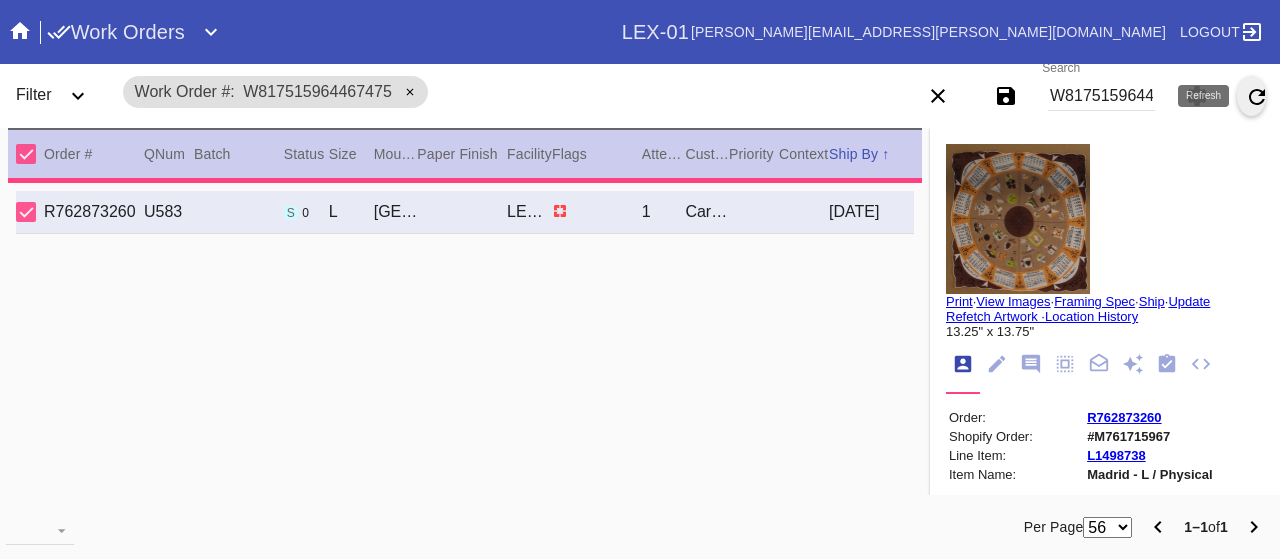 type on "4.0" 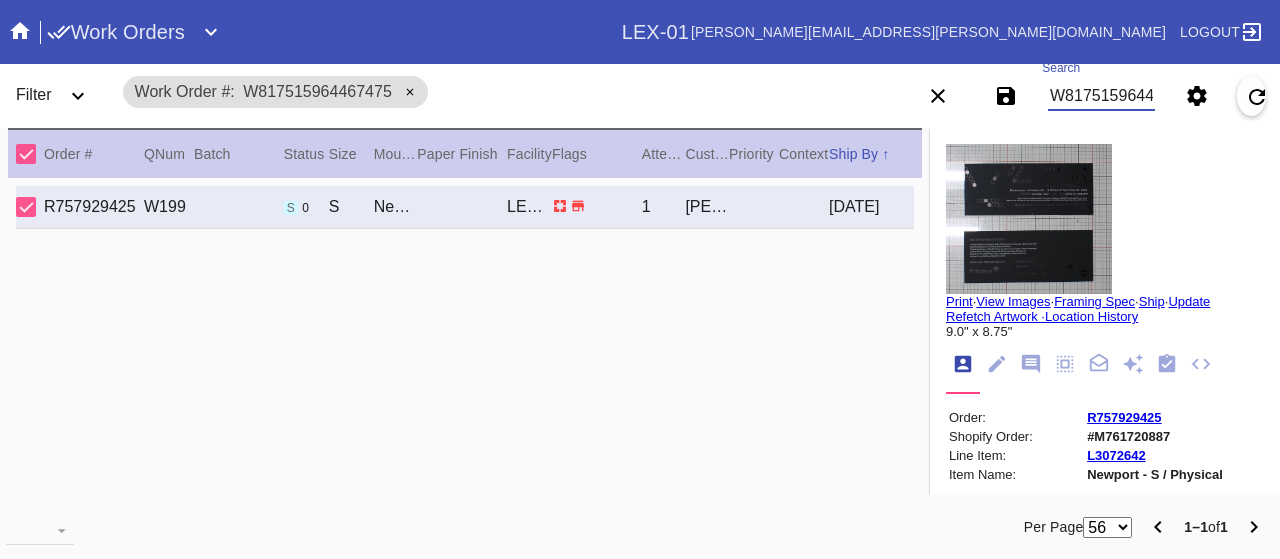 click on "W817515964467475" at bounding box center [1101, 96] 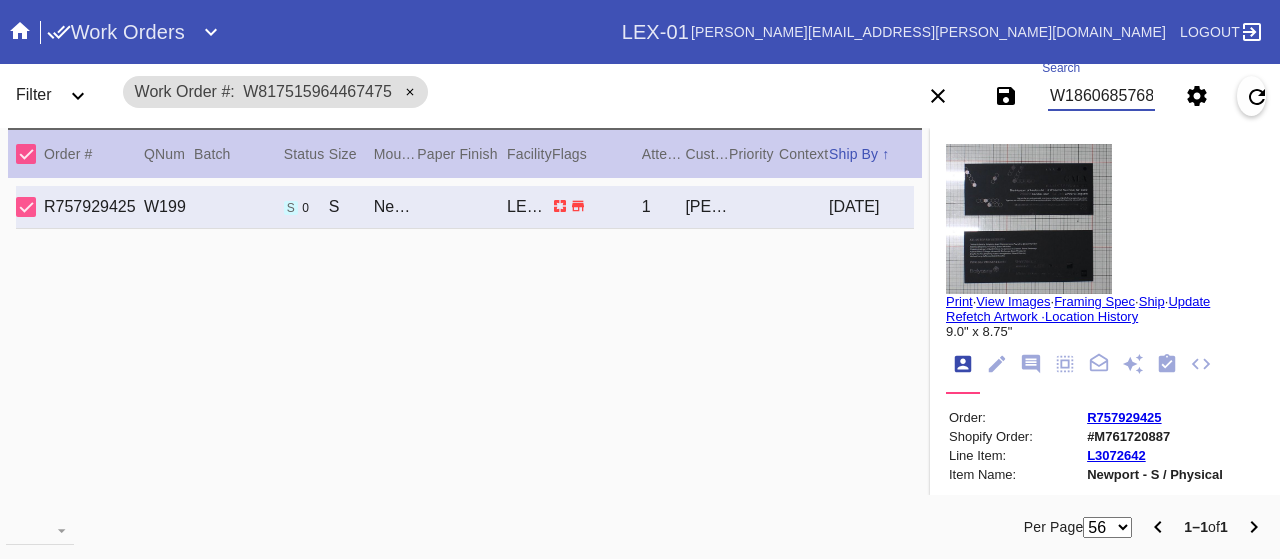 scroll, scrollTop: 0, scrollLeft: 45, axis: horizontal 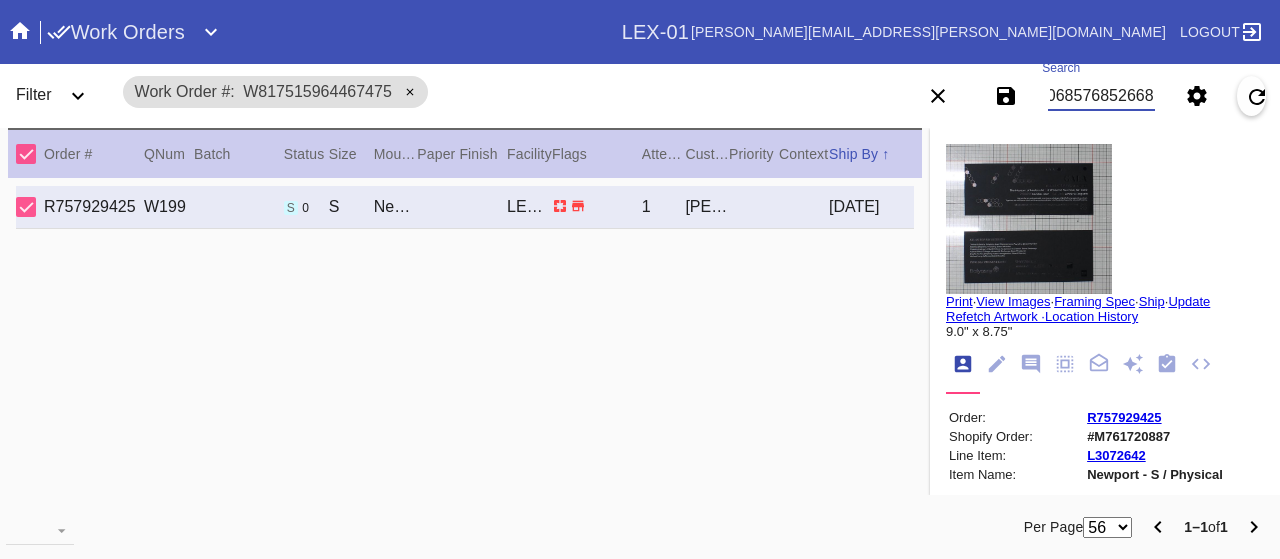 type on "W186068576852668" 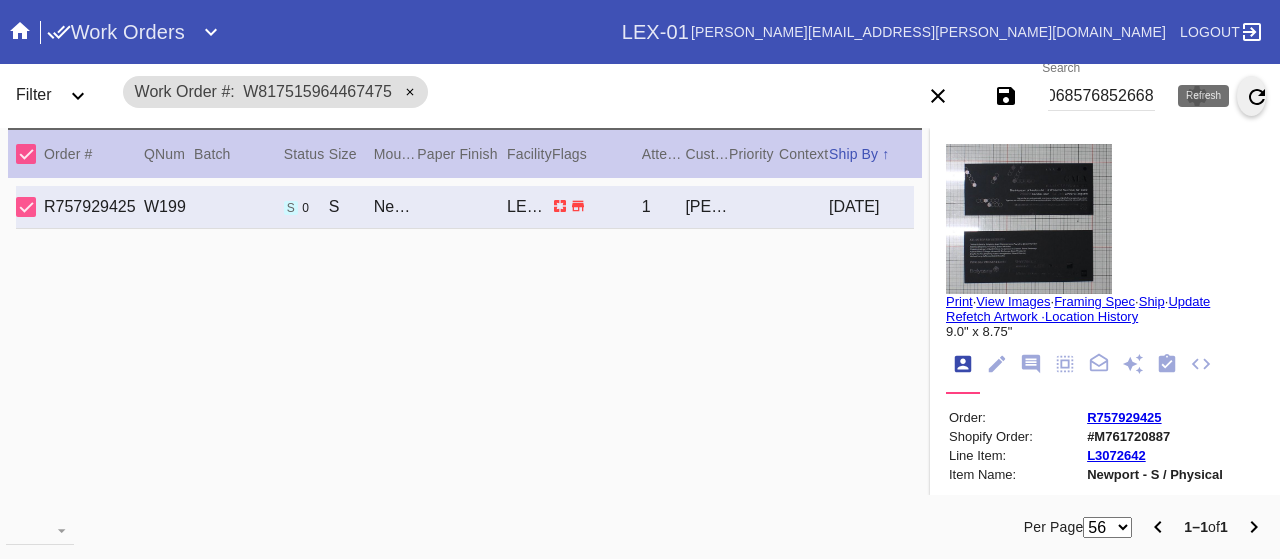 scroll, scrollTop: 0, scrollLeft: 0, axis: both 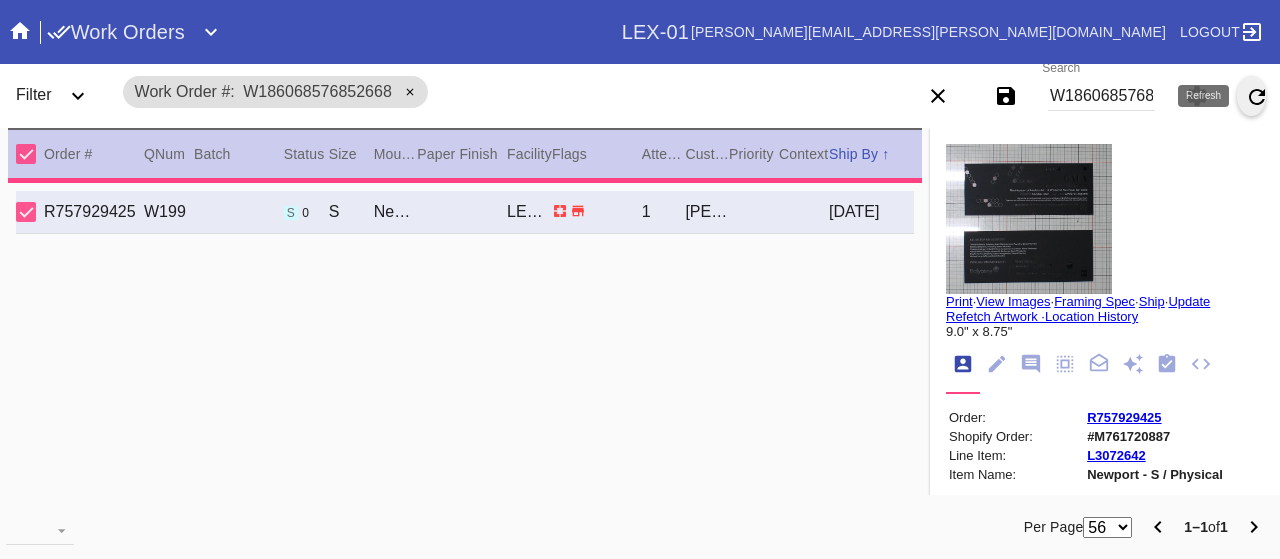 type on "2.125" 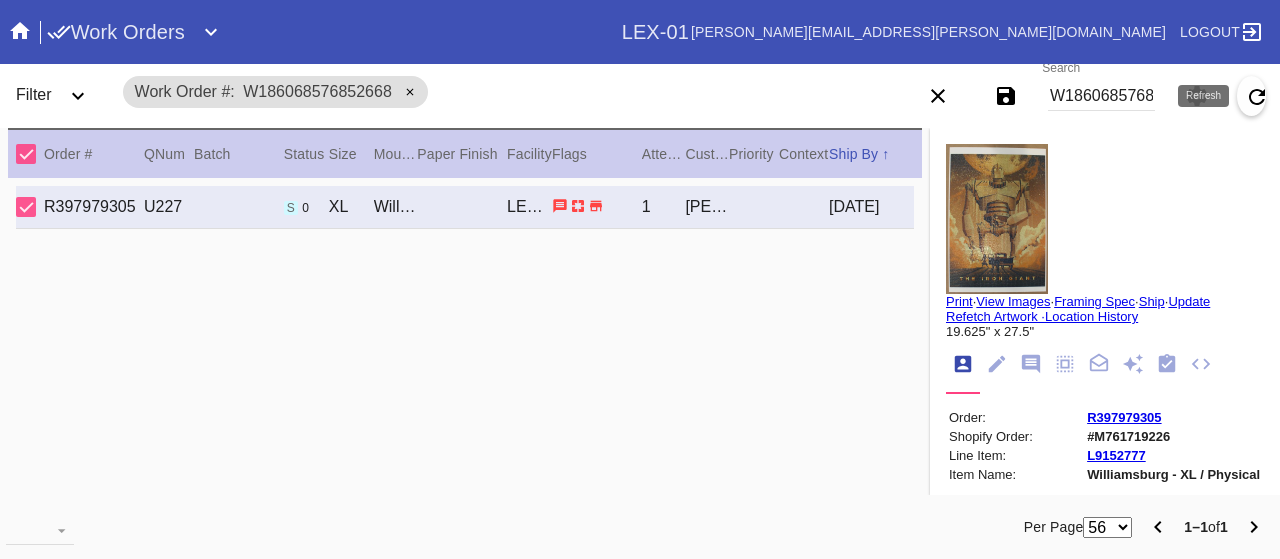 click on "W186068576852668" at bounding box center [1101, 96] 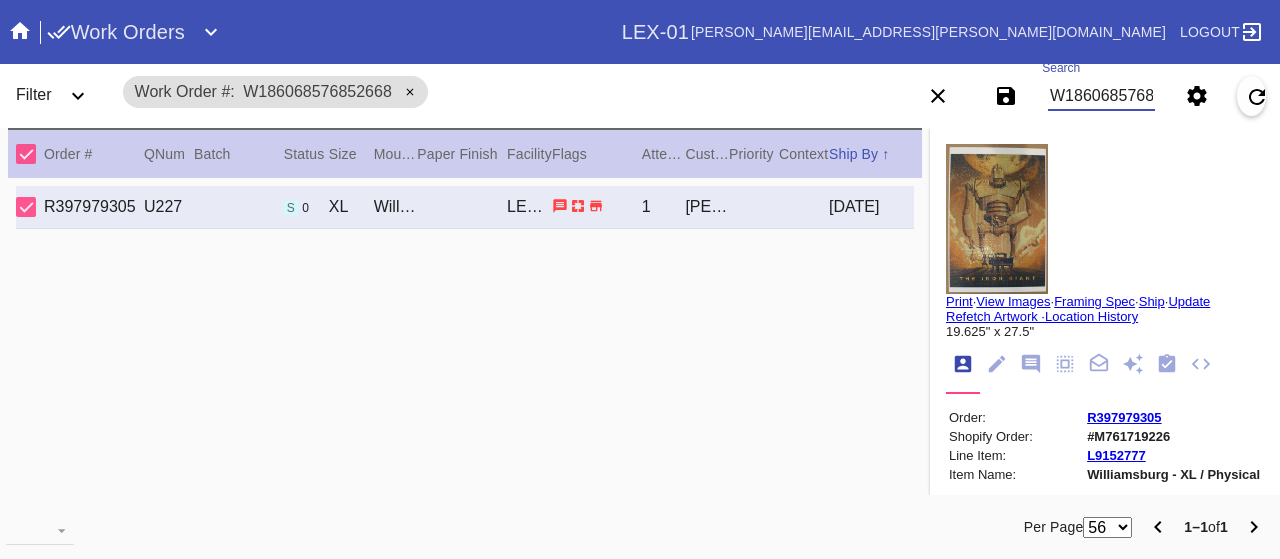 click on "W186068576852668" at bounding box center [1101, 96] 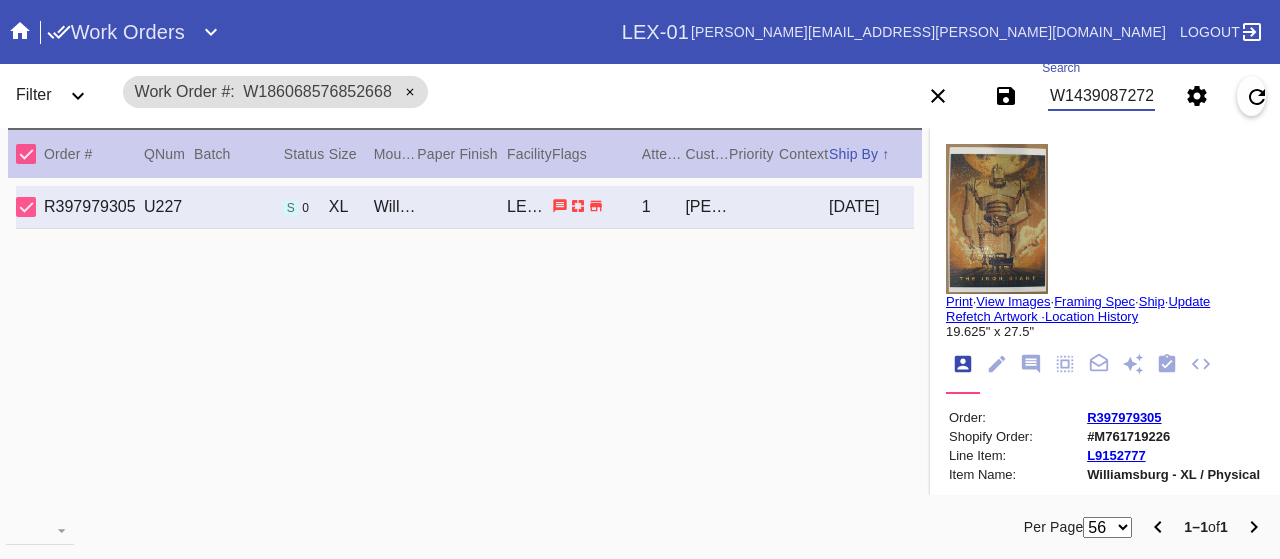 type on "W143908727223545" 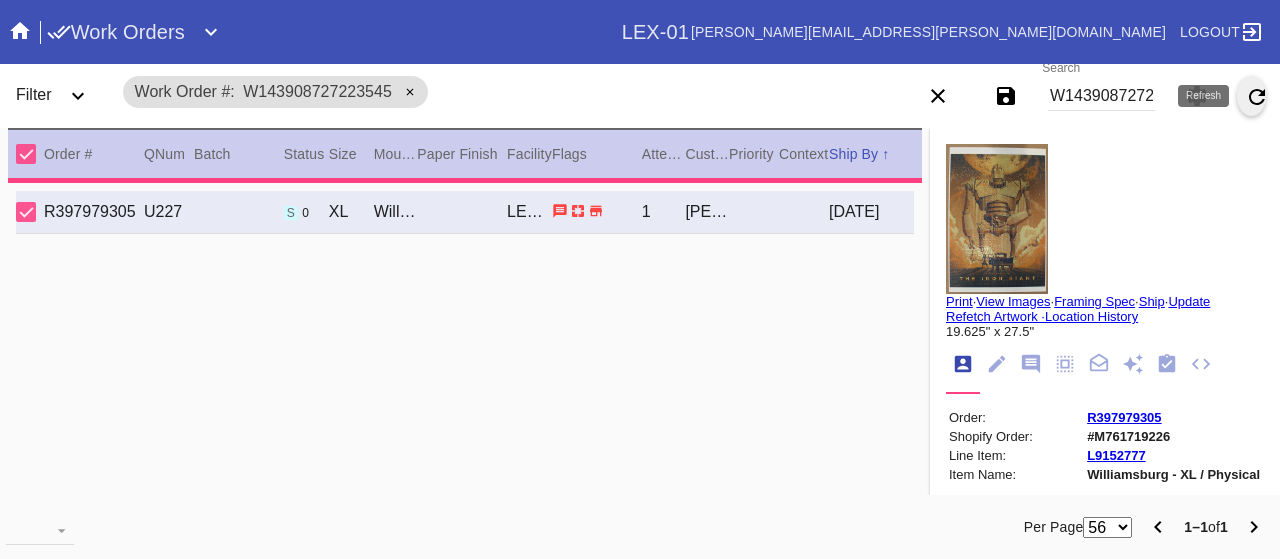 type on "1.5" 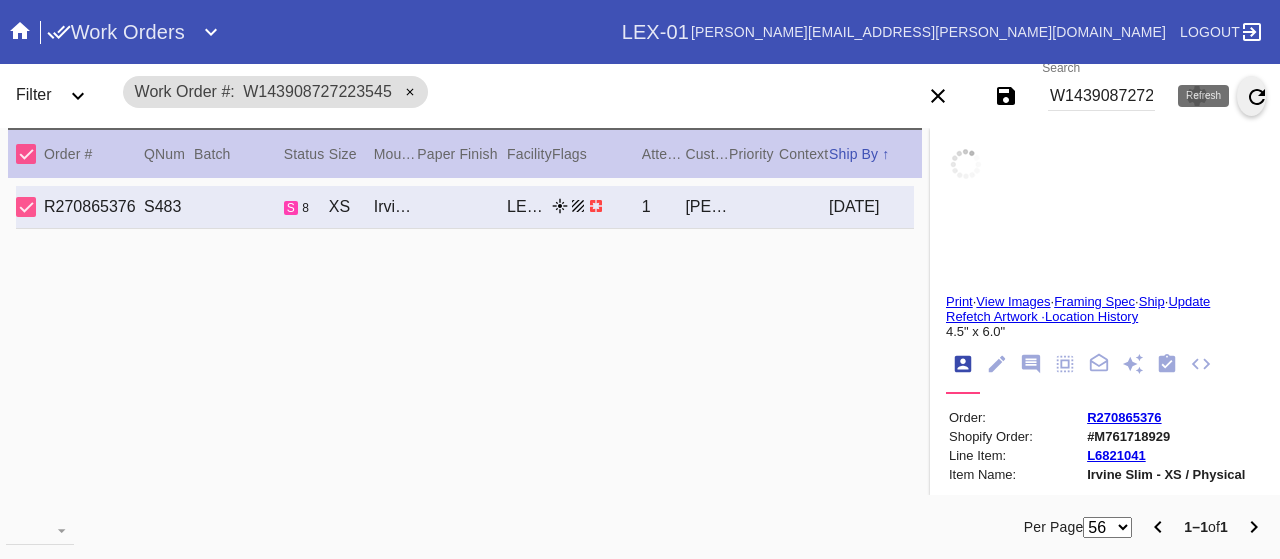 type on "Olivia turns 4" 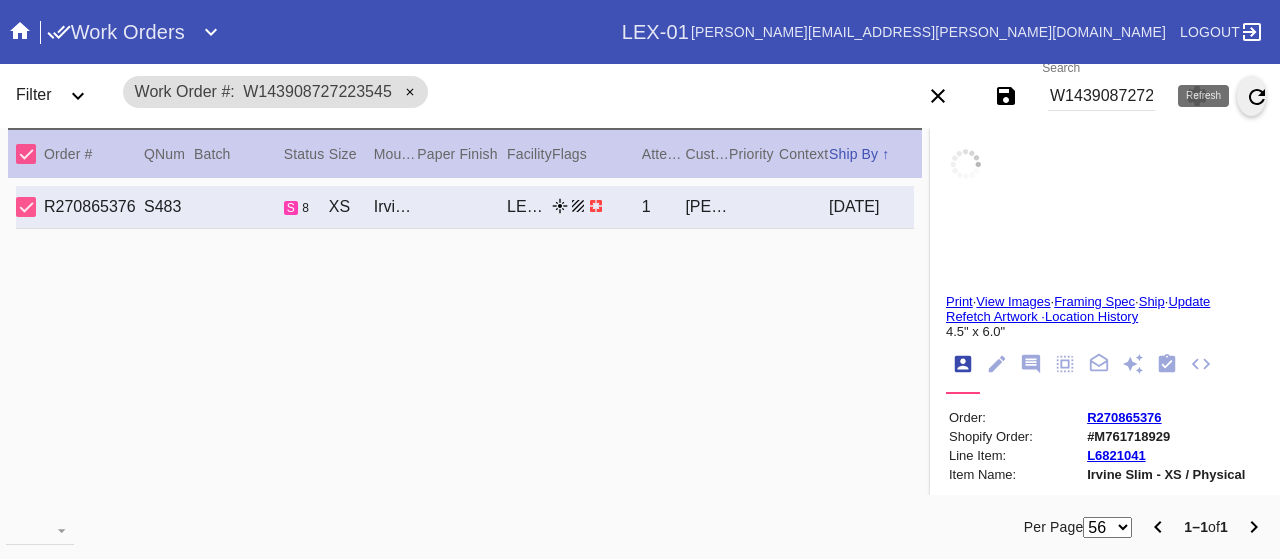 type on "7/9/2025" 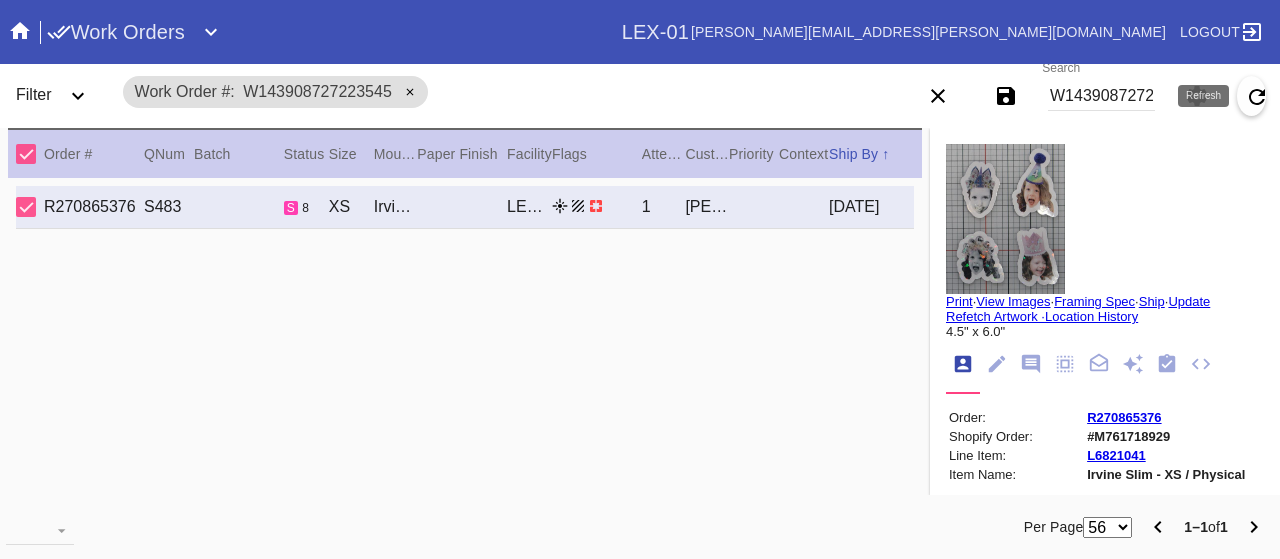 click on "W143908727223545" at bounding box center (1101, 96) 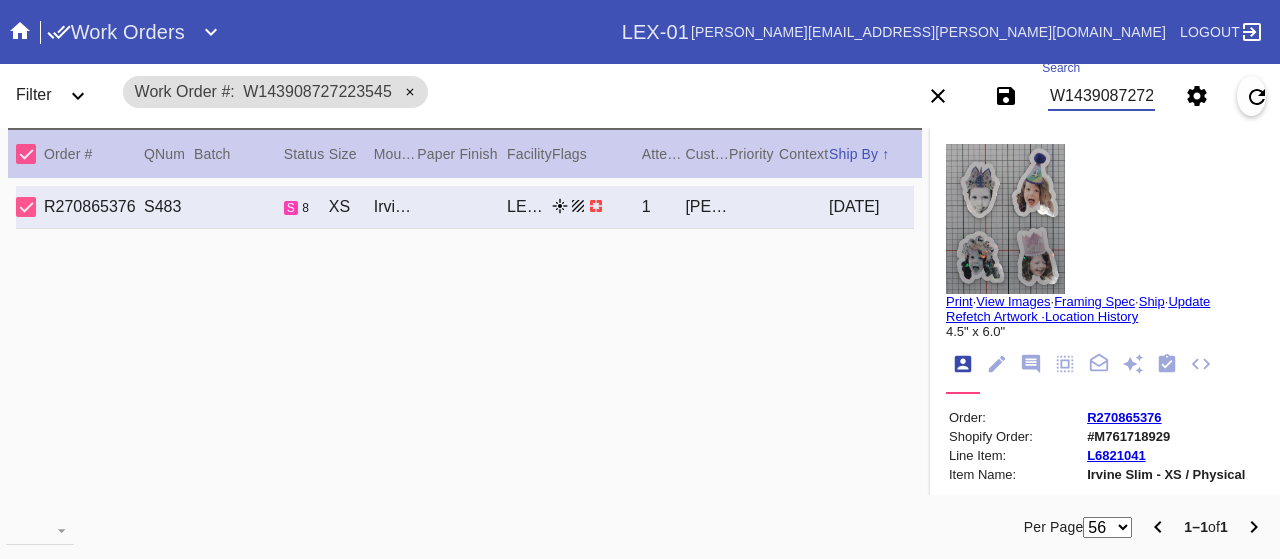 click on "W143908727223545" at bounding box center (1101, 96) 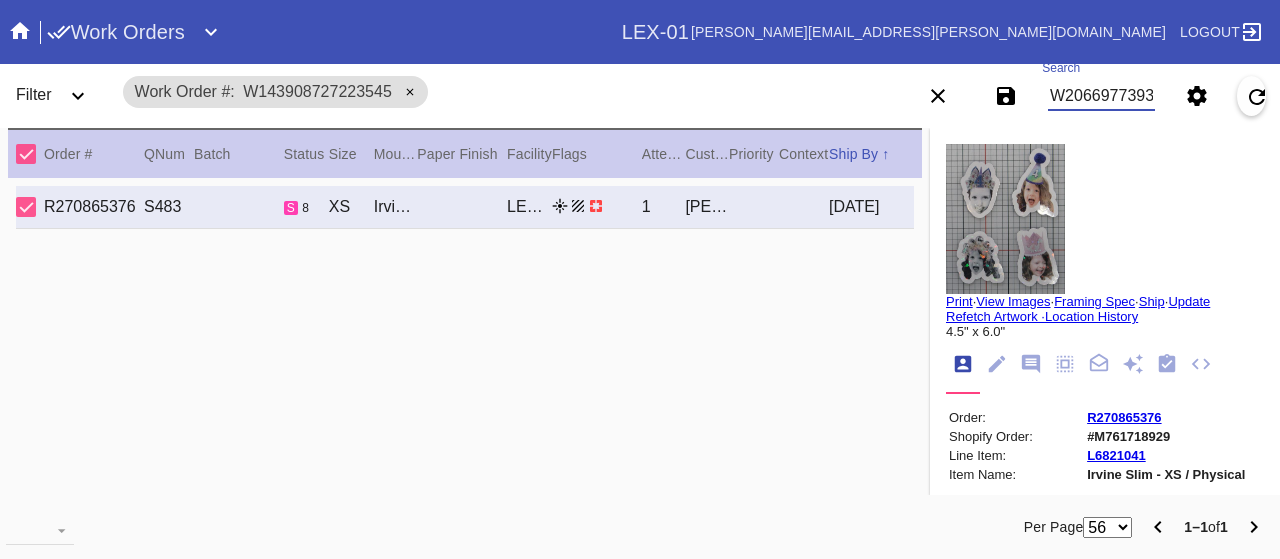 type on "W206697739302576" 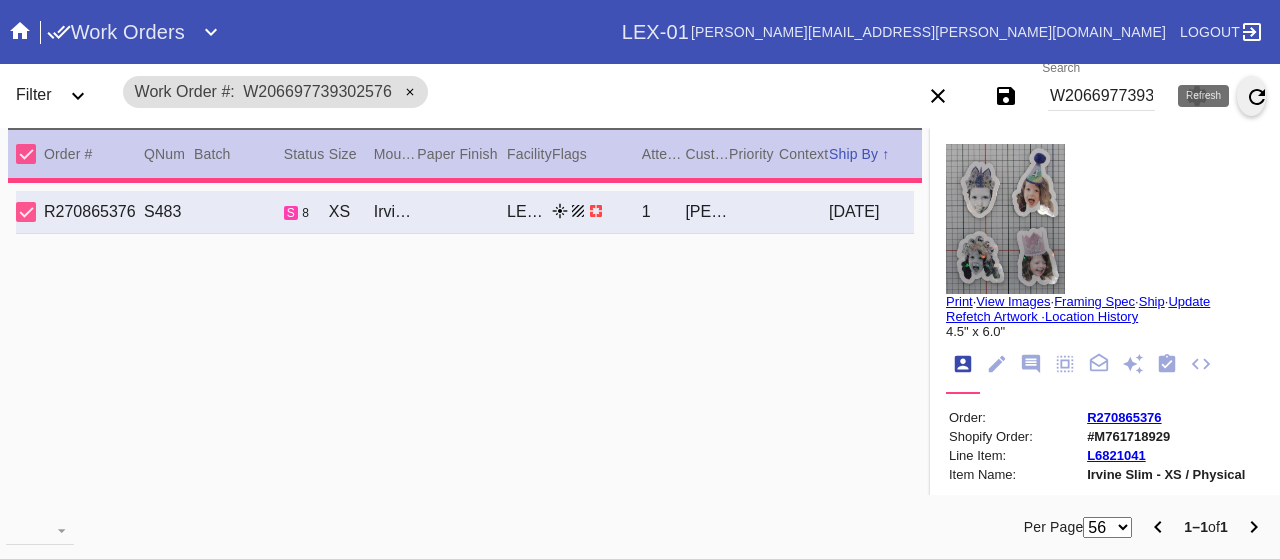 type on "12.875" 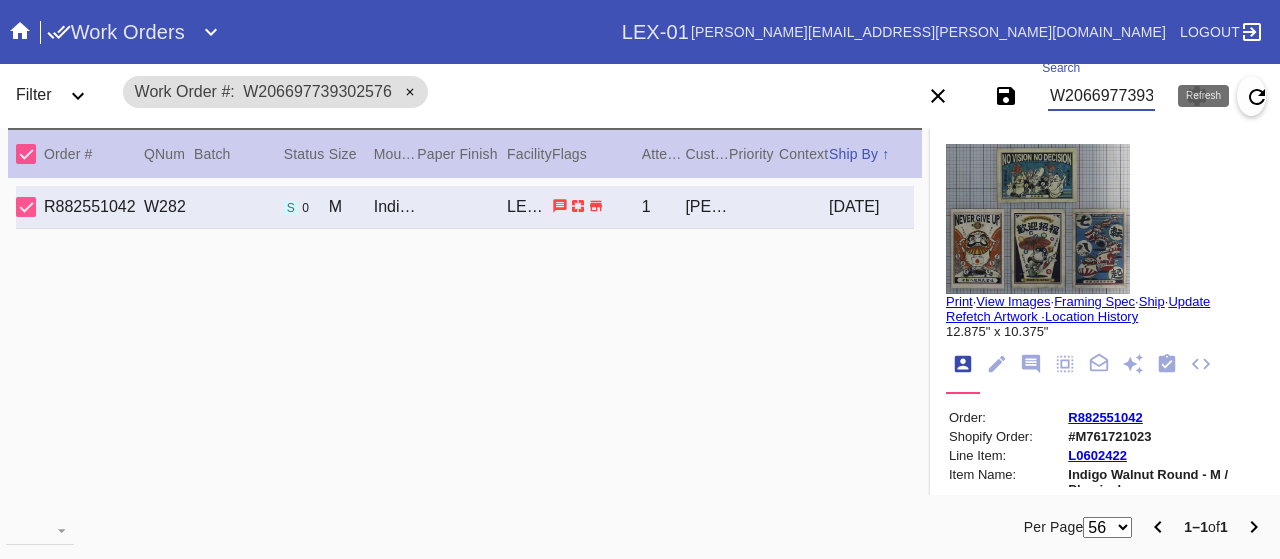 click on "W206697739302576" at bounding box center [1101, 96] 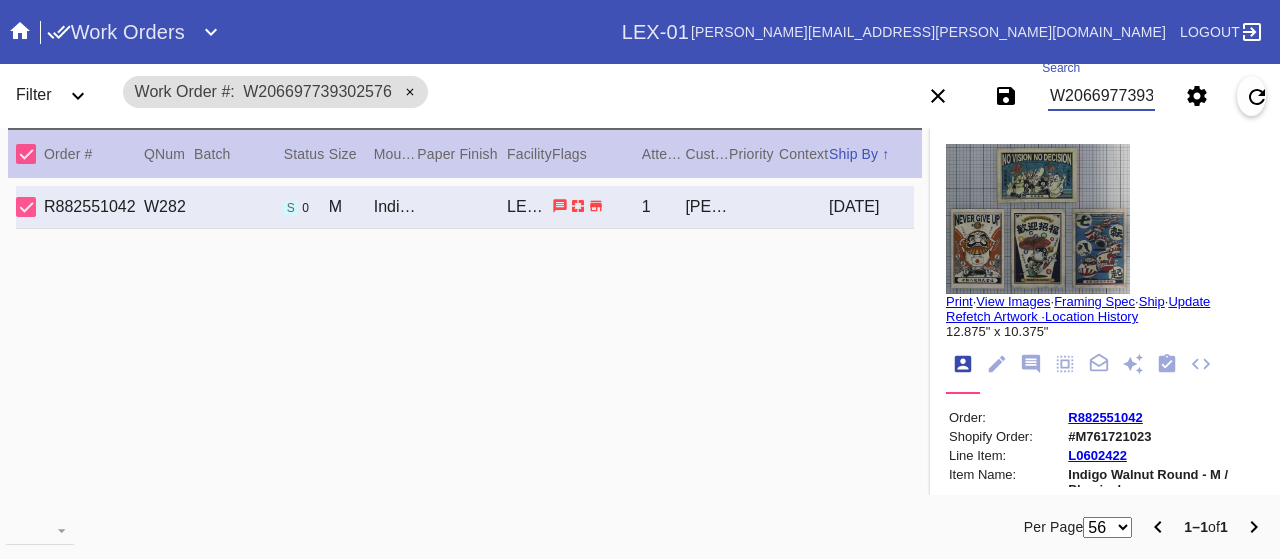 click on "W206697739302576" at bounding box center [1101, 96] 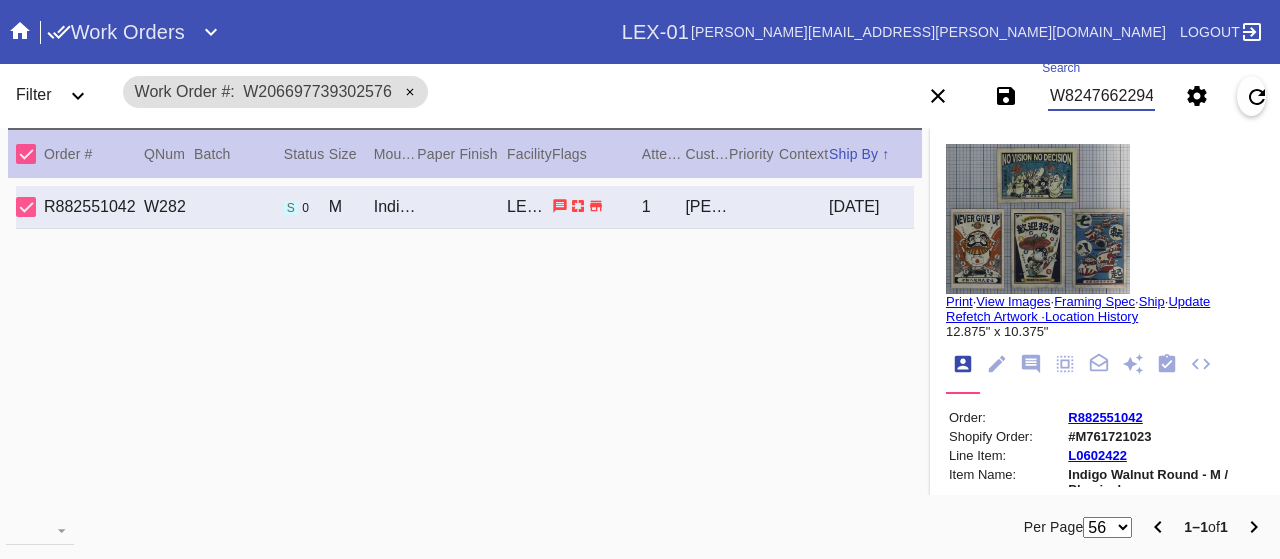 scroll, scrollTop: 0, scrollLeft: 44, axis: horizontal 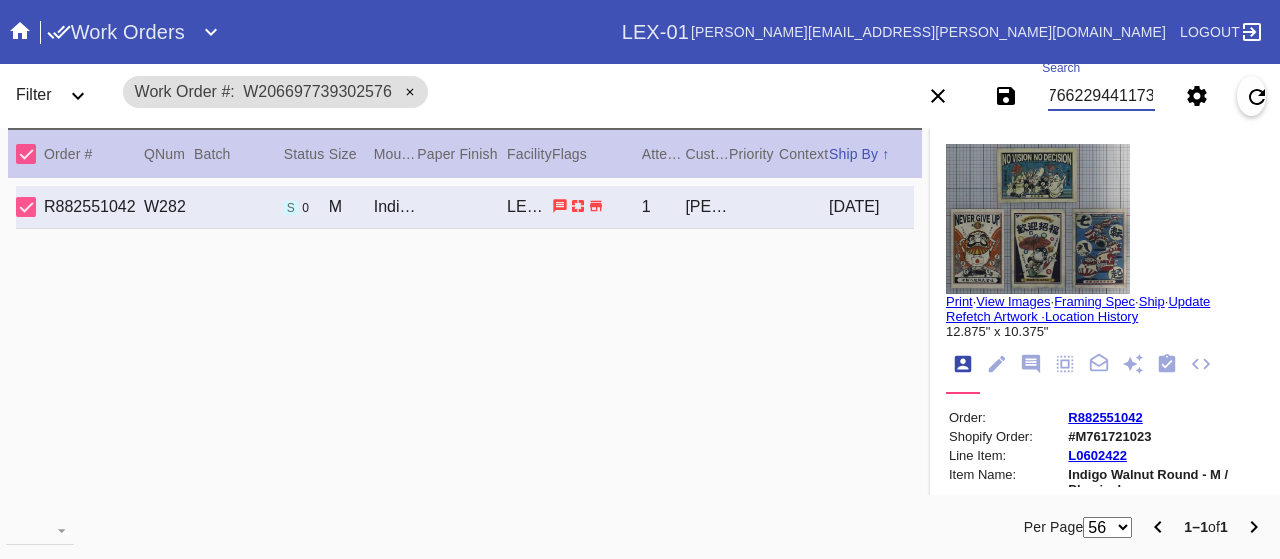 type on "W824766229441173" 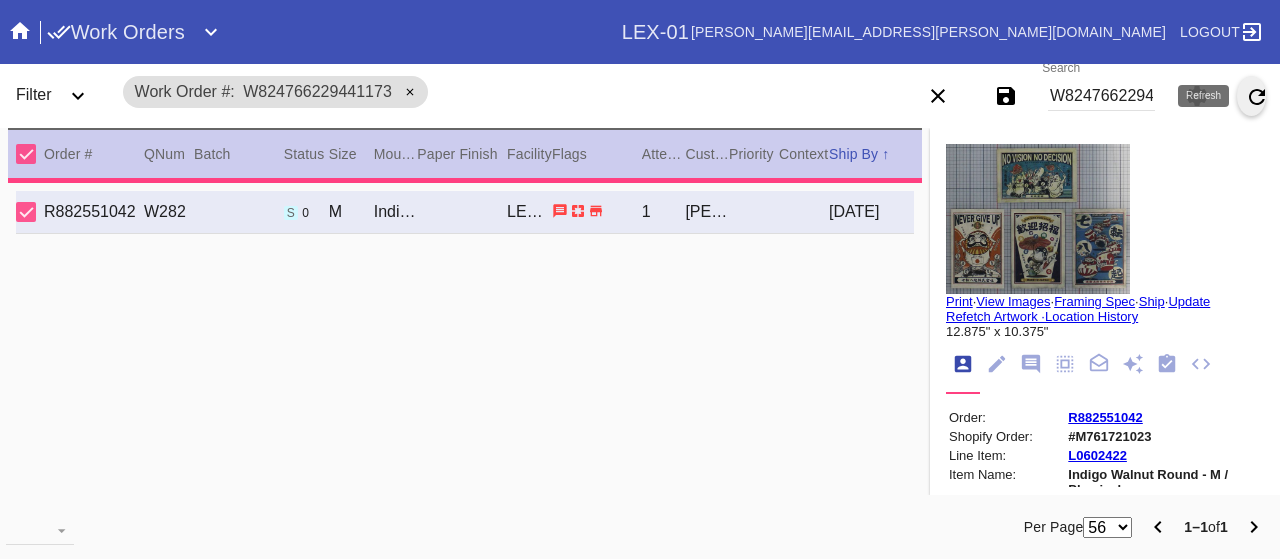 type on "1.25" 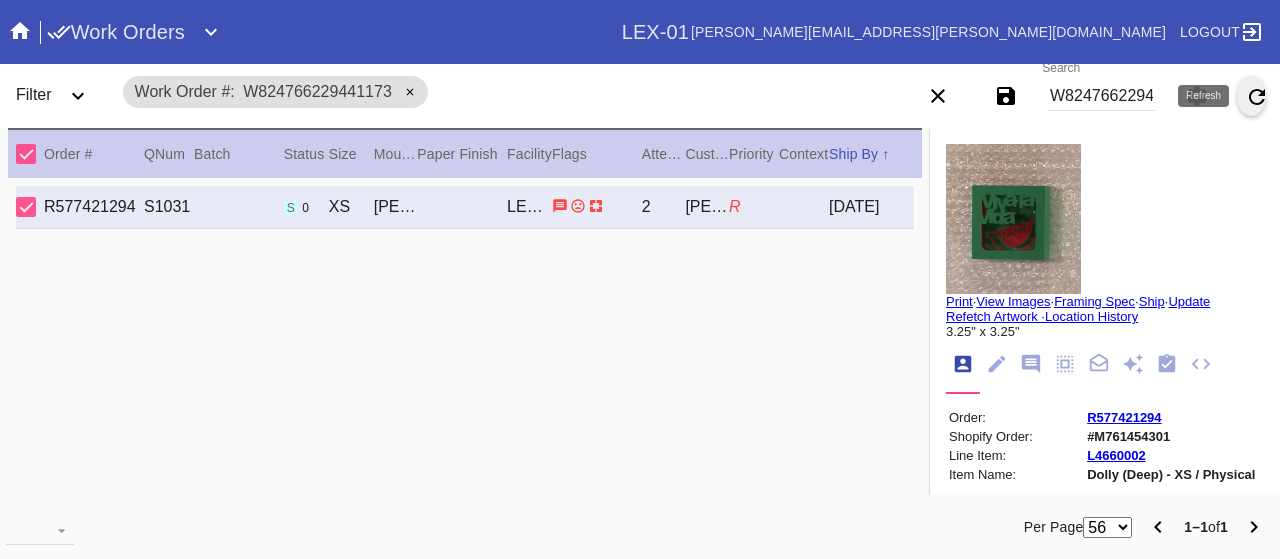click on "W824766229441173" at bounding box center (1101, 96) 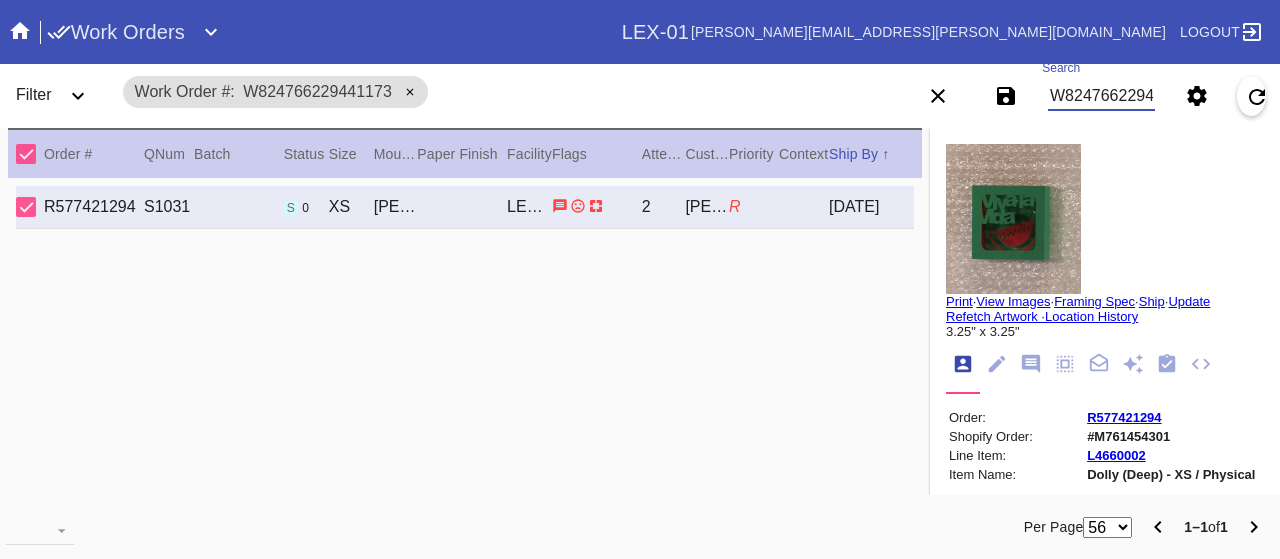 click on "W824766229441173" at bounding box center [1101, 96] 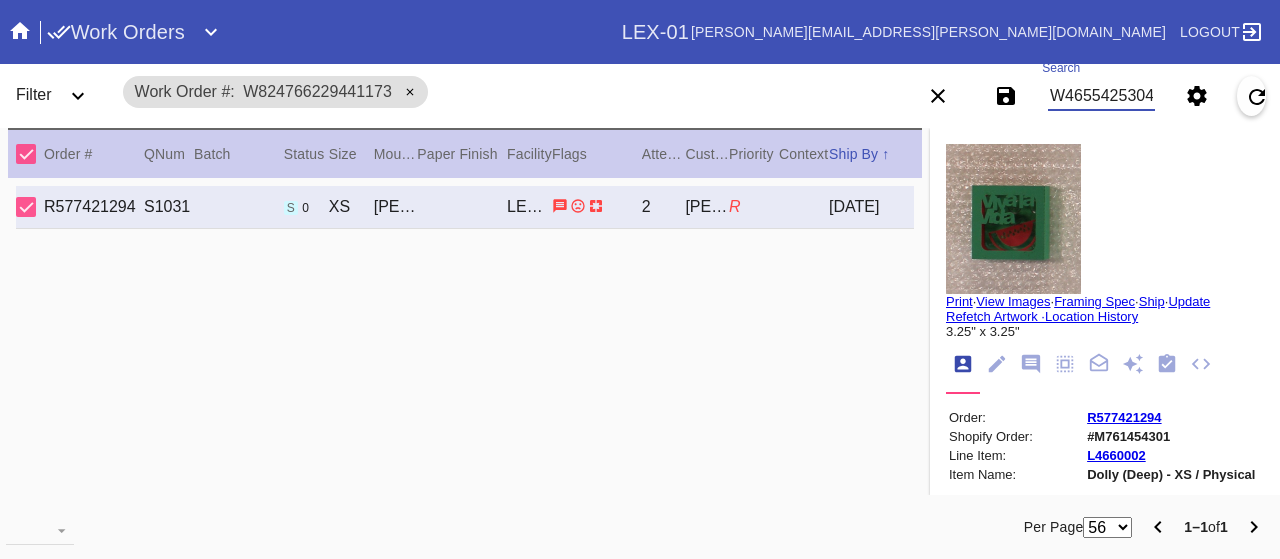 type on "W465542530467500" 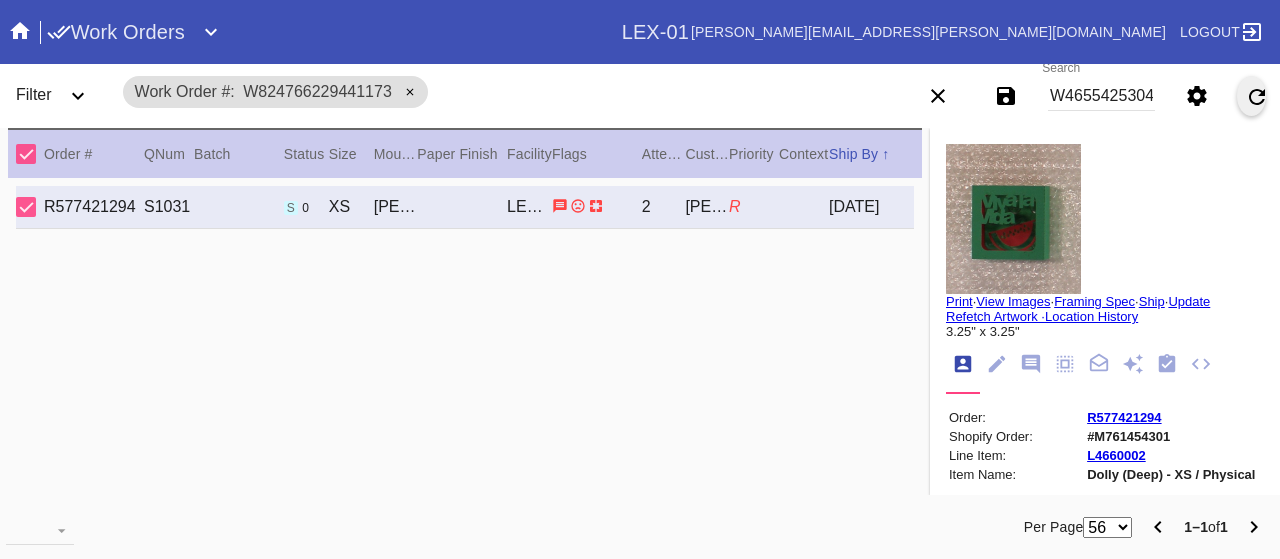 scroll, scrollTop: 0, scrollLeft: 0, axis: both 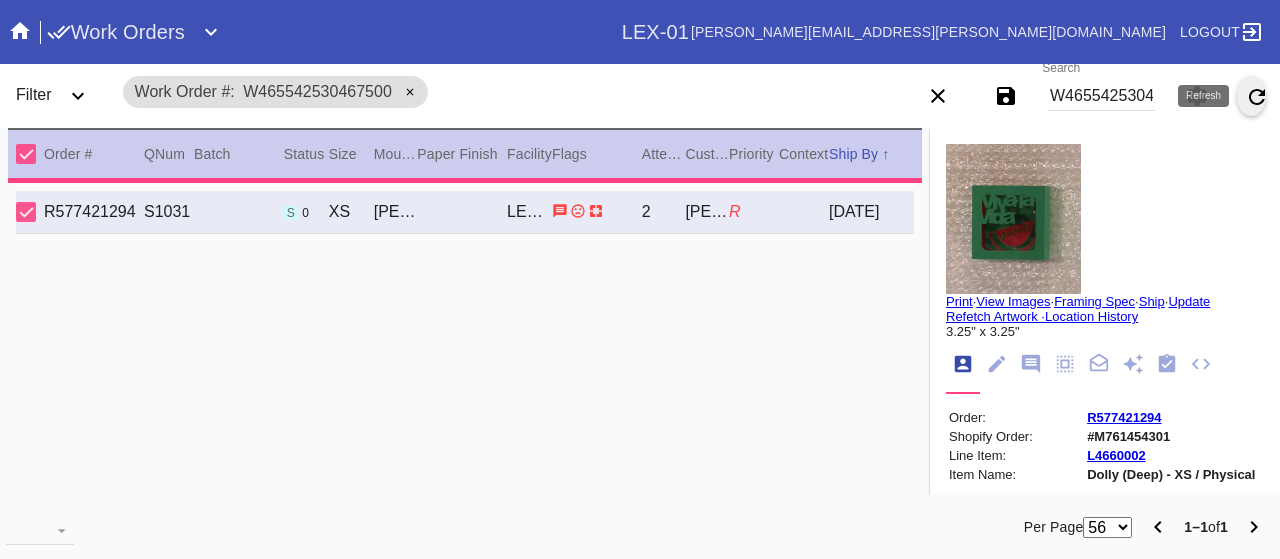 type on "1.0" 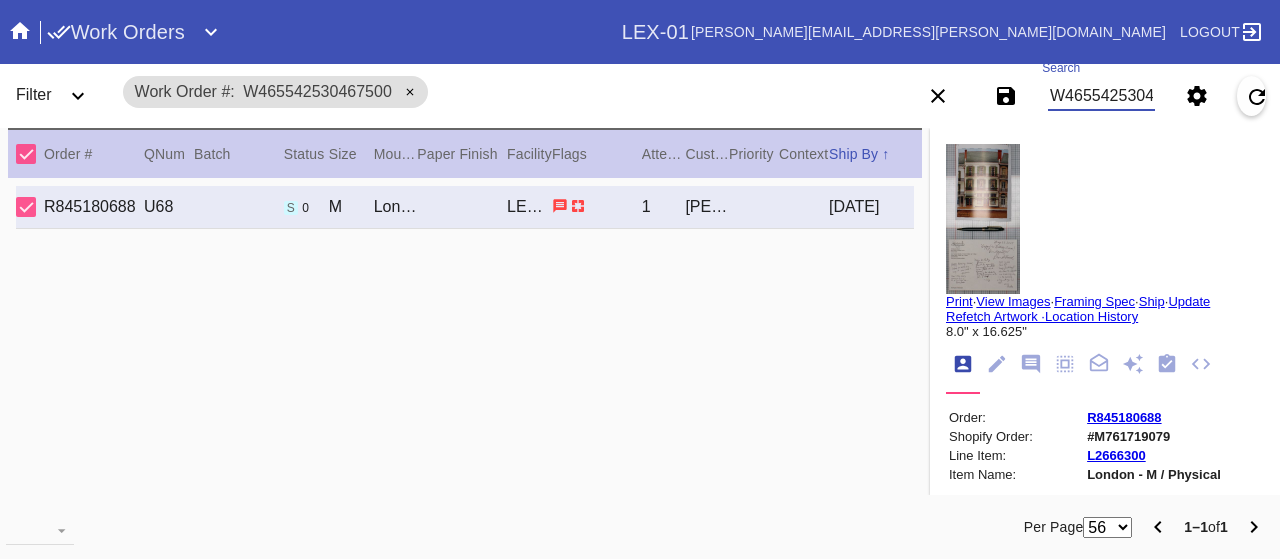 click on "W465542530467500" at bounding box center (1101, 96) 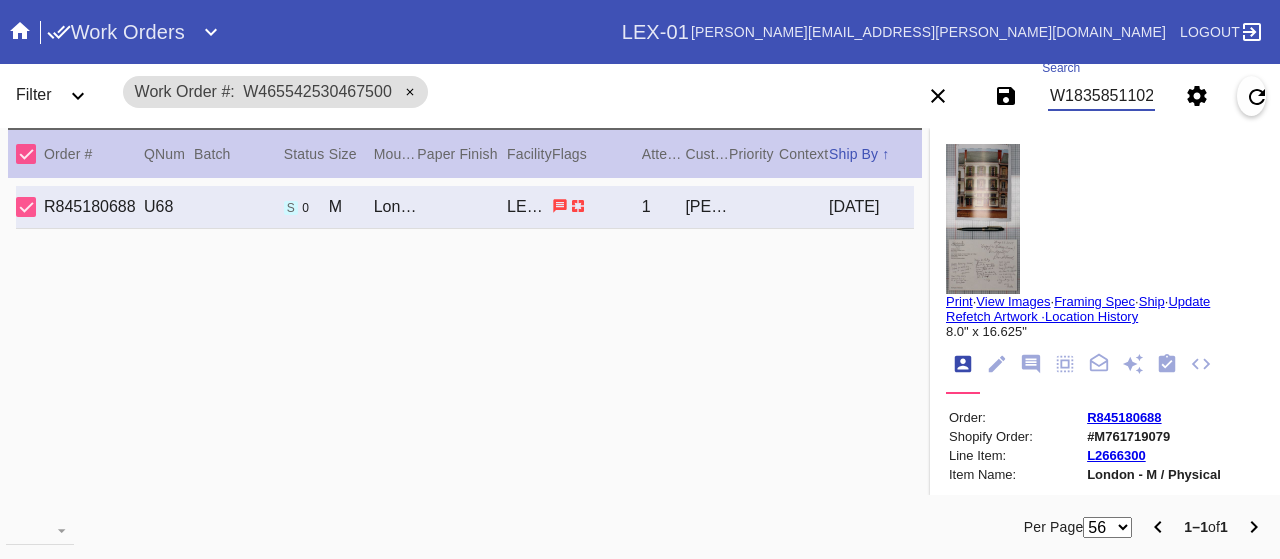 type on "W183585110213008" 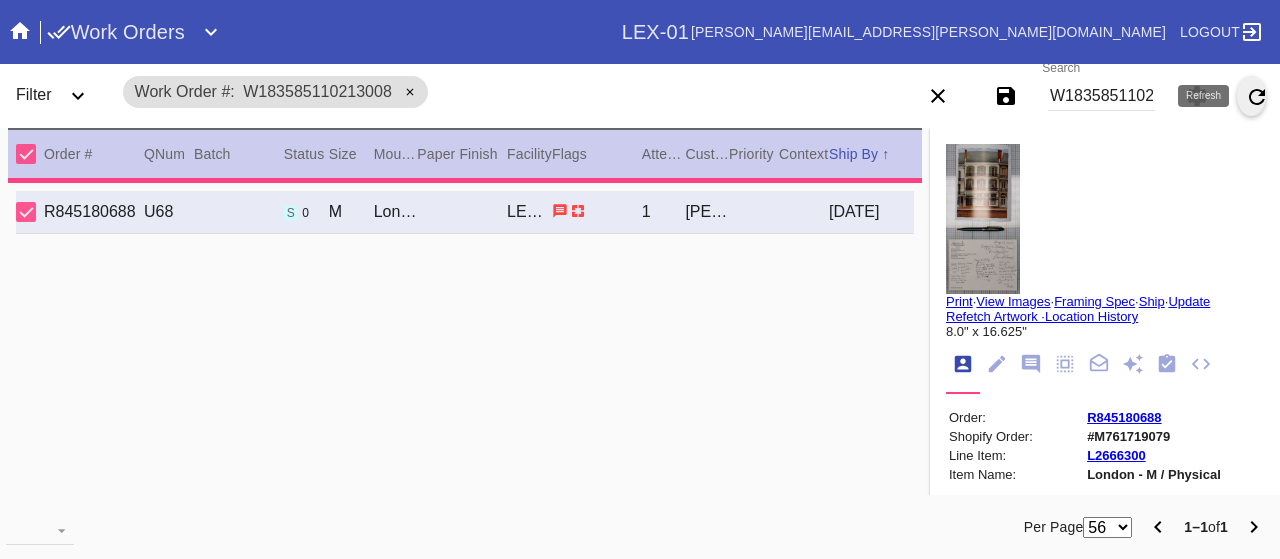 type on "1.5" 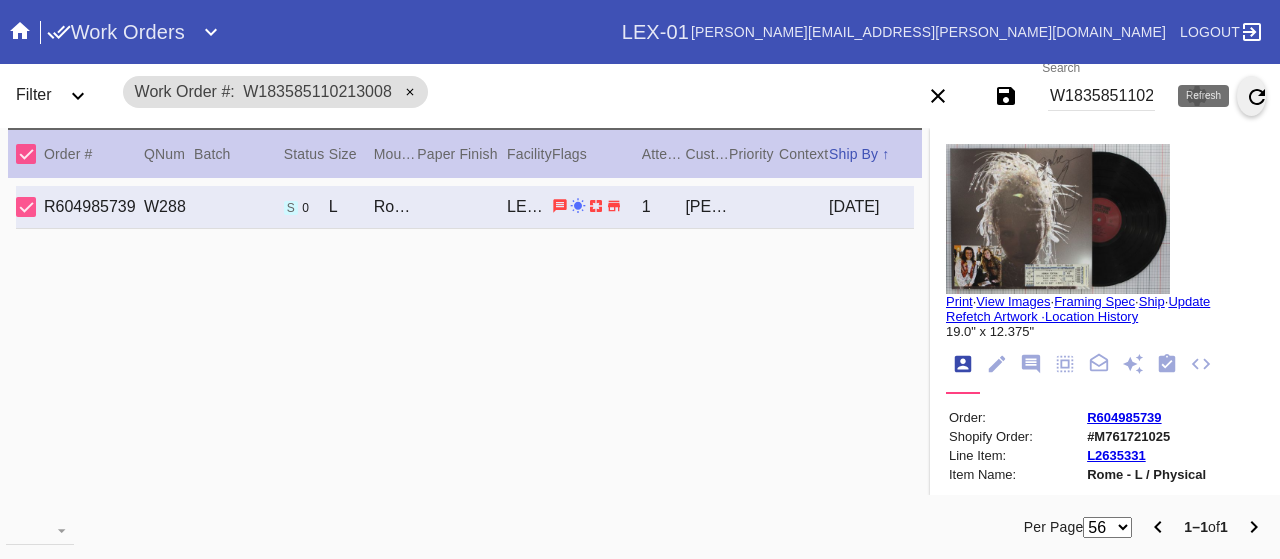 click on "W183585110213008" at bounding box center [1101, 96] 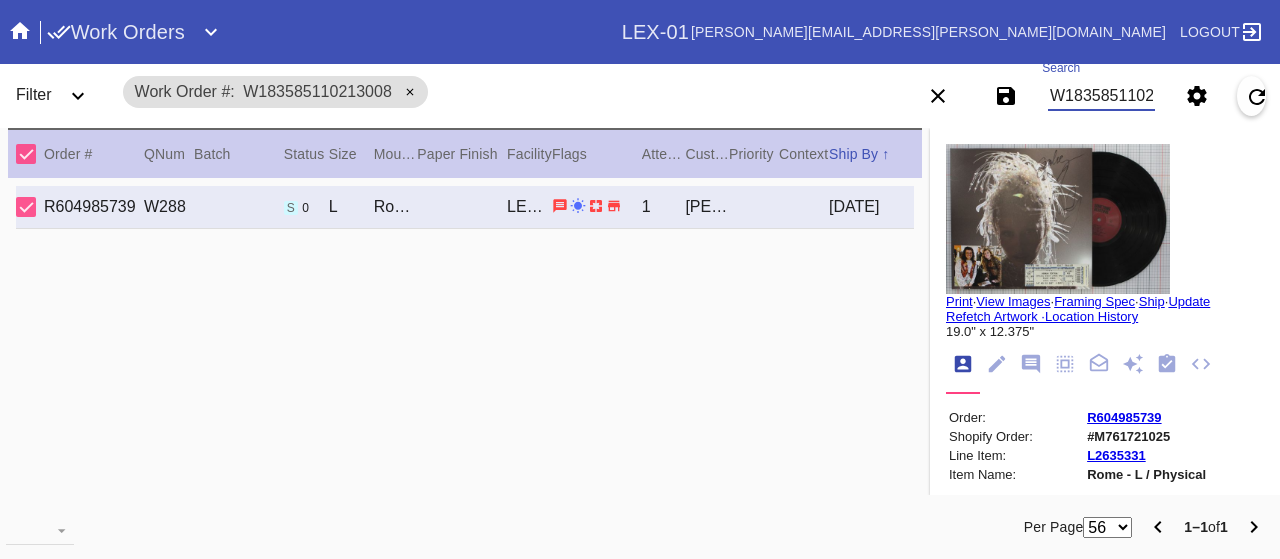 click on "W183585110213008" at bounding box center [1101, 96] 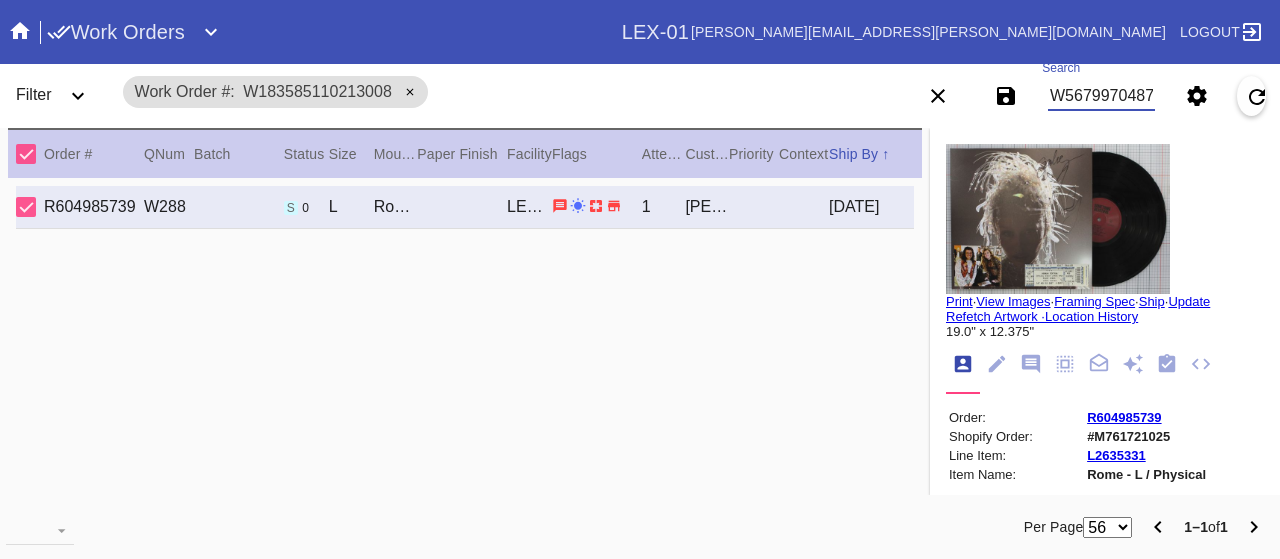scroll, scrollTop: 0, scrollLeft: 45, axis: horizontal 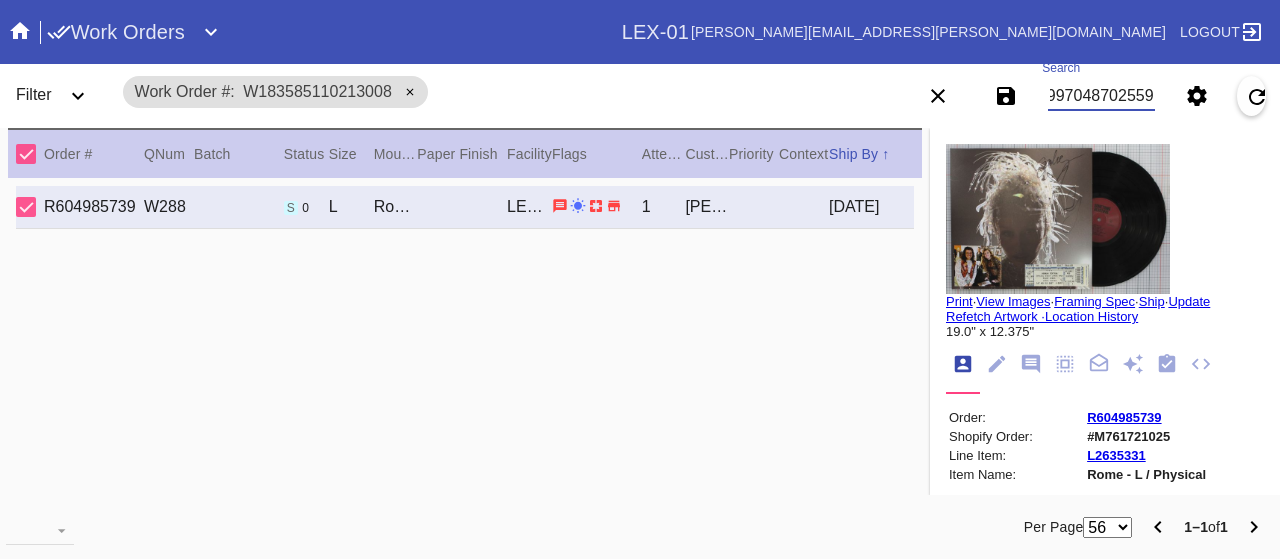 type on "W567997048702559" 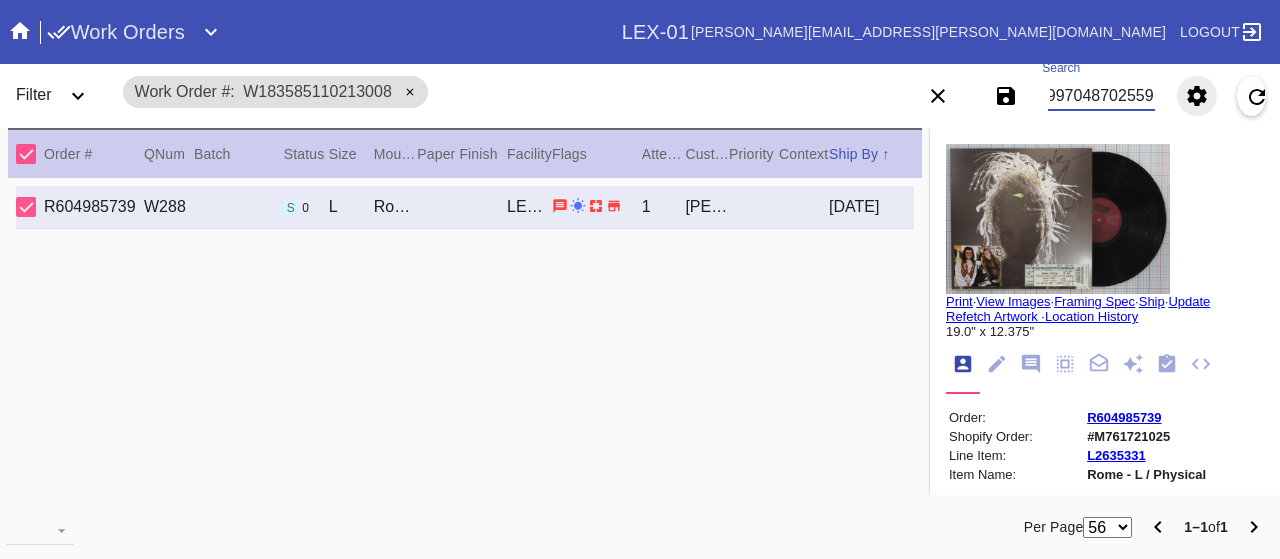 scroll, scrollTop: 0, scrollLeft: 0, axis: both 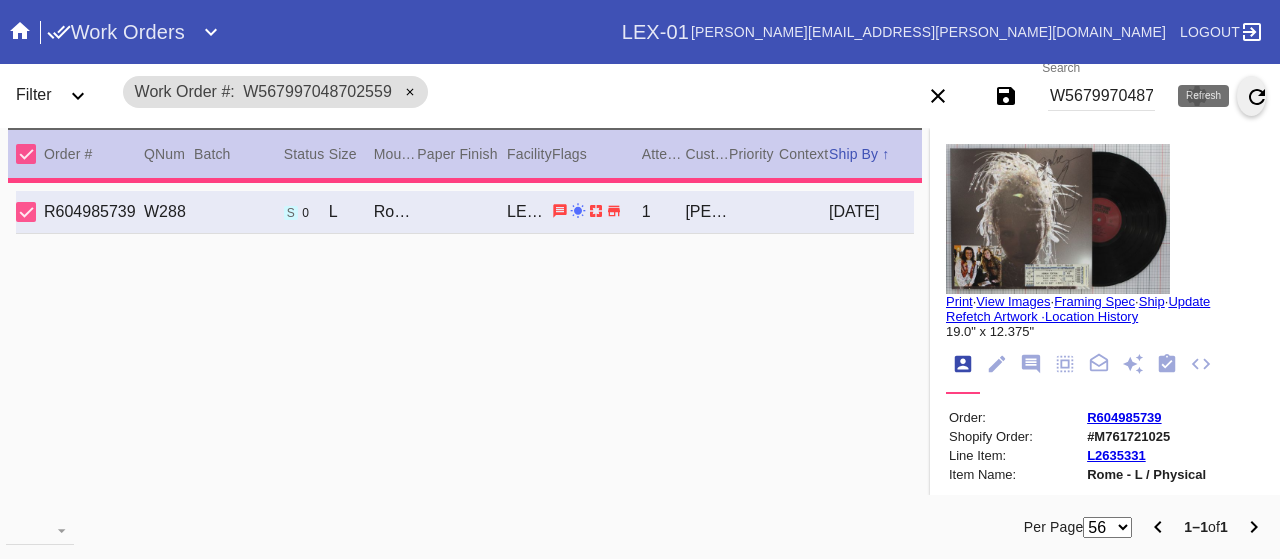 type on "1.0" 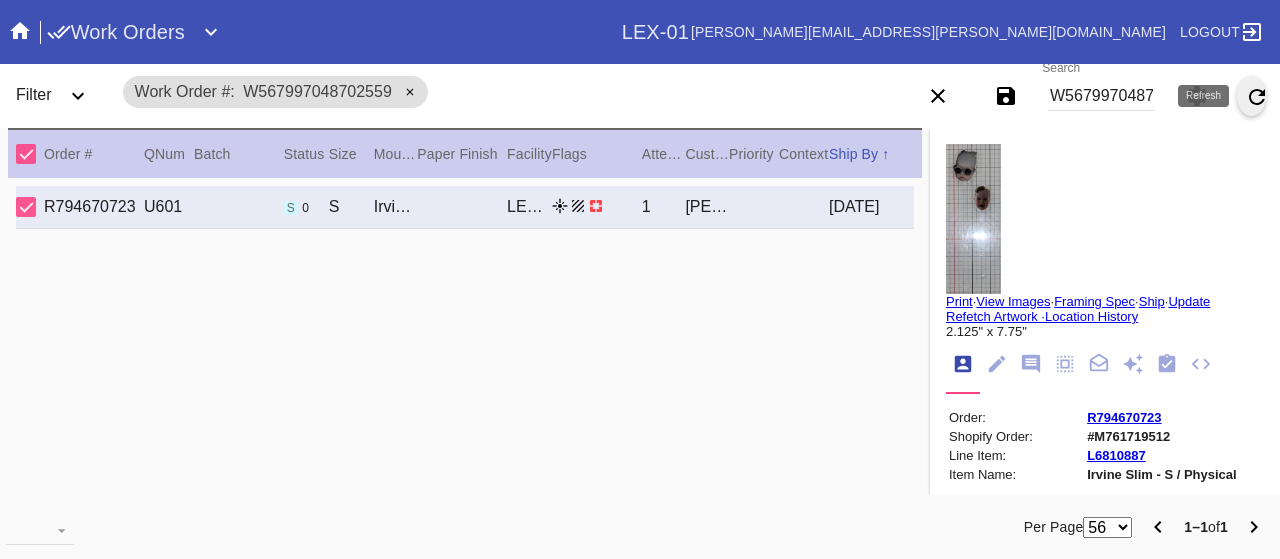 type on "Olivia turns 1" 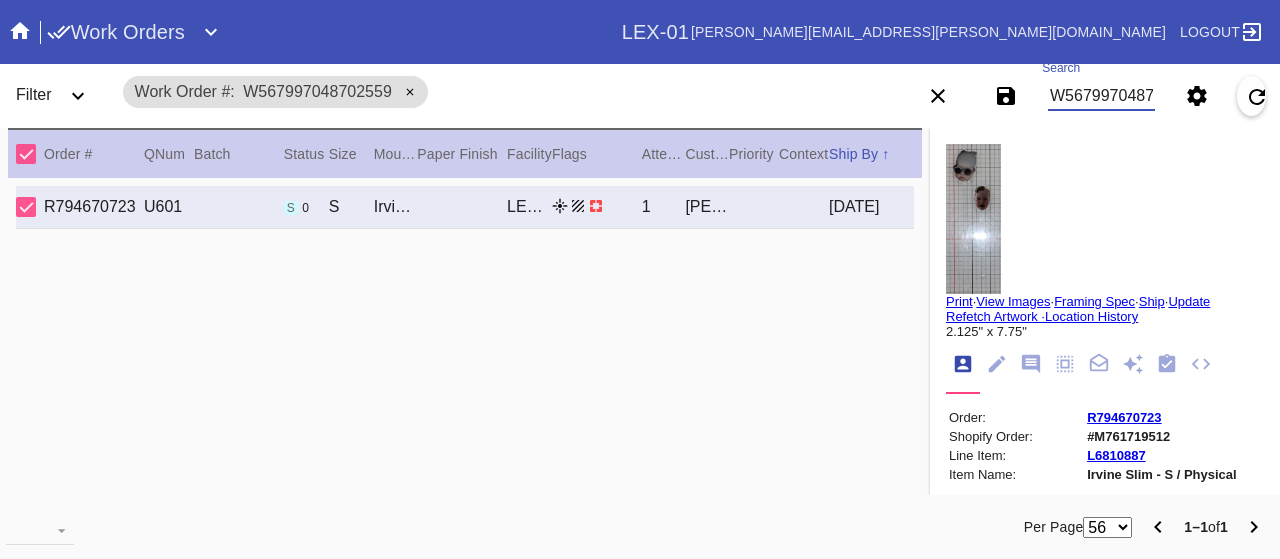 click on "W567997048702559" at bounding box center [1101, 96] 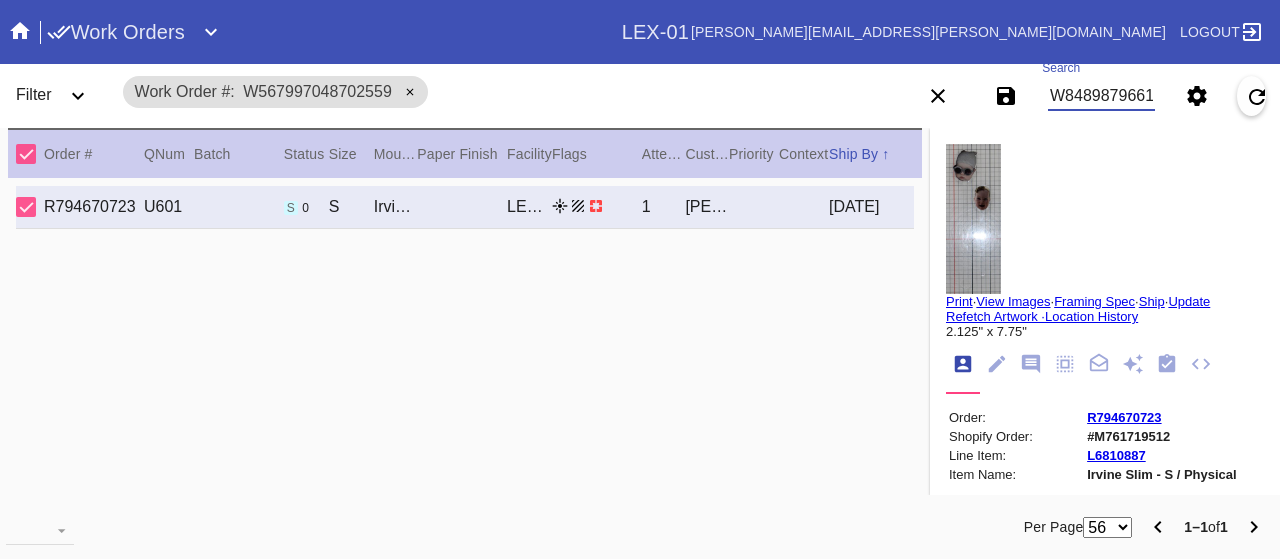 type on "W848987966122687" 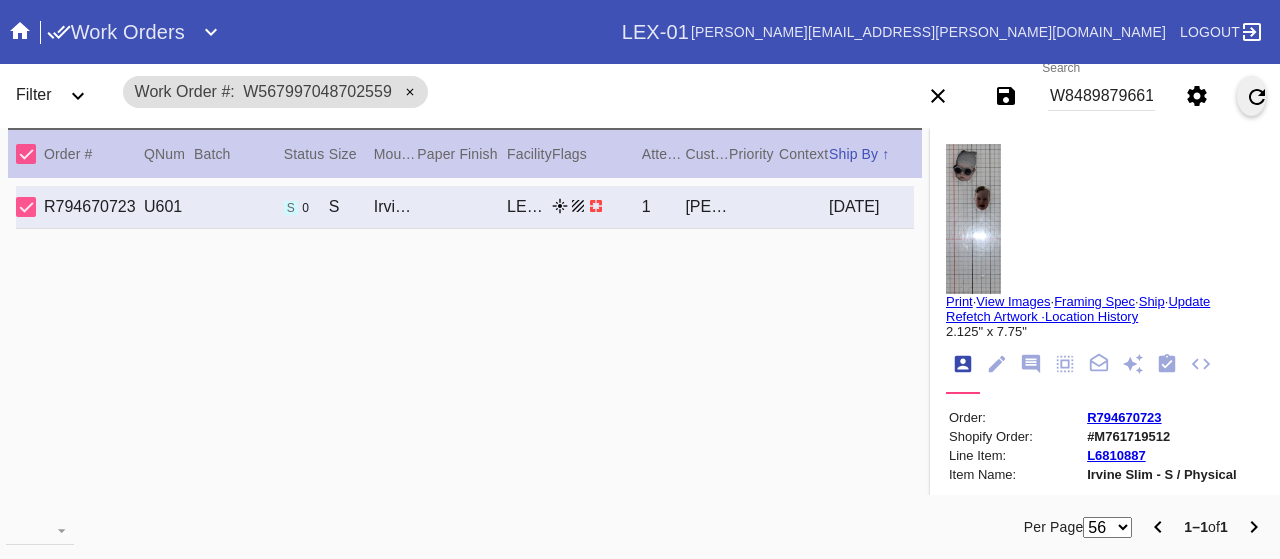 scroll, scrollTop: 0, scrollLeft: 0, axis: both 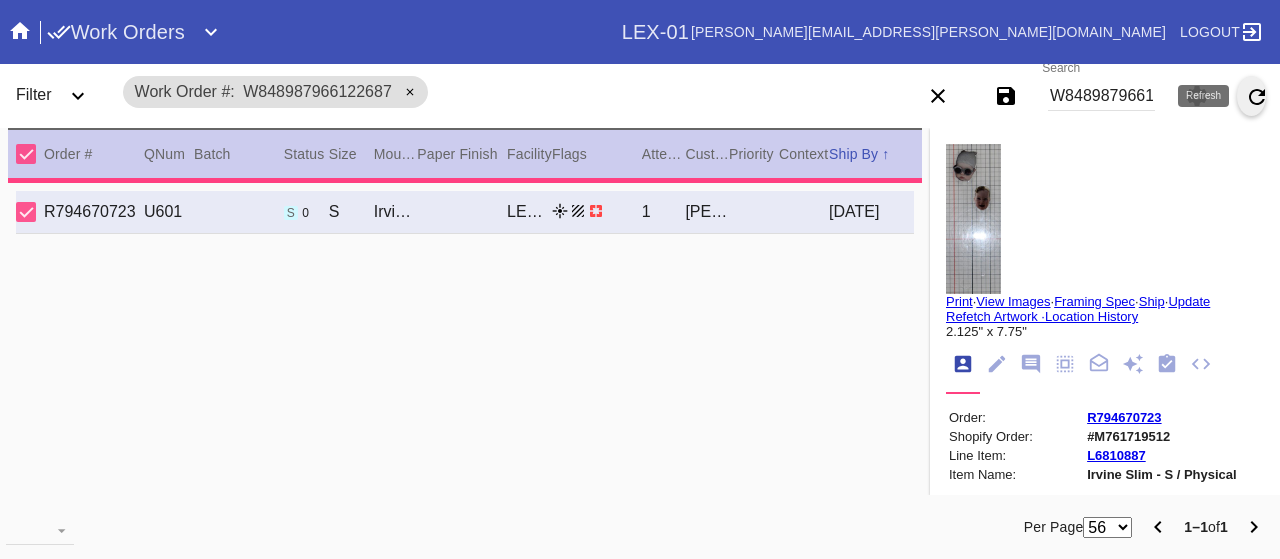 type on "1.5" 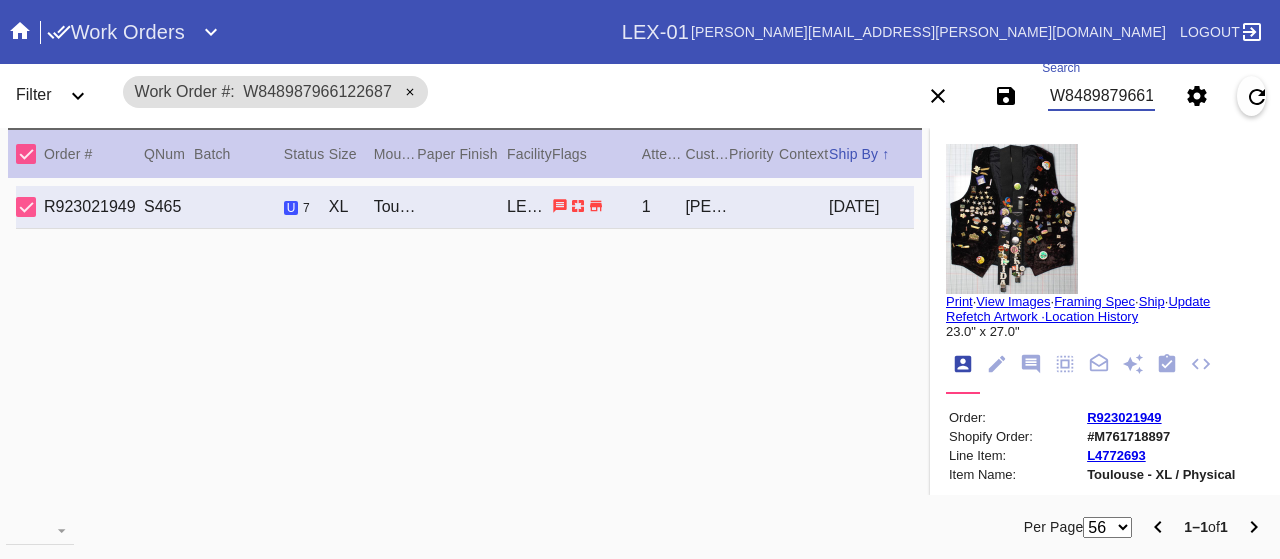 click on "W848987966122687" at bounding box center (1101, 96) 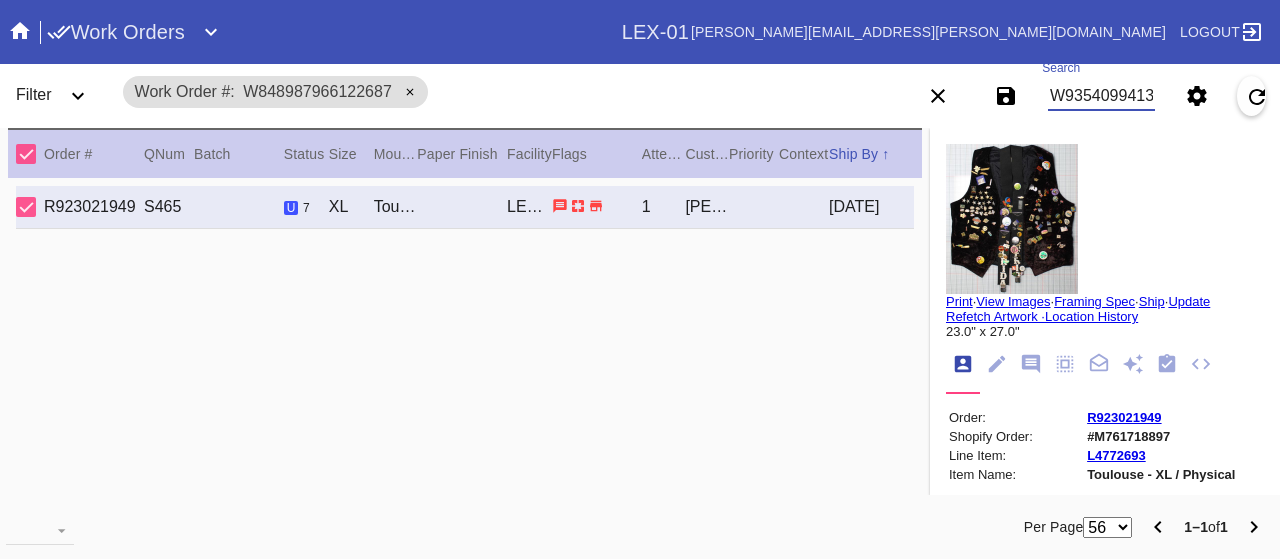 type on "W935409941302571" 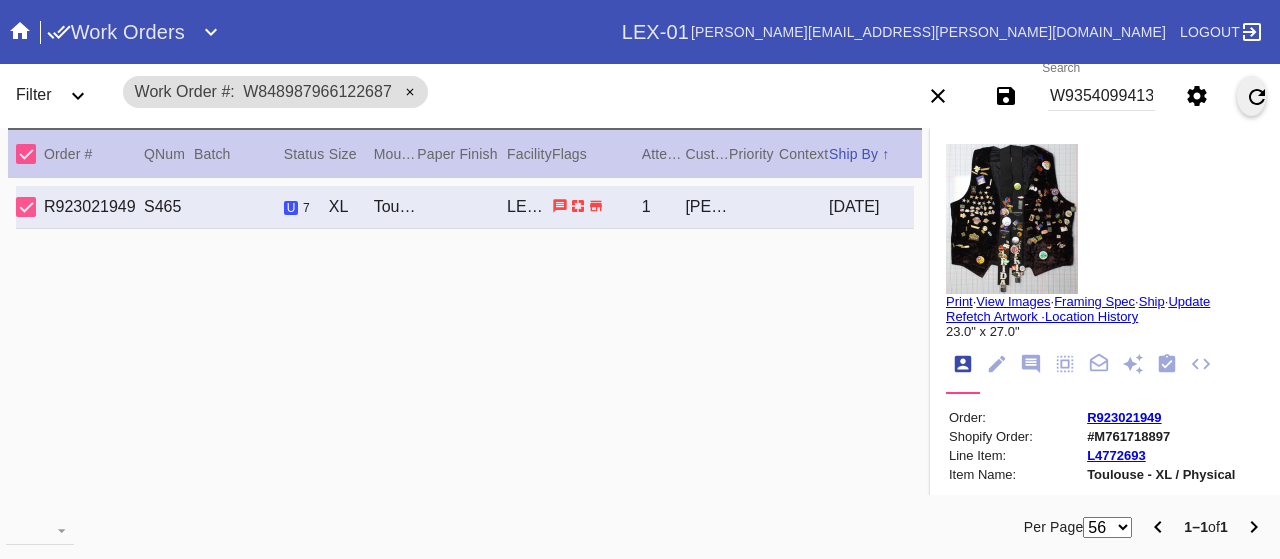 scroll, scrollTop: 0, scrollLeft: 0, axis: both 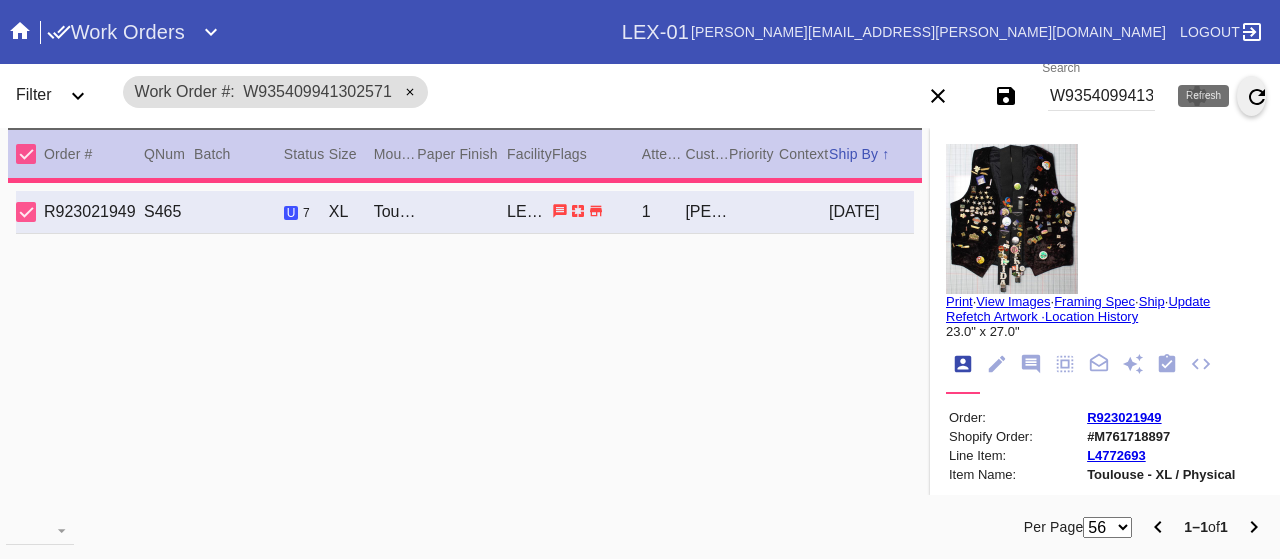 type on "2.0" 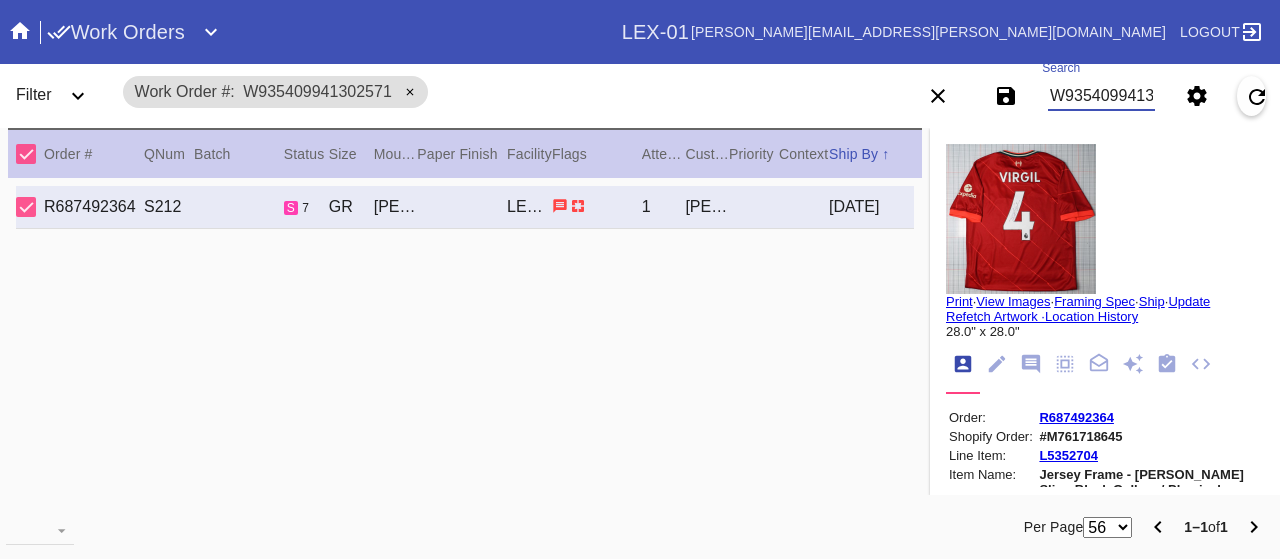 click on "W935409941302571" at bounding box center (1101, 96) 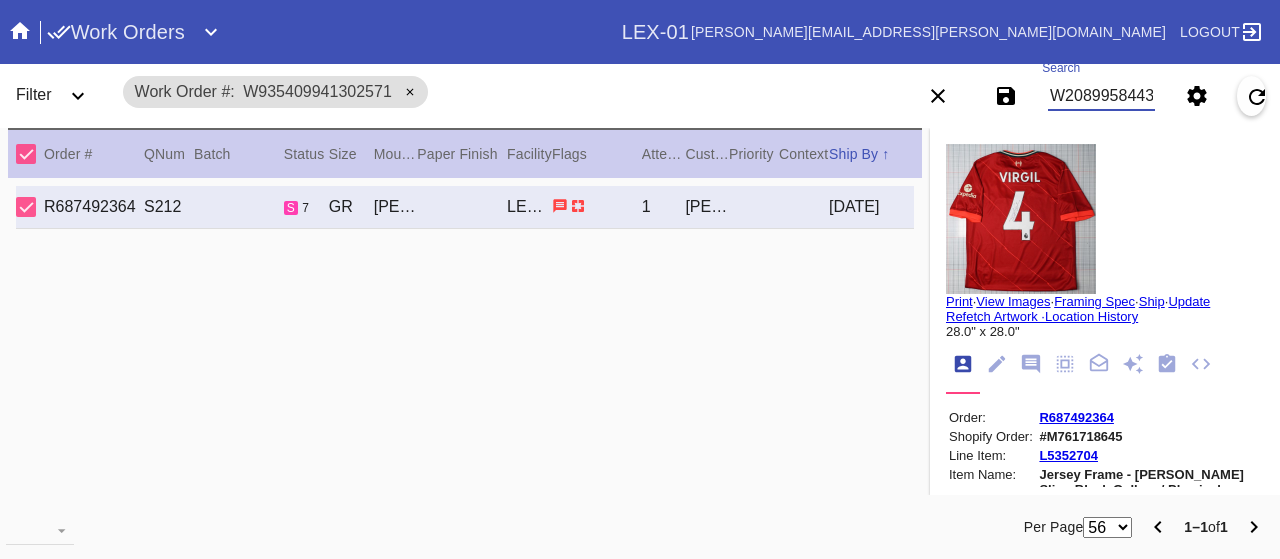 type on "W208995844351124" 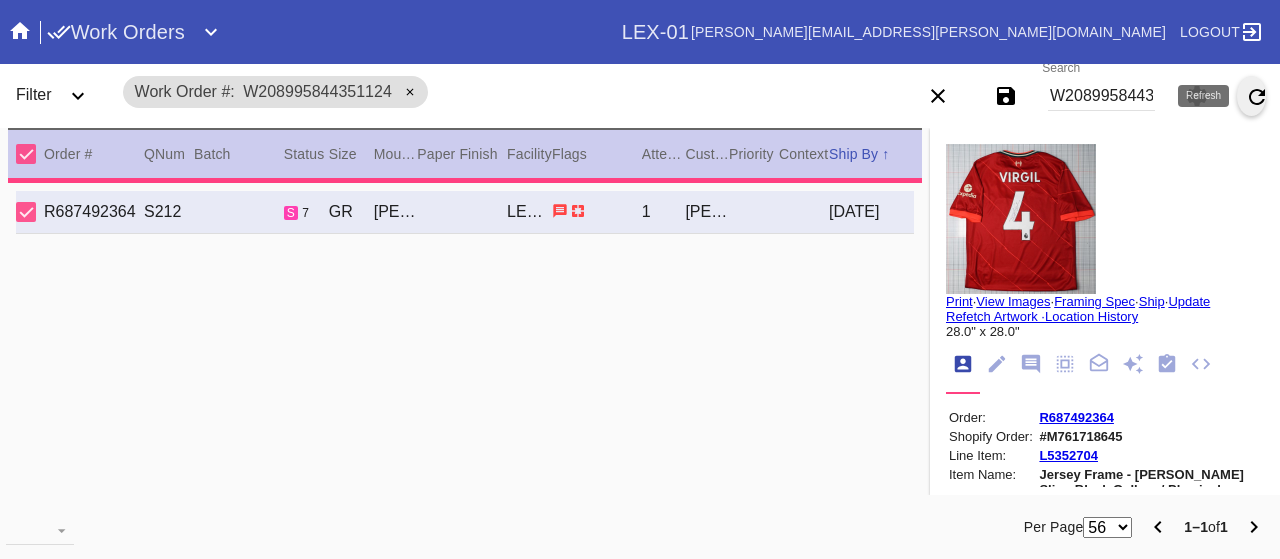 type on "1.5" 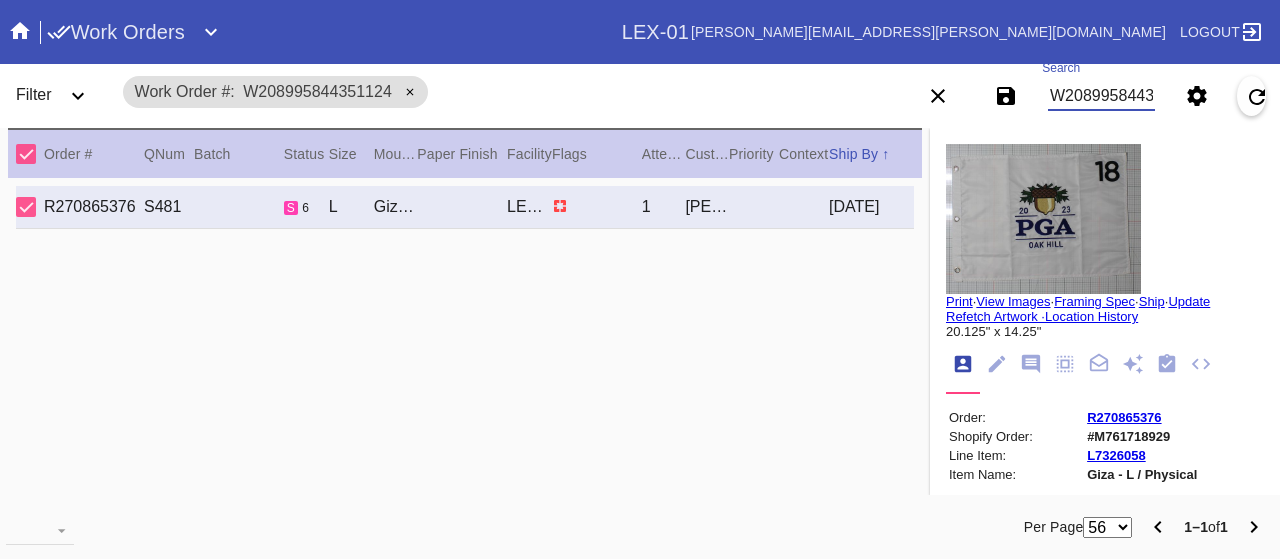 click on "W208995844351124" at bounding box center [1101, 96] 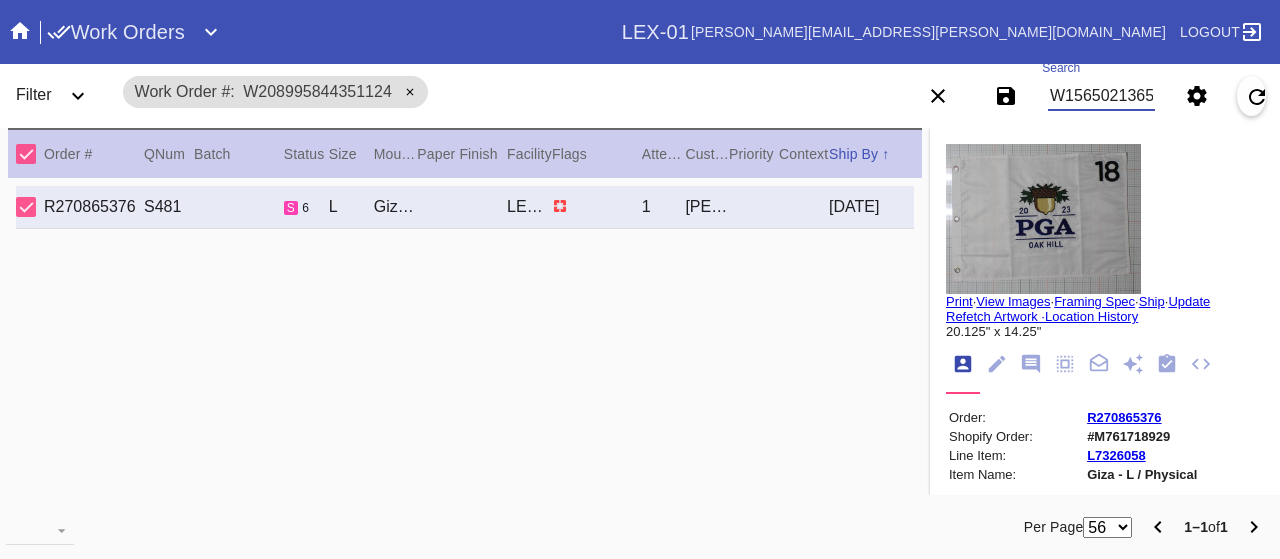 type on "W156502136566894" 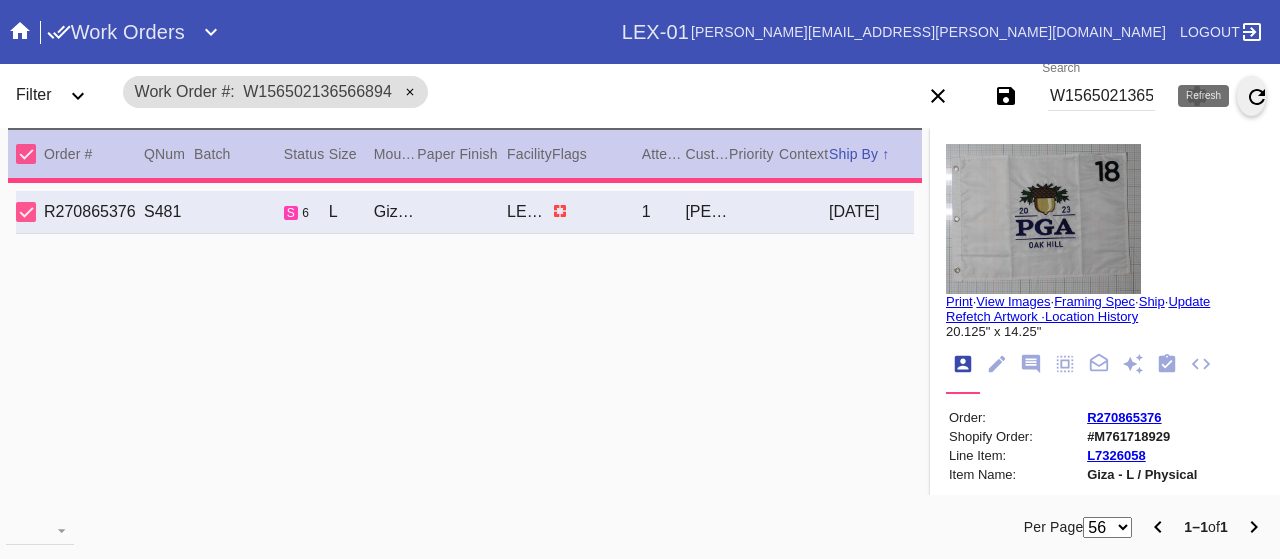 type on "1.0" 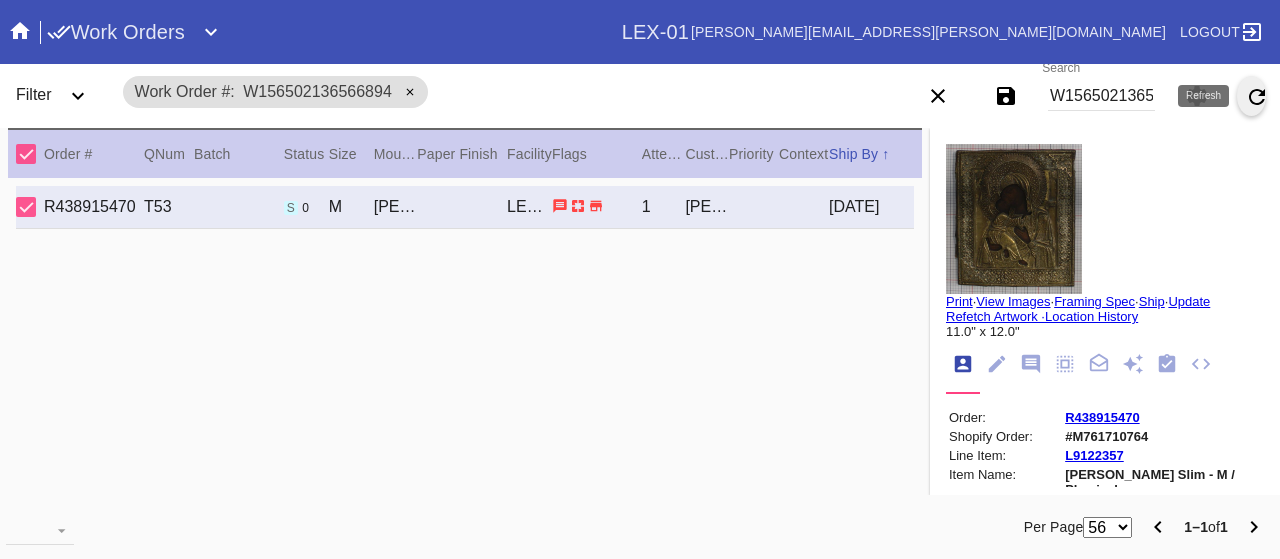 click on "W156502136566894" at bounding box center (1101, 96) 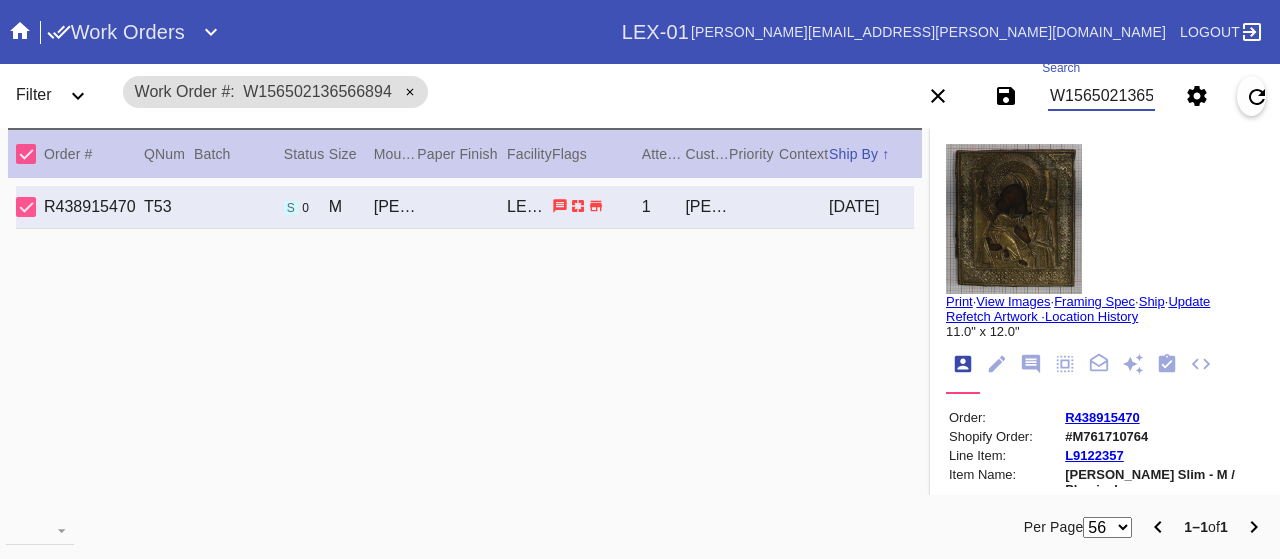 click on "W156502136566894" at bounding box center (1101, 96) 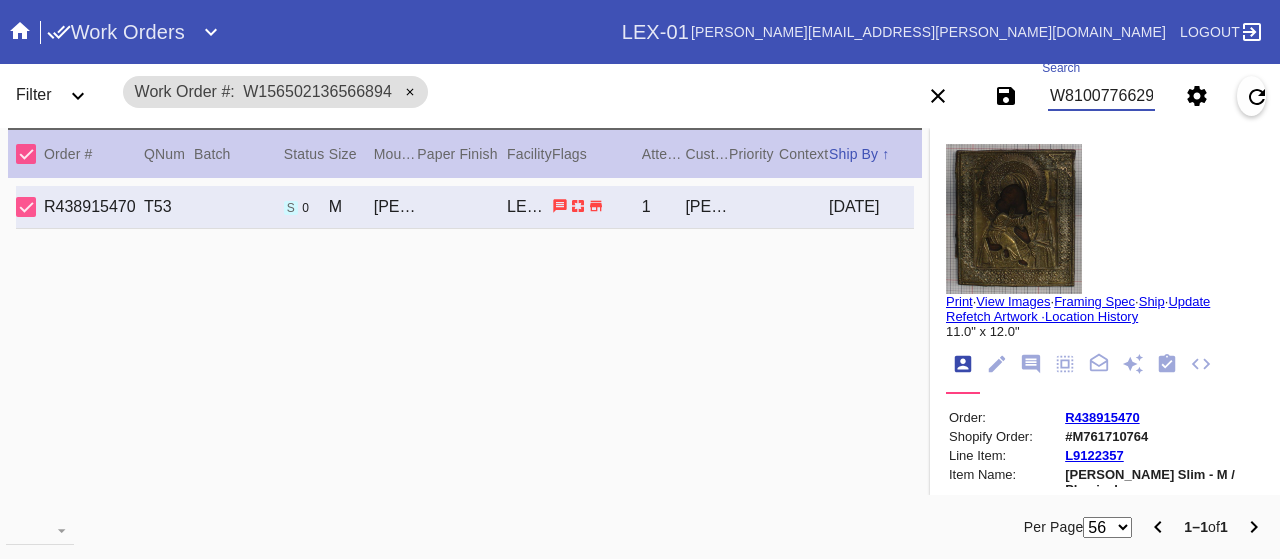 type on "W810077662926617" 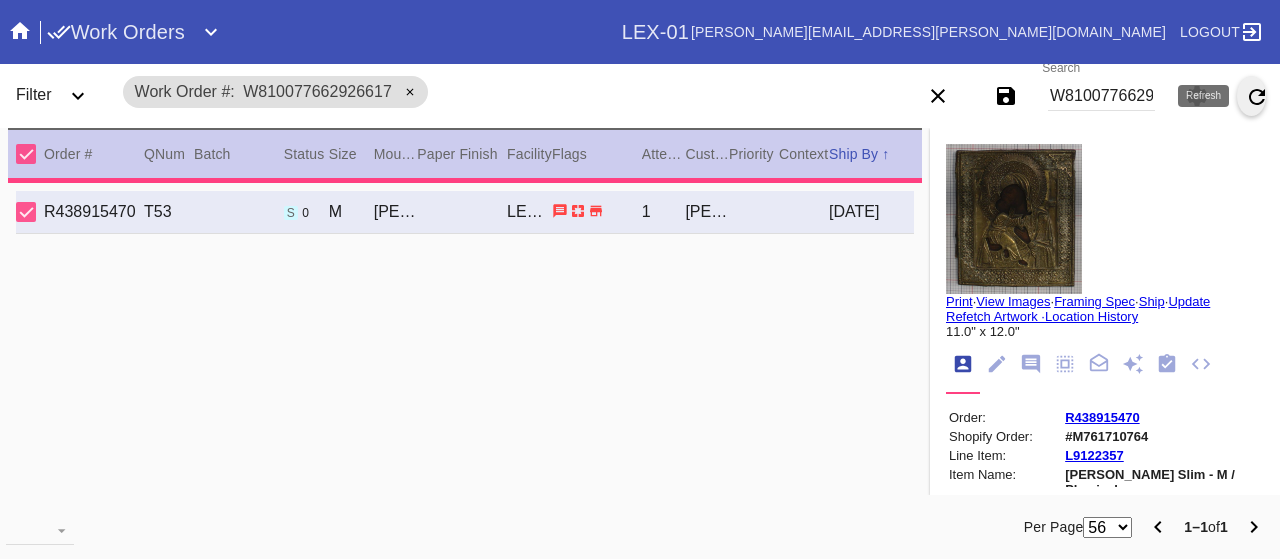 type on "1.5" 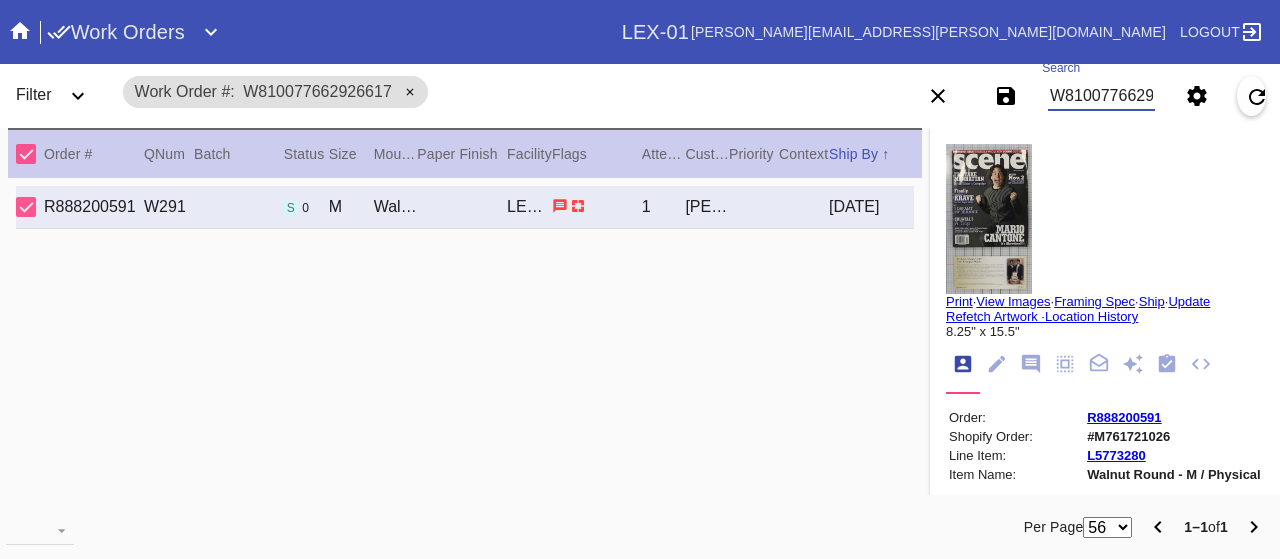 click on "W810077662926617" at bounding box center [1101, 96] 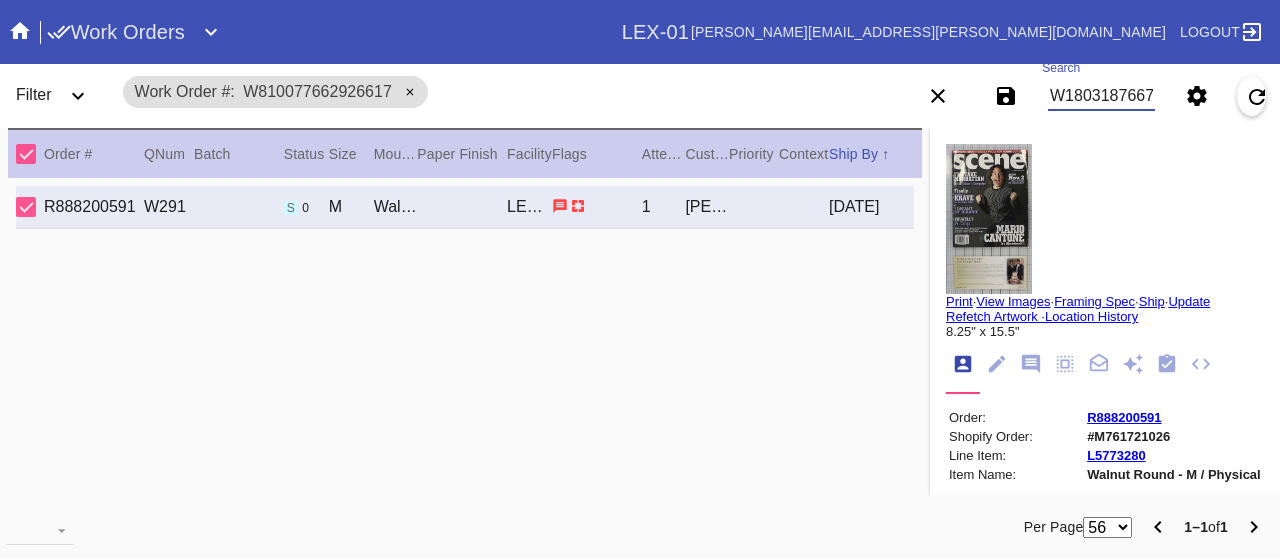 type on "W180318766748287" 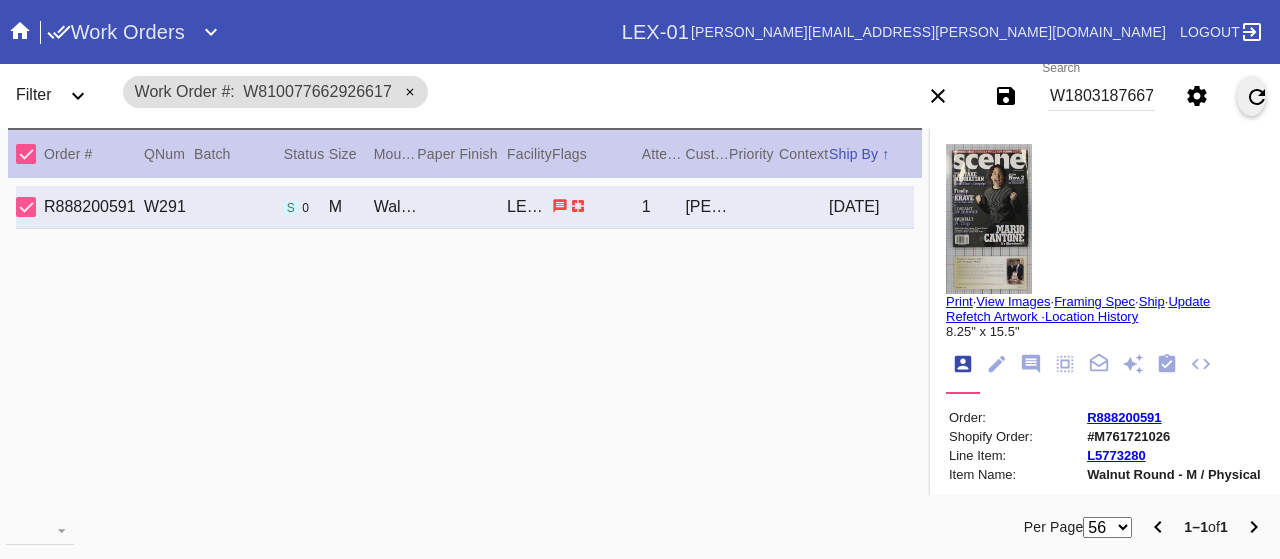 scroll, scrollTop: 0, scrollLeft: 0, axis: both 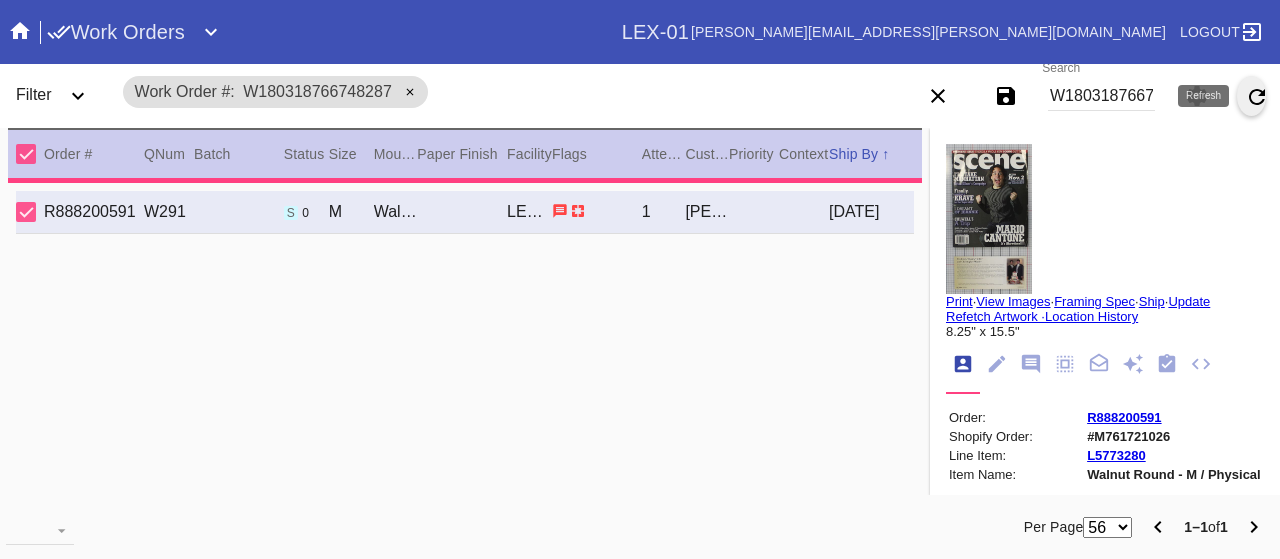 type on "12.0" 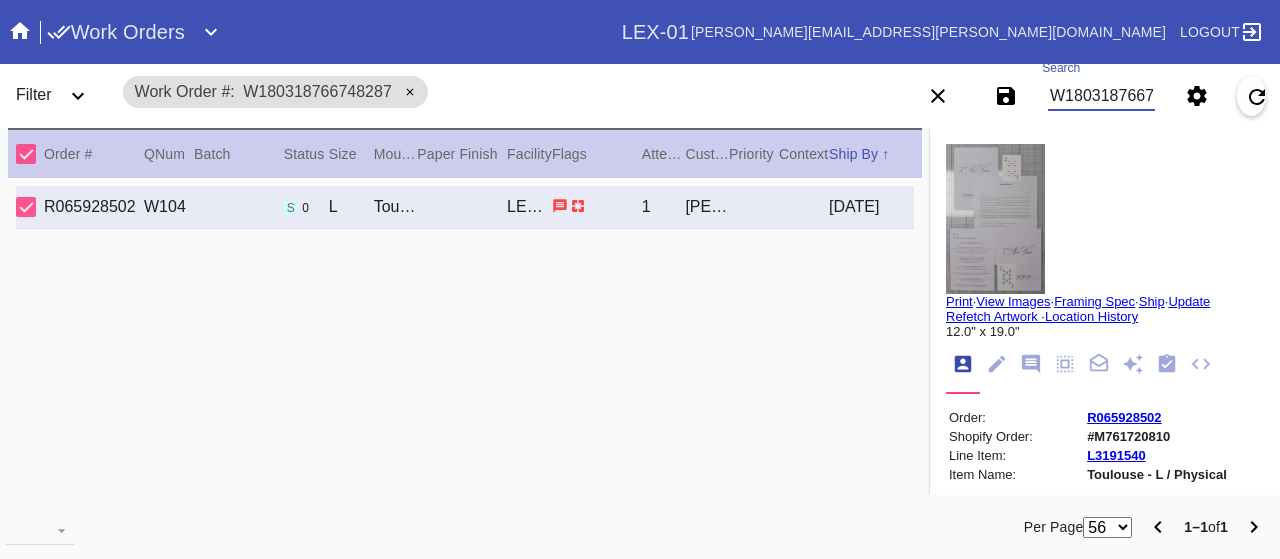 click on "W180318766748287" at bounding box center [1101, 96] 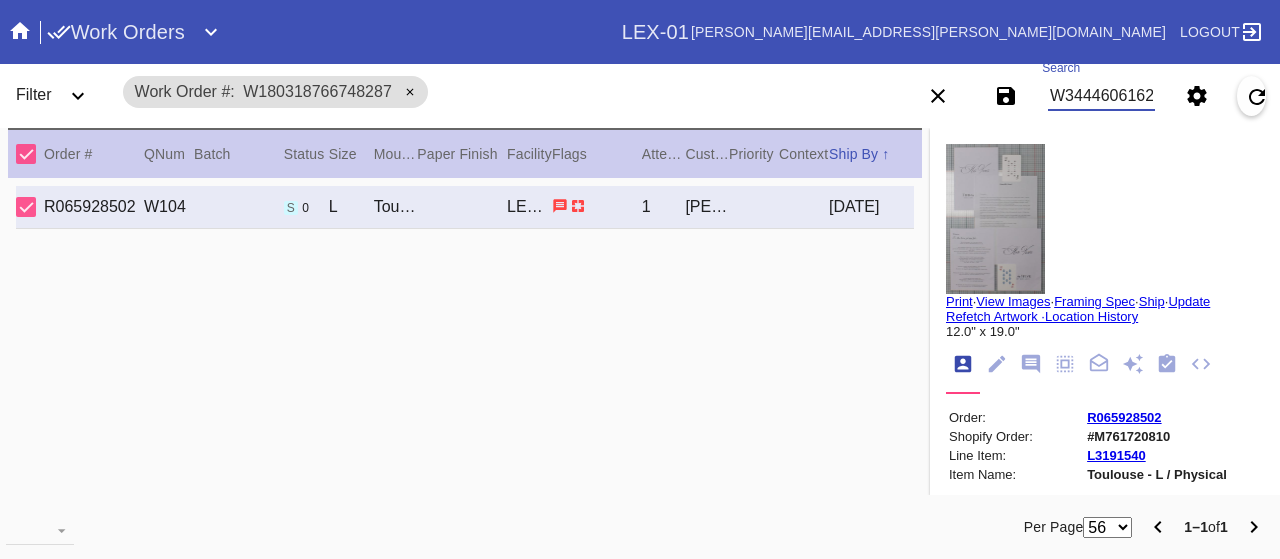 type on "W344460616249991" 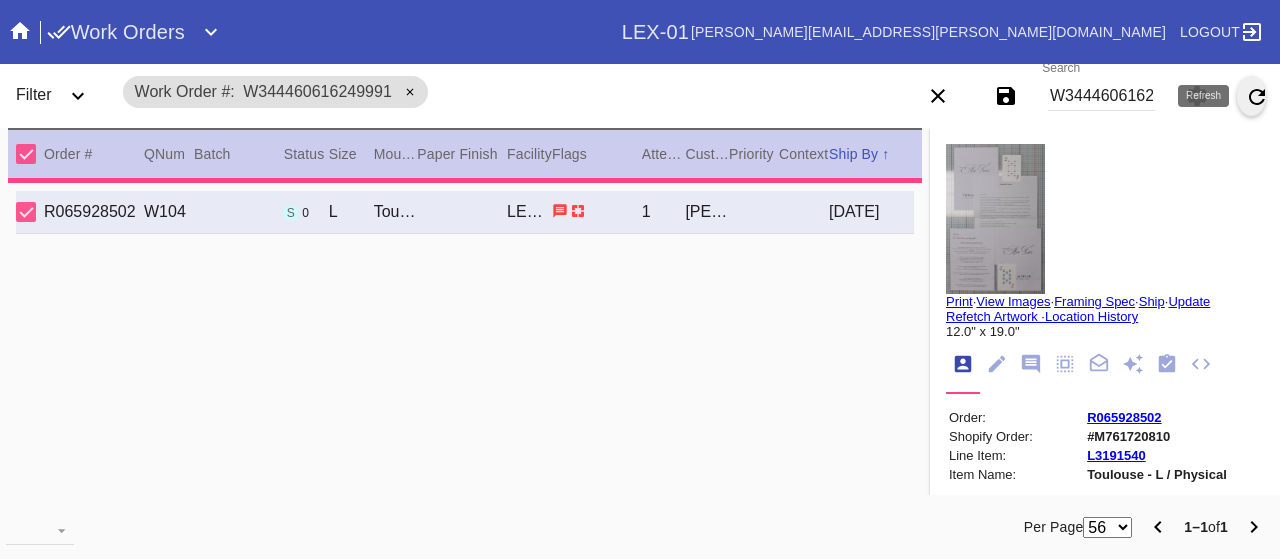 type on "10.75" 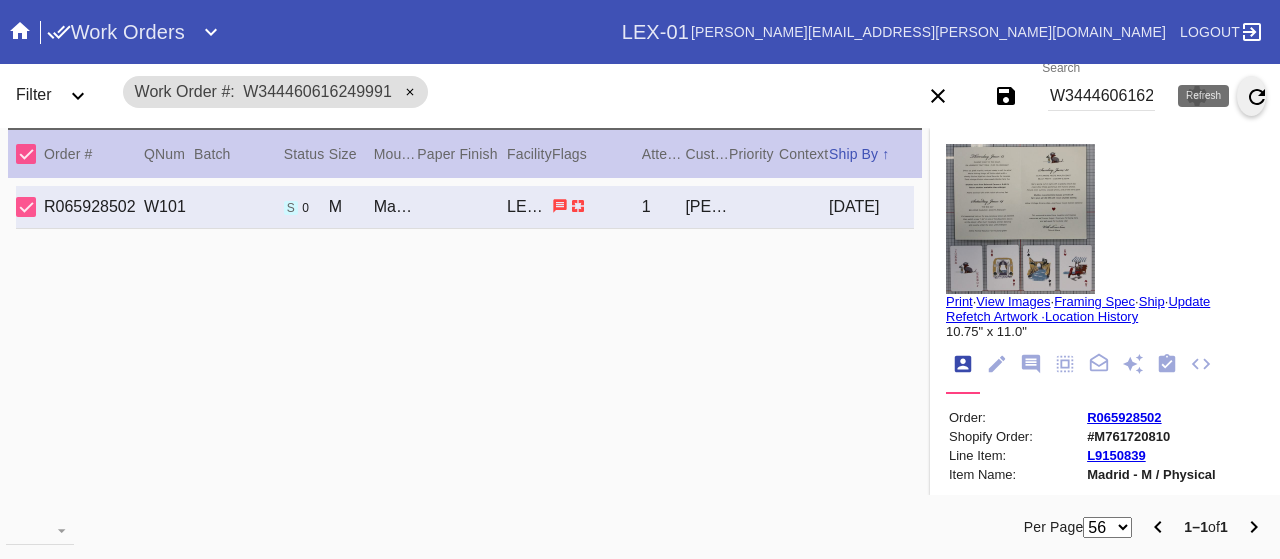 click on "W344460616249991" at bounding box center (1101, 96) 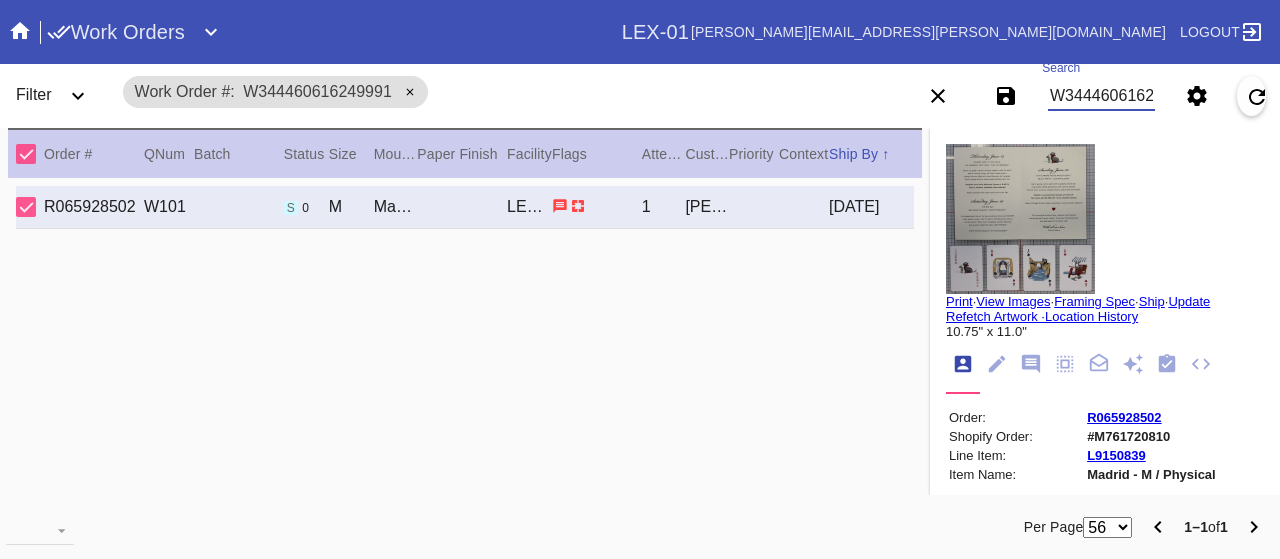 click on "W344460616249991" at bounding box center [1101, 96] 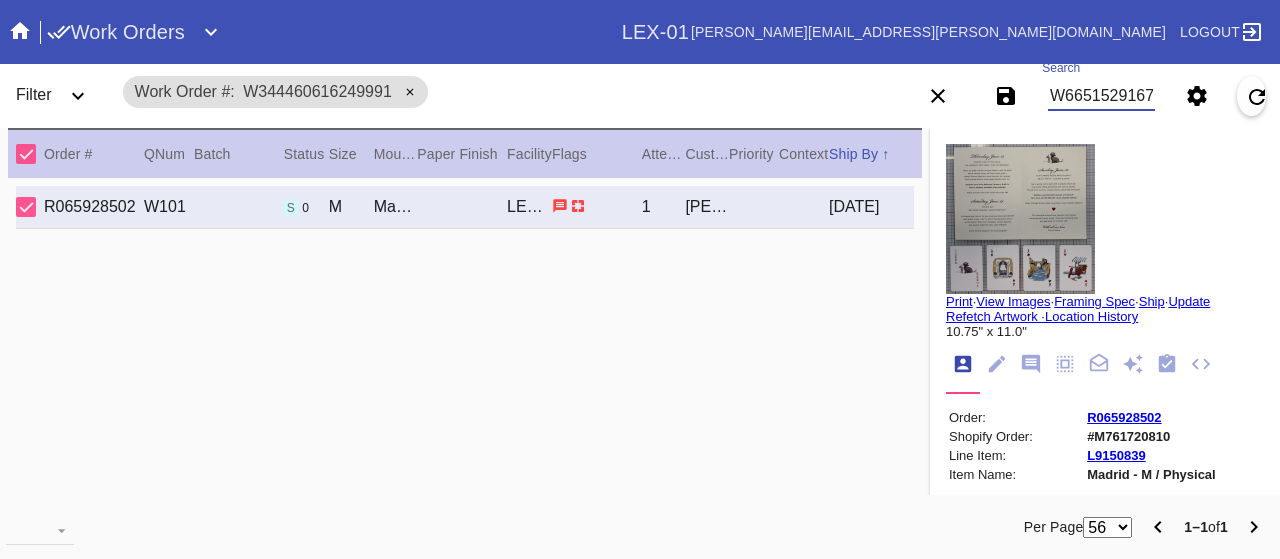 type on "W665152916784415" 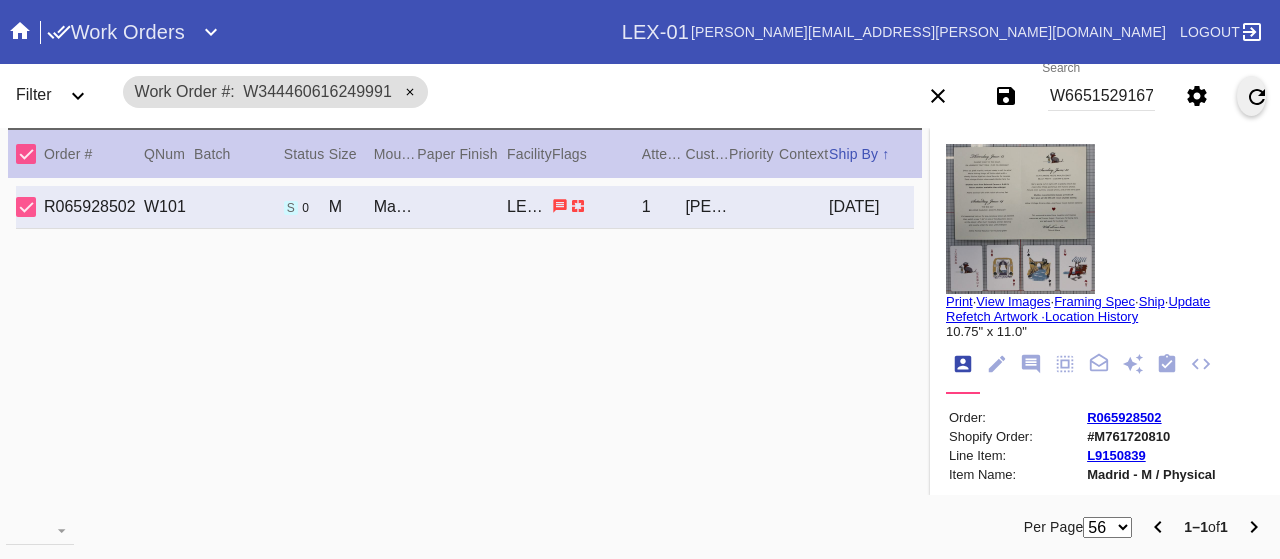 scroll, scrollTop: 0, scrollLeft: 0, axis: both 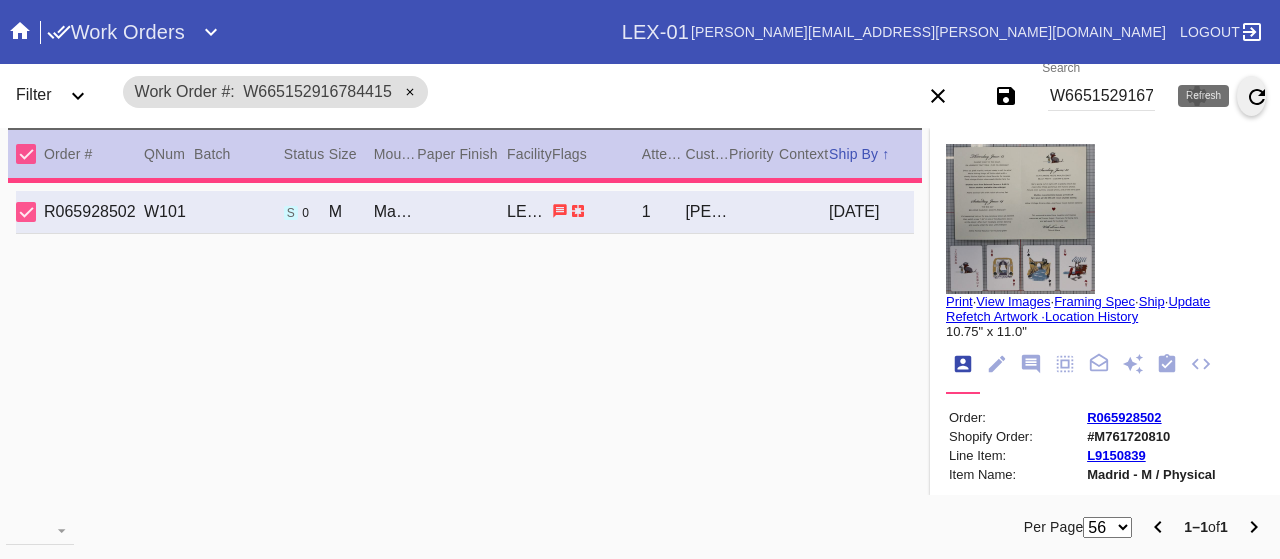 type on "22.0" 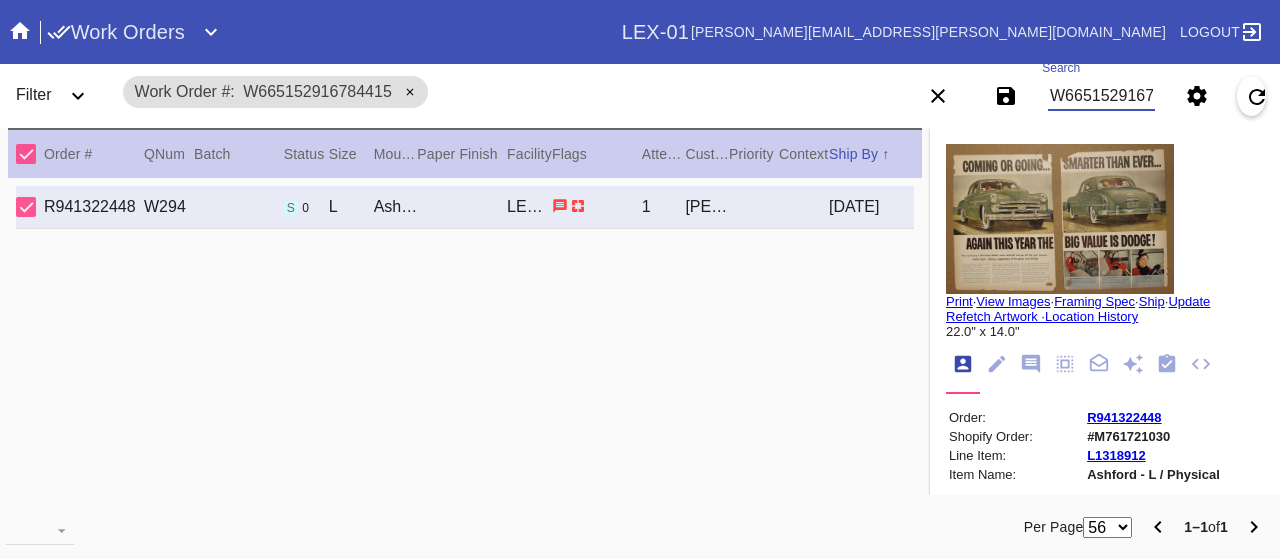 click on "W665152916784415" at bounding box center [1101, 96] 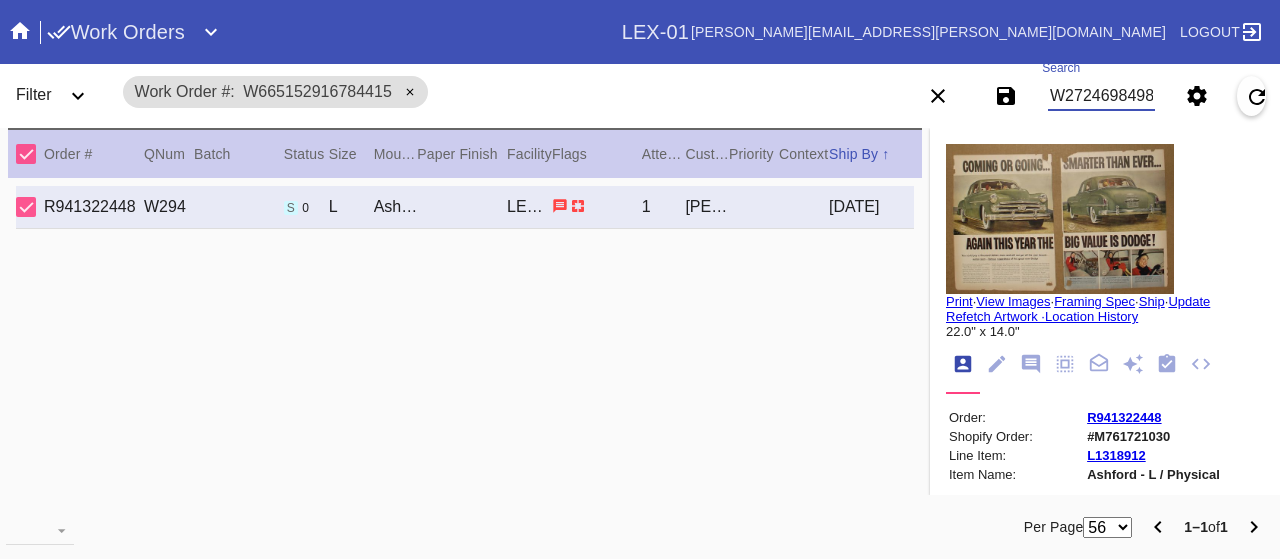 type on "W272469849801043" 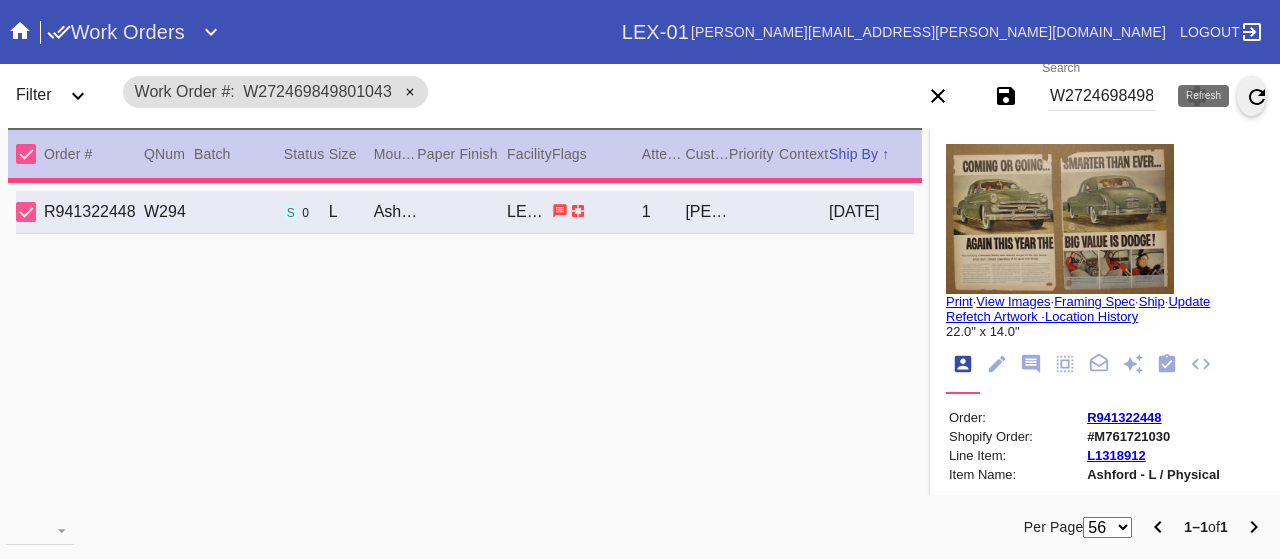 type on "17.875" 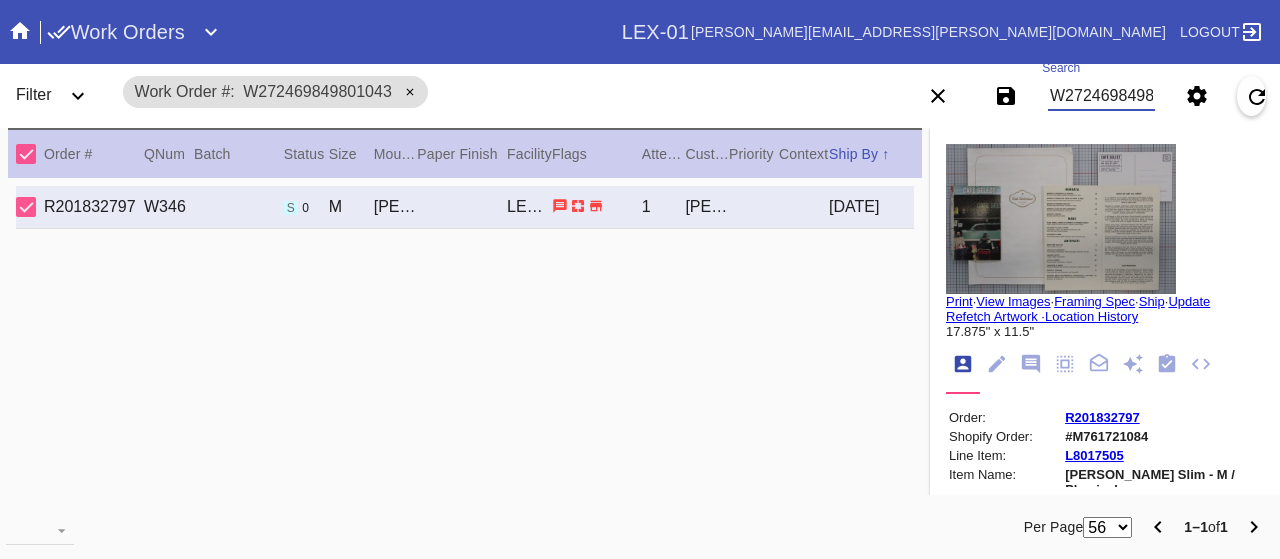 click on "W272469849801043" at bounding box center (1101, 96) 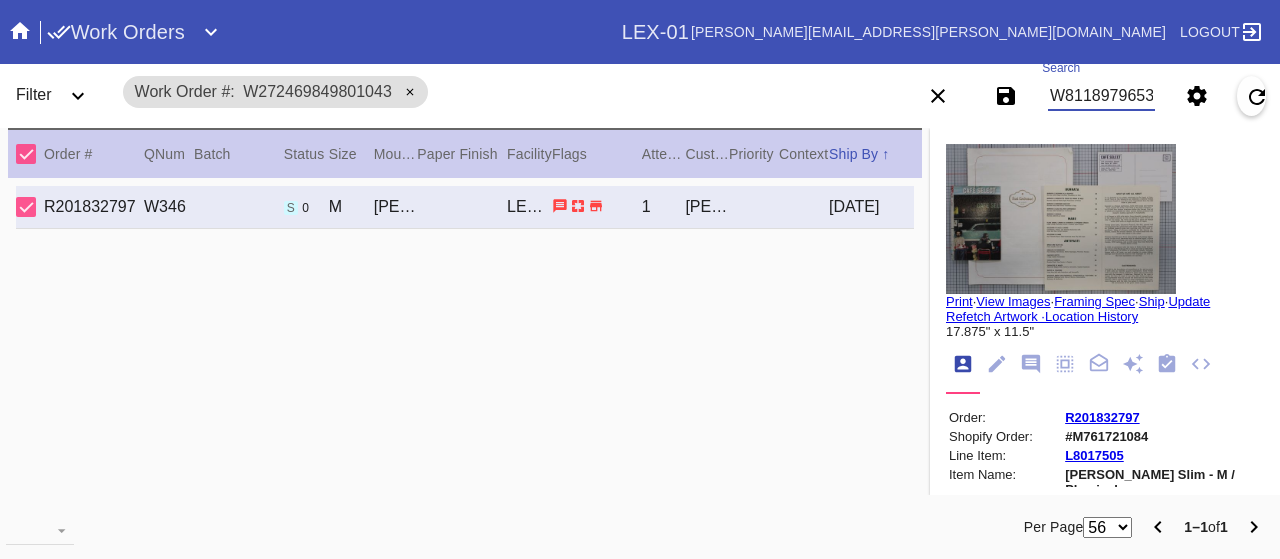 type on "W811897965330704" 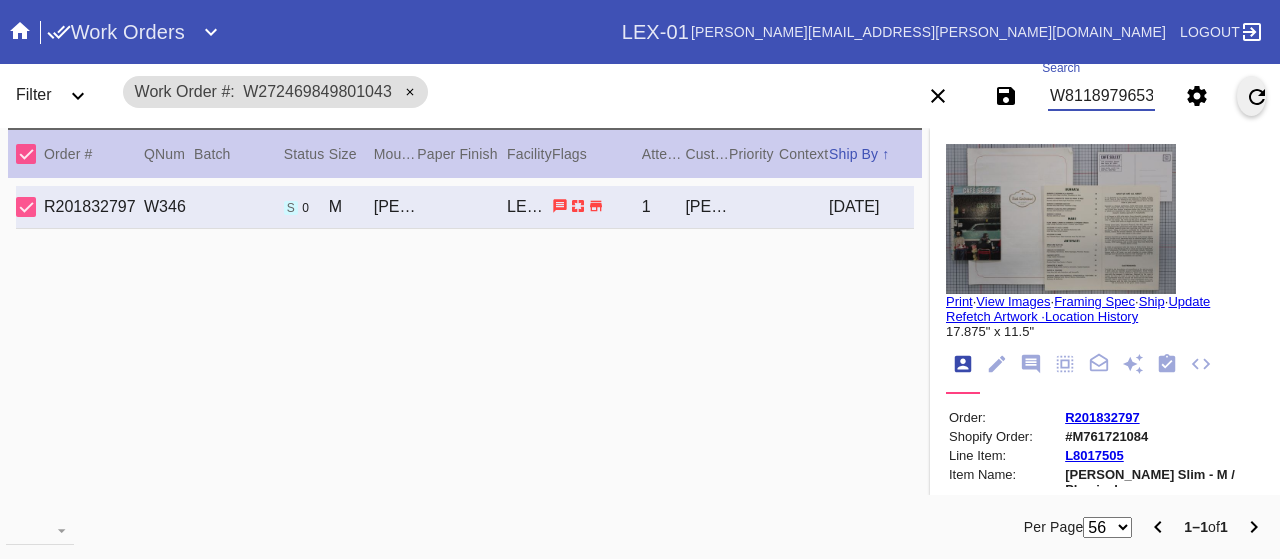 scroll, scrollTop: 0, scrollLeft: 0, axis: both 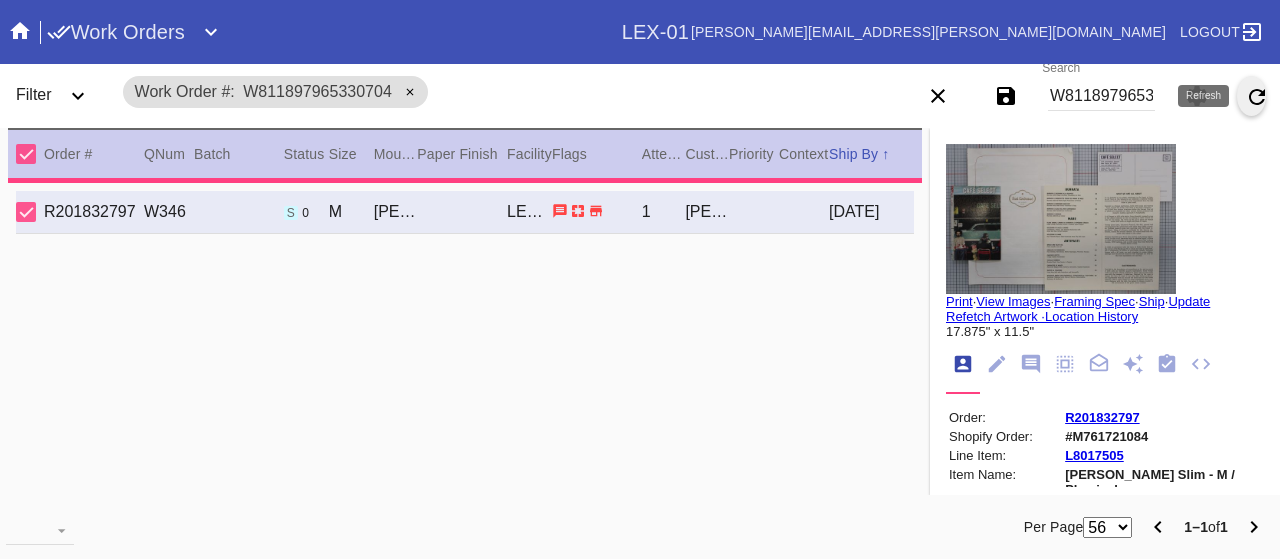 type on "2.0" 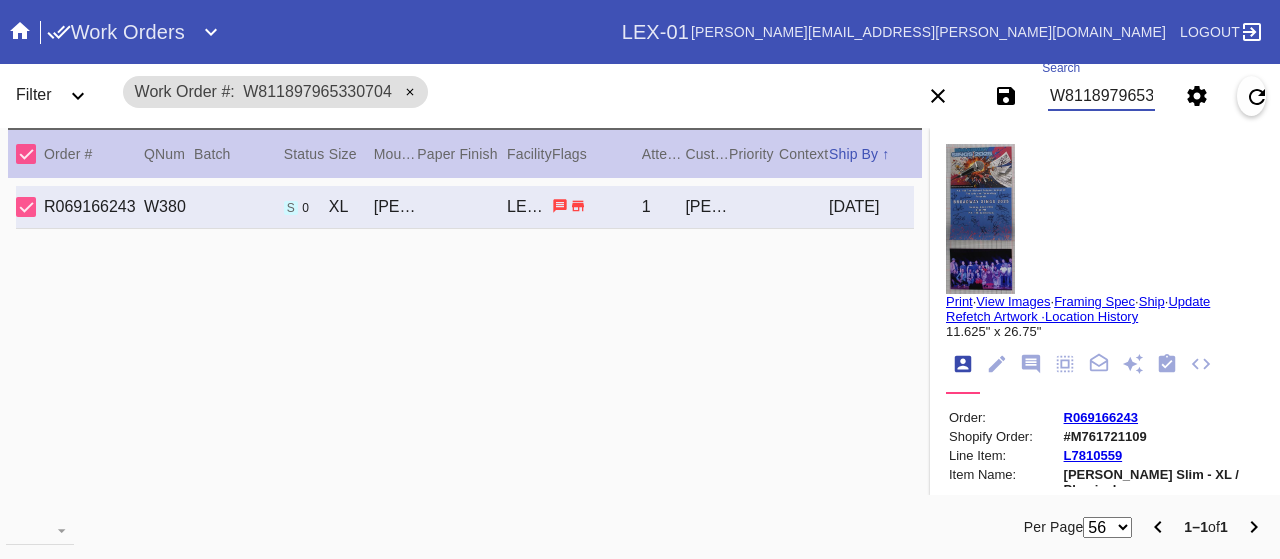 click on "W811897965330704" at bounding box center (1101, 96) 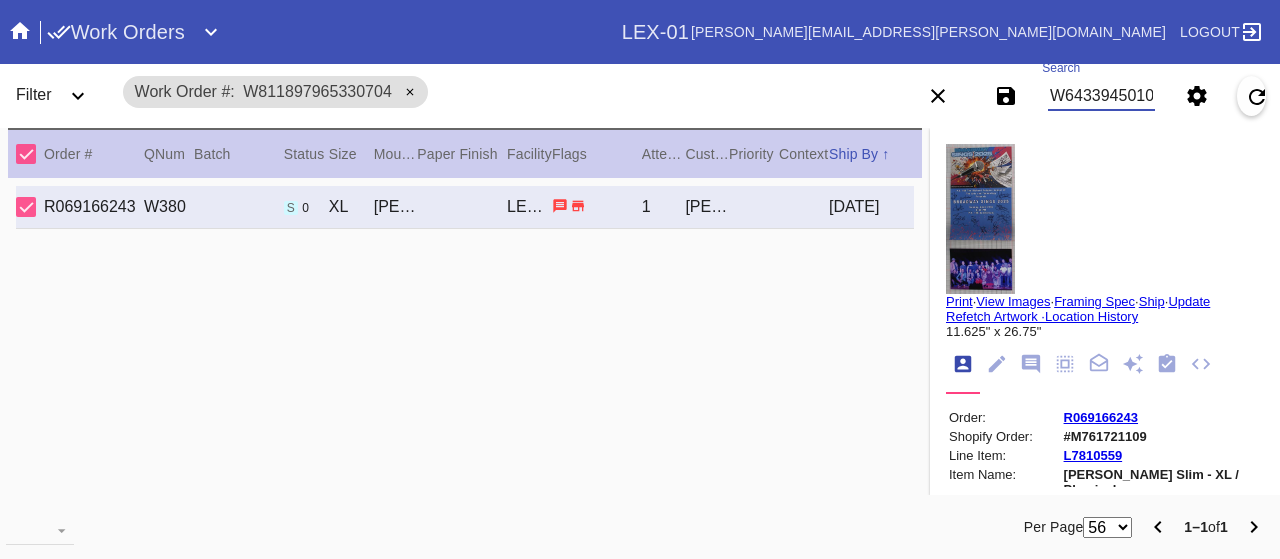 type on "W643394501048192" 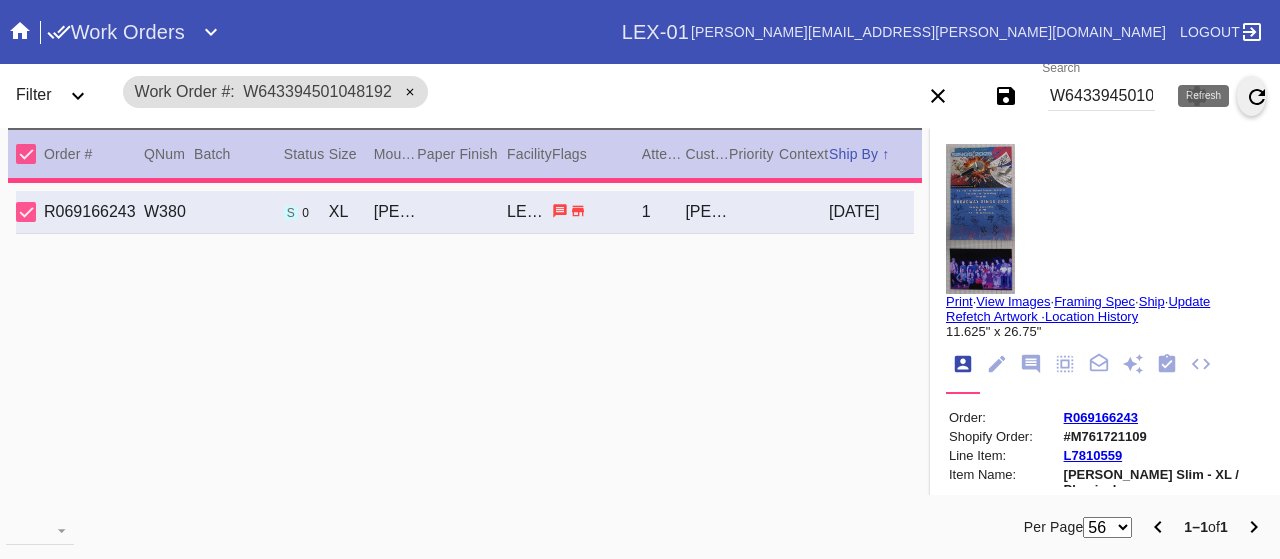 type on "1.5" 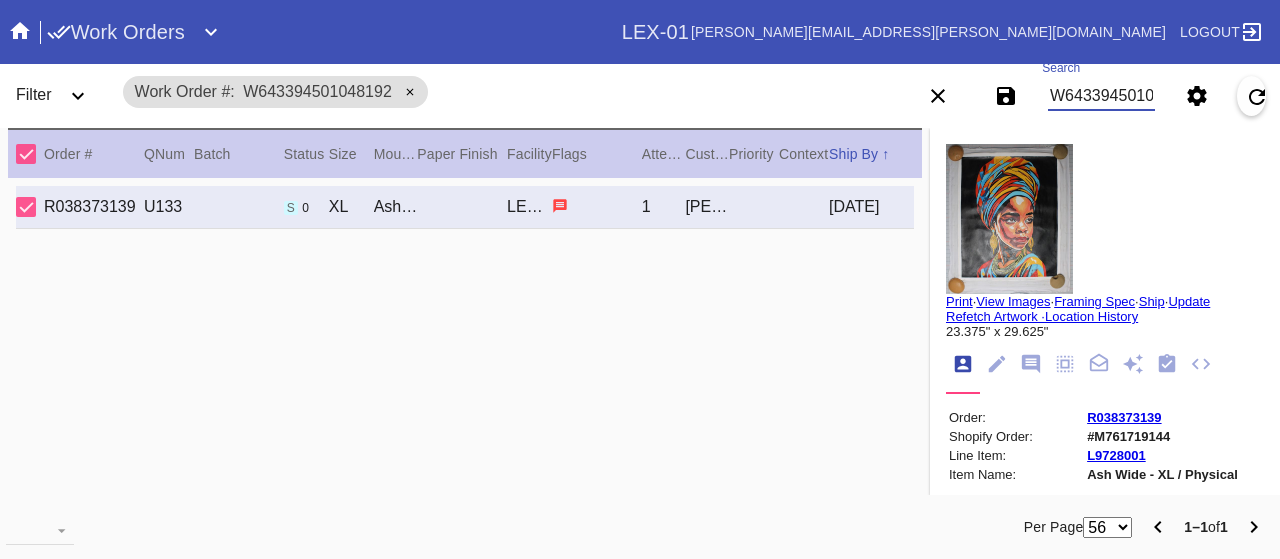 click on "W643394501048192" at bounding box center (1101, 96) 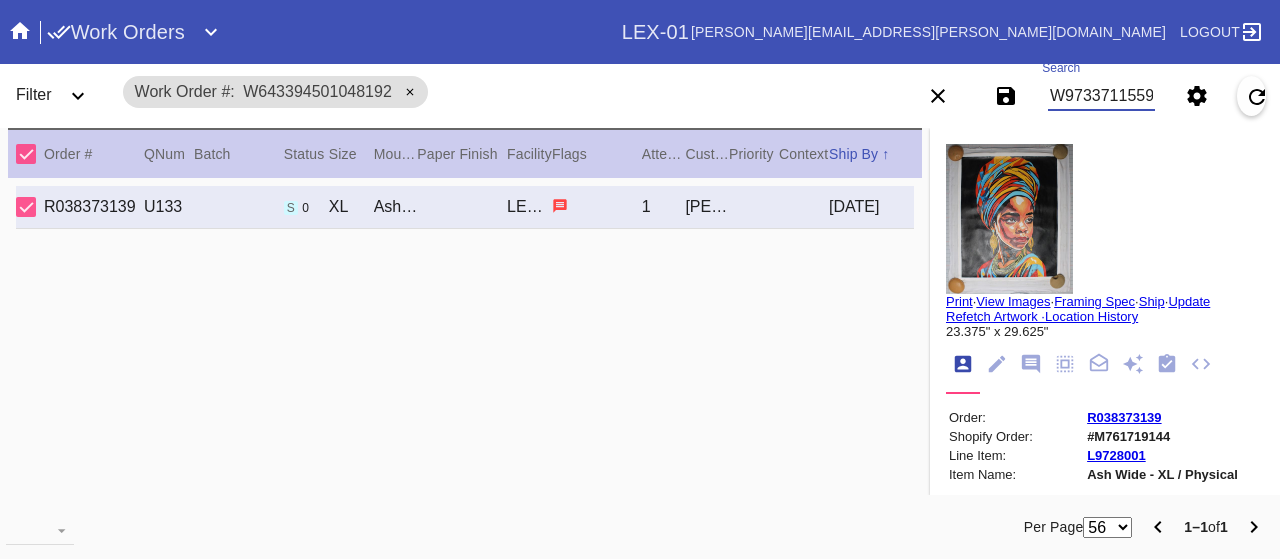 type on "W973371155933443" 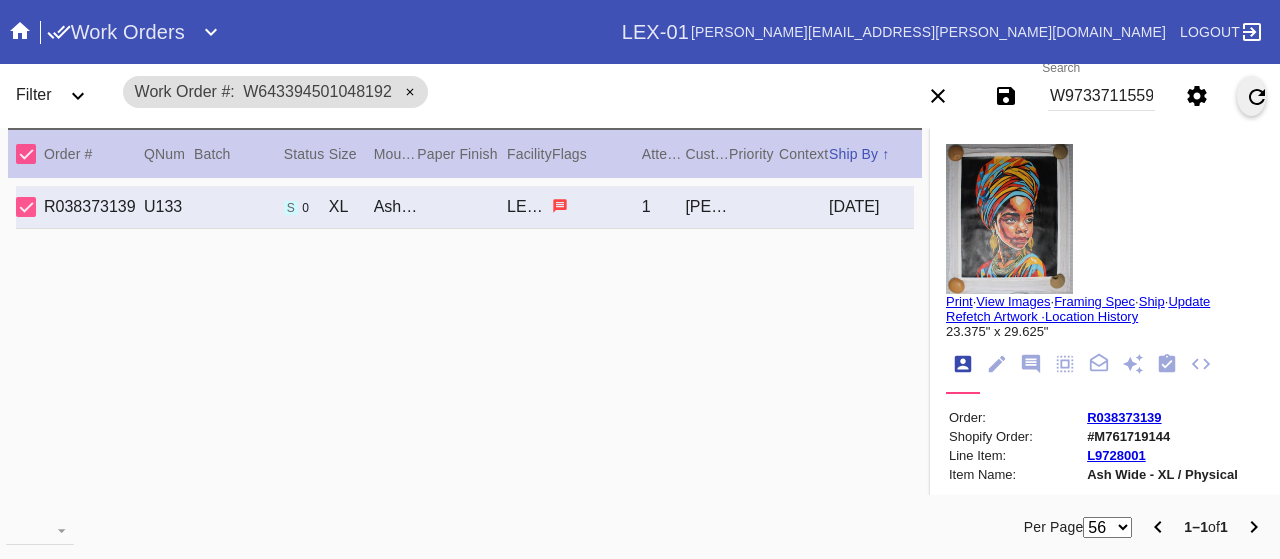 scroll, scrollTop: 0, scrollLeft: 0, axis: both 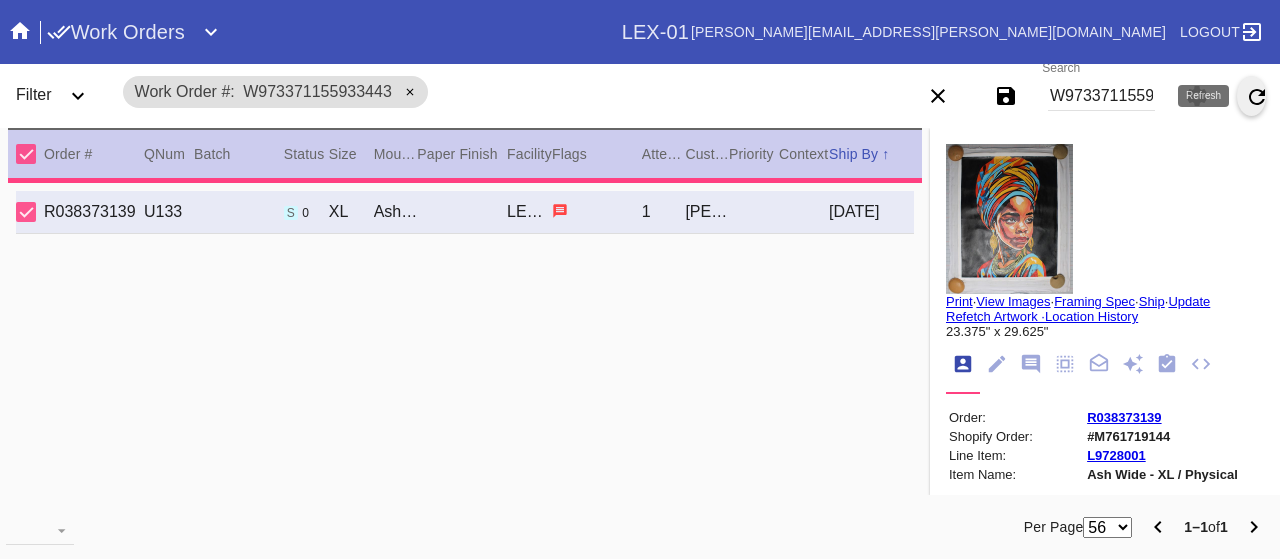 type on "15.125" 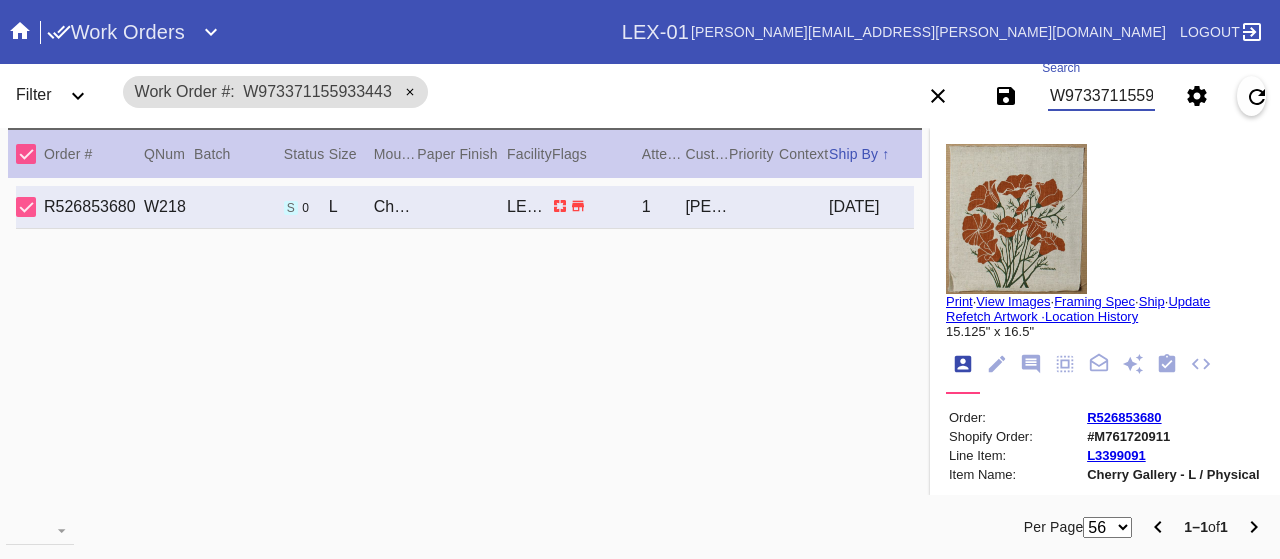 click on "W973371155933443" at bounding box center [1101, 96] 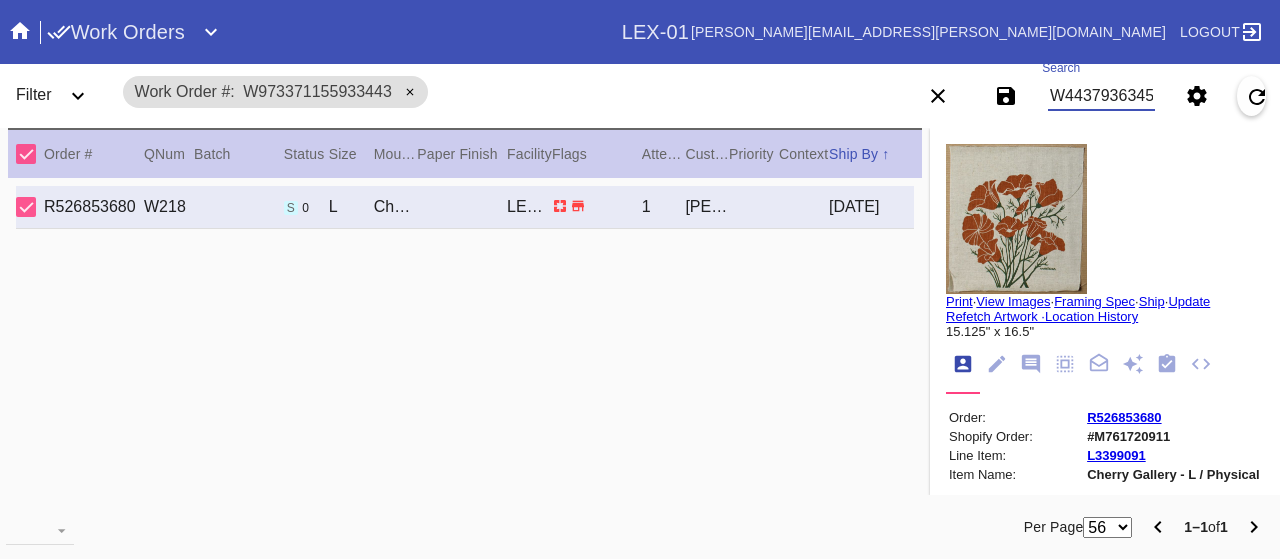 type on "W443793634519106" 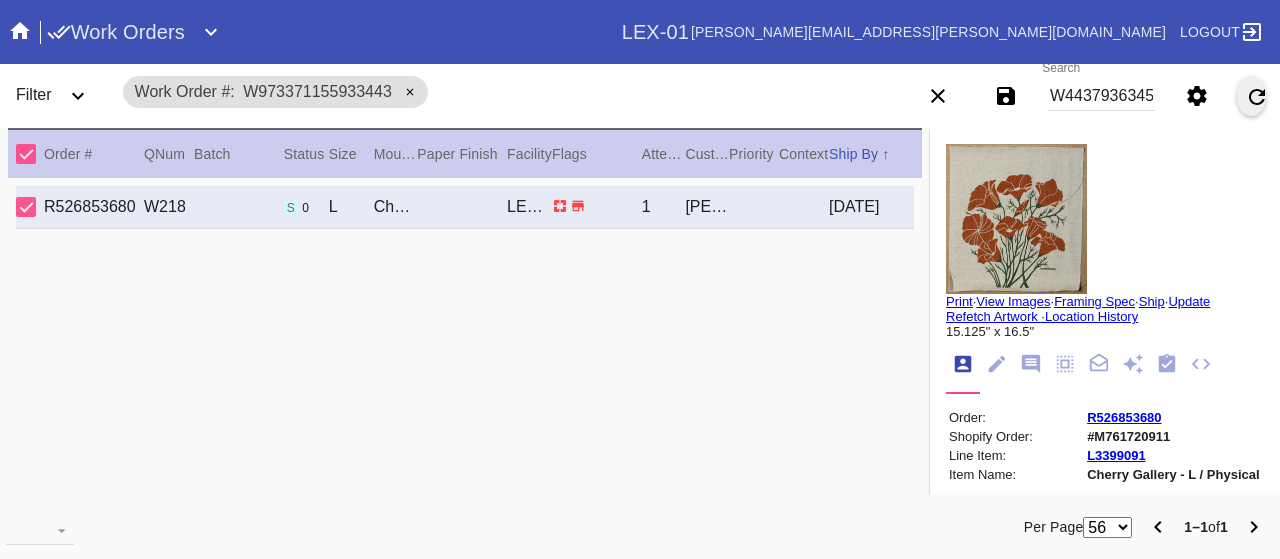 scroll, scrollTop: 0, scrollLeft: 0, axis: both 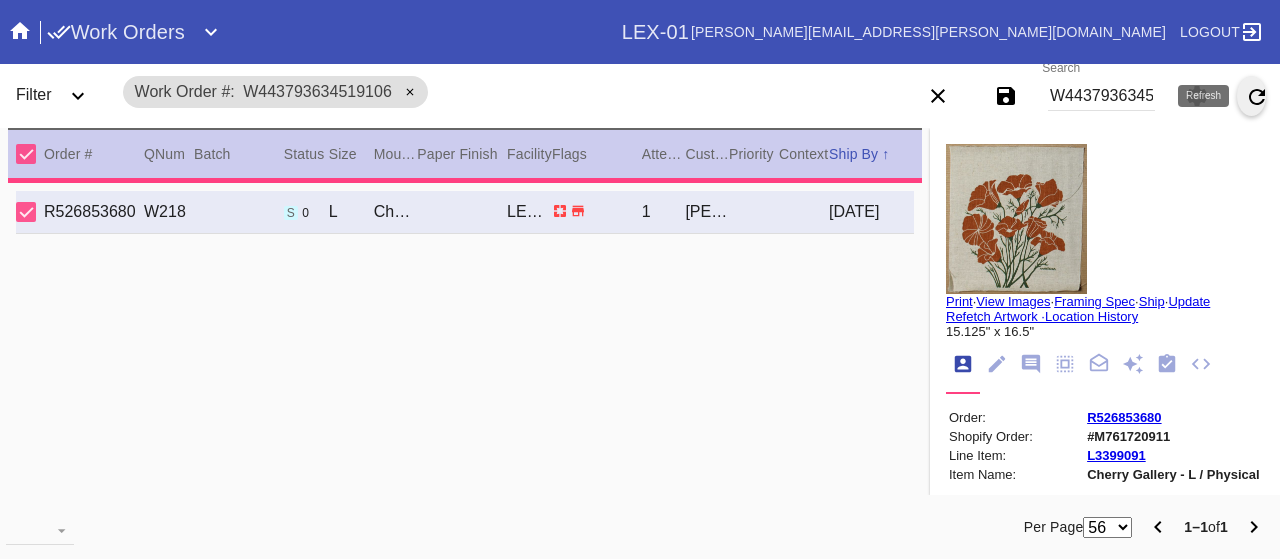 type 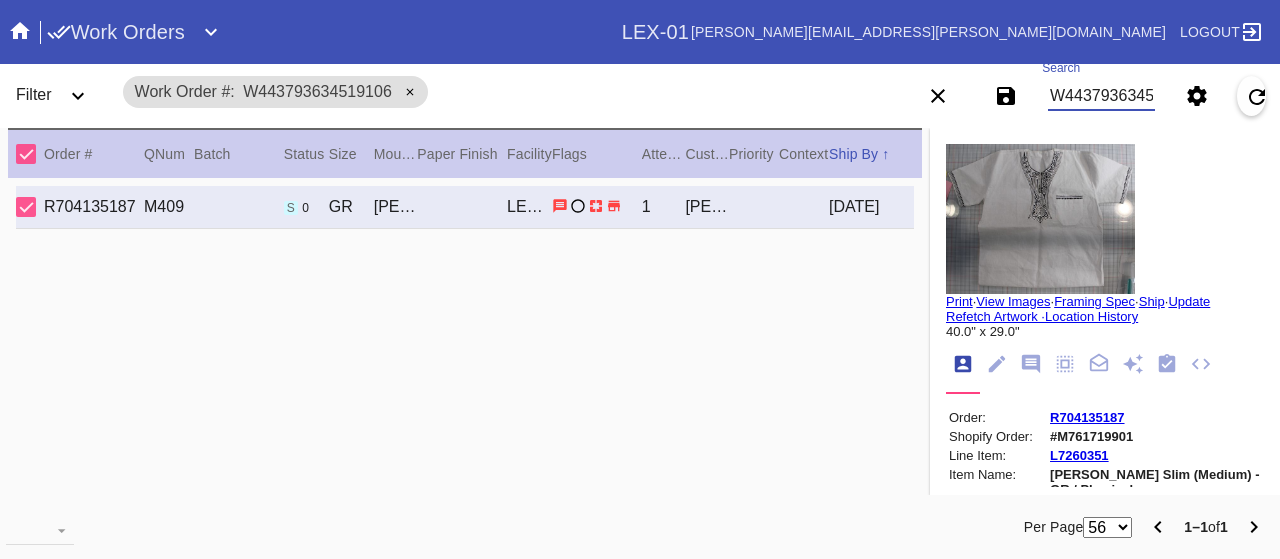 click on "W443793634519106" at bounding box center (1101, 96) 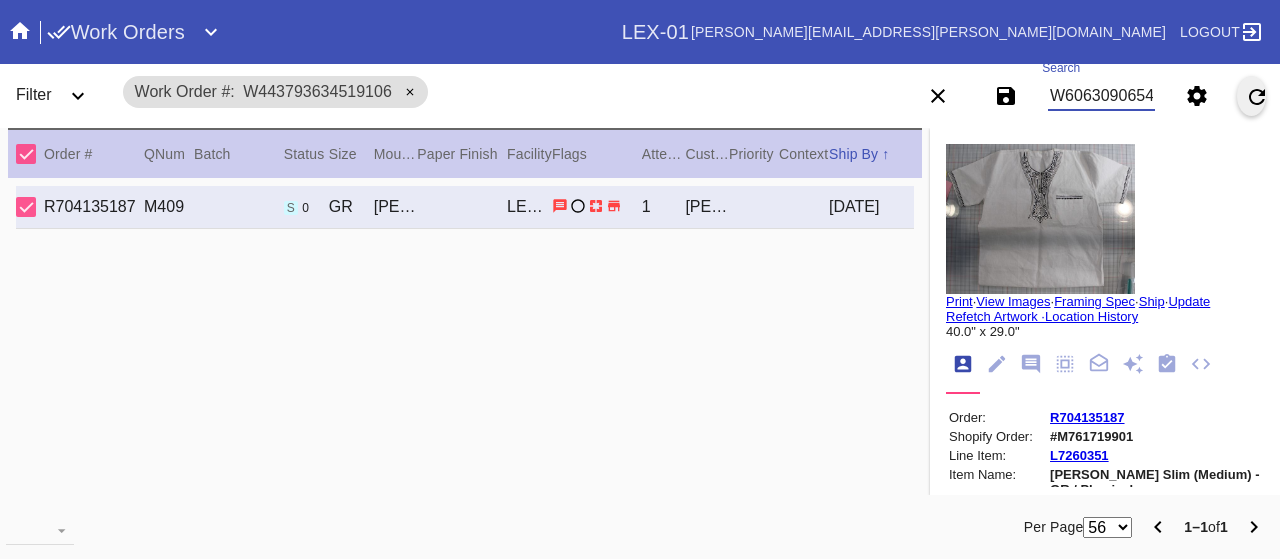 scroll, scrollTop: 0, scrollLeft: 0, axis: both 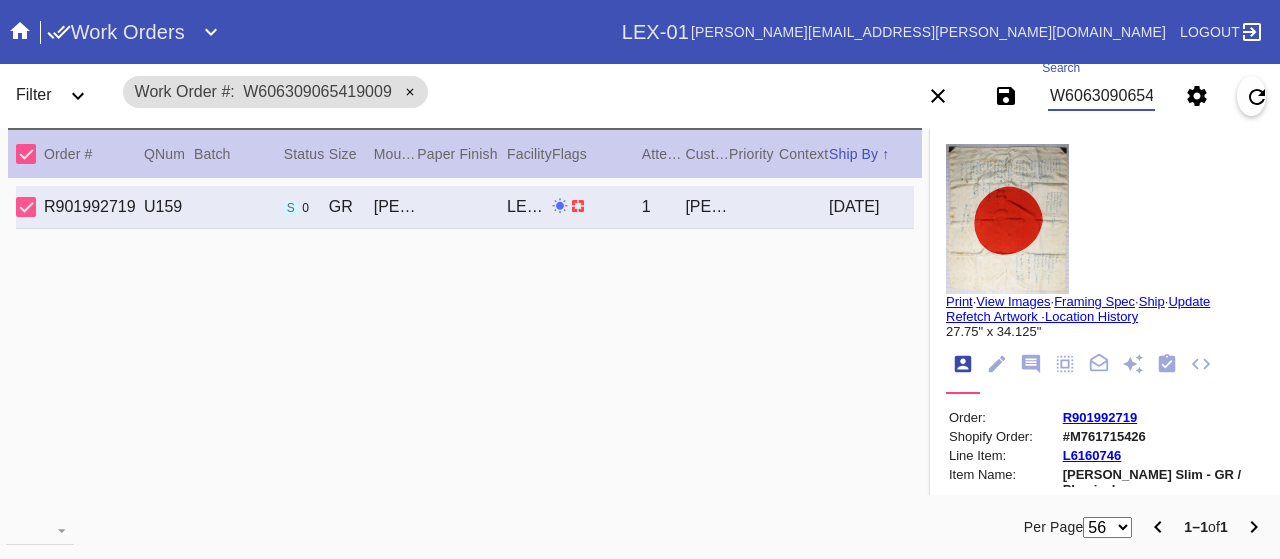 click on "W606309065419009" at bounding box center (1101, 96) 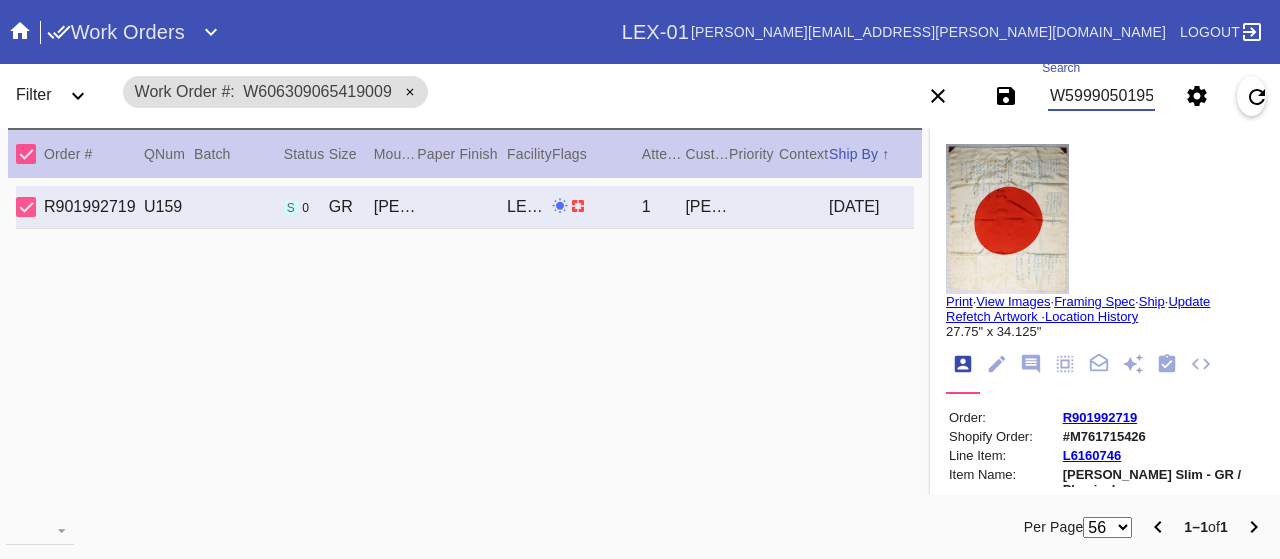 scroll, scrollTop: 0, scrollLeft: 0, axis: both 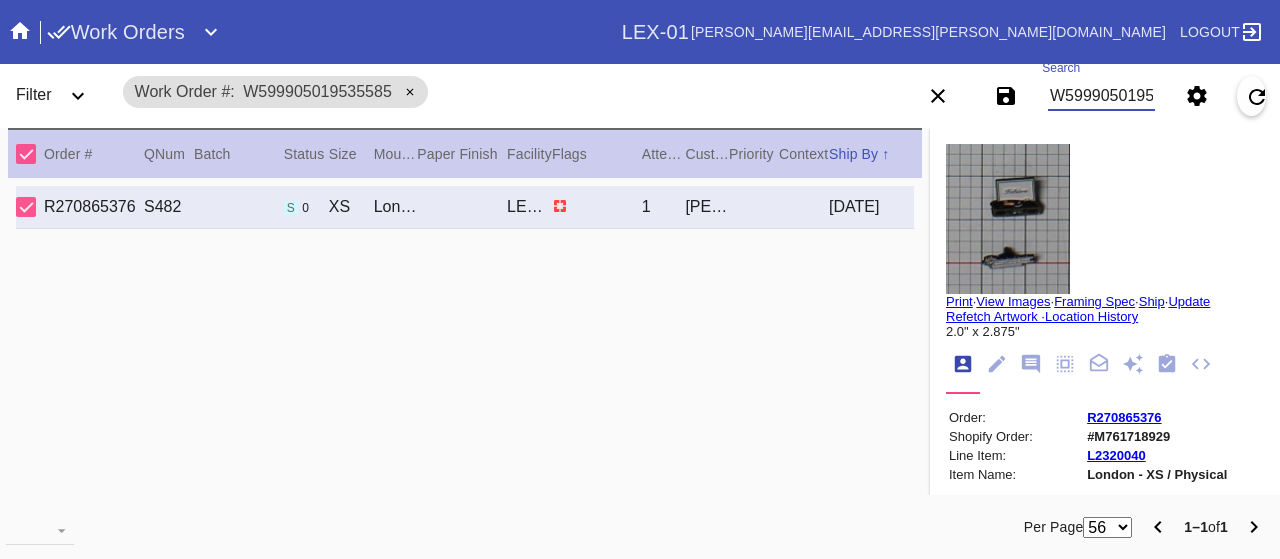 click on "W599905019535585" at bounding box center (1101, 96) 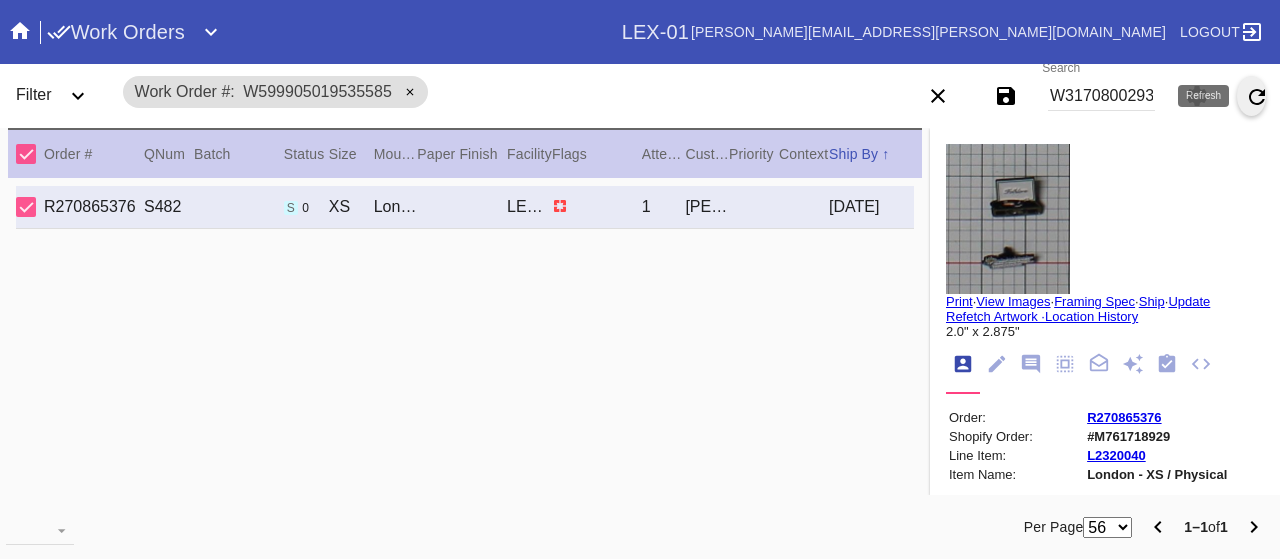 scroll, scrollTop: 0, scrollLeft: 0, axis: both 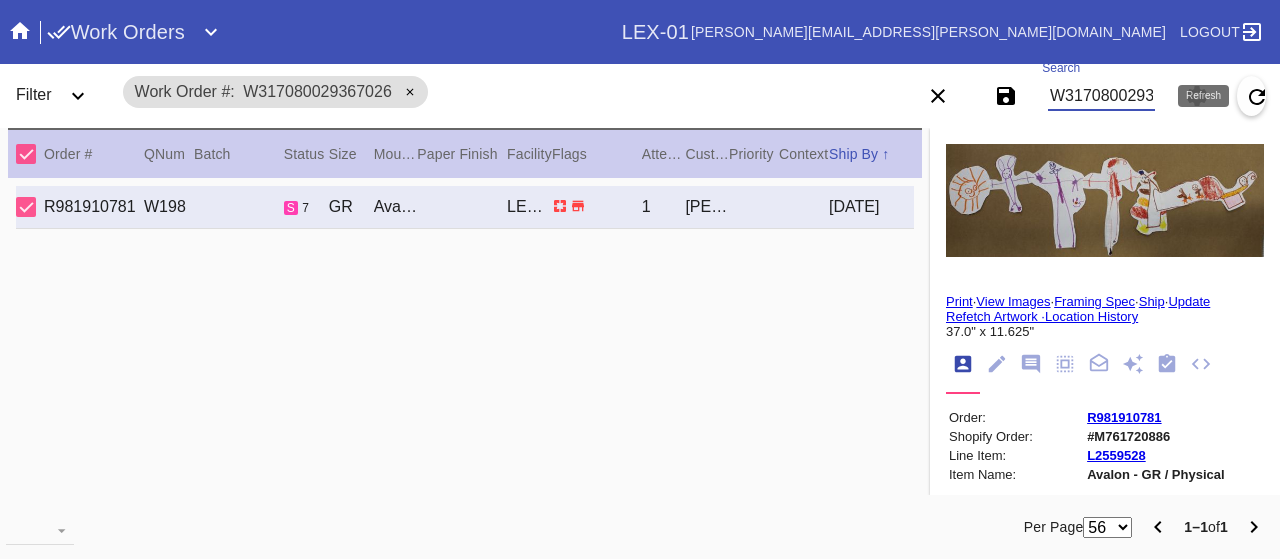 click on "W317080029367026" at bounding box center (1101, 96) 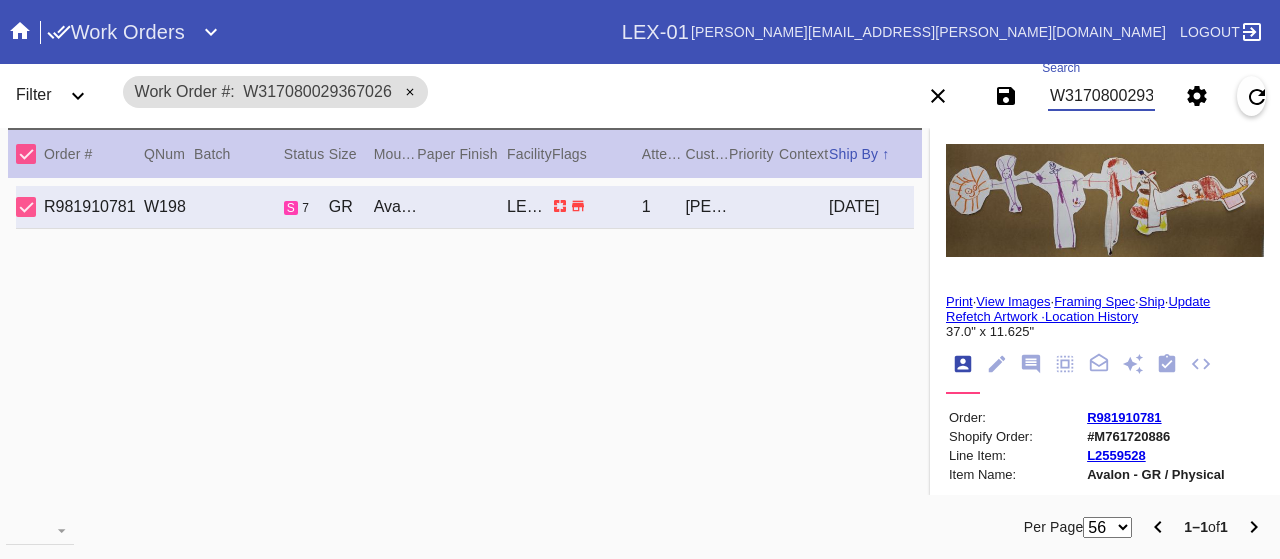 click on "W317080029367026" at bounding box center [1101, 96] 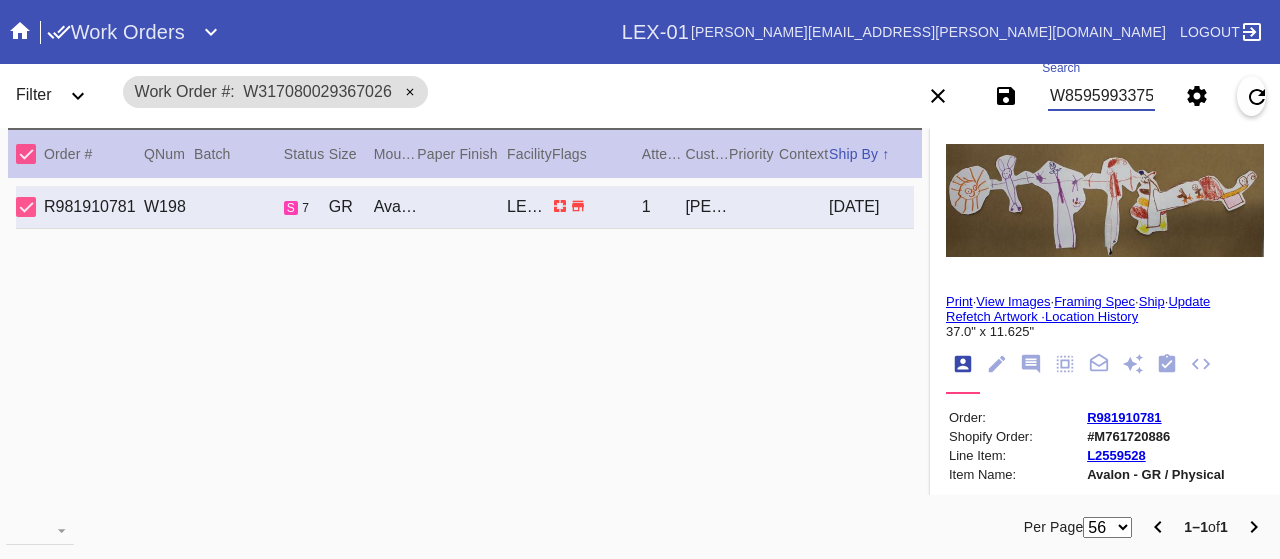 scroll, scrollTop: 0, scrollLeft: 0, axis: both 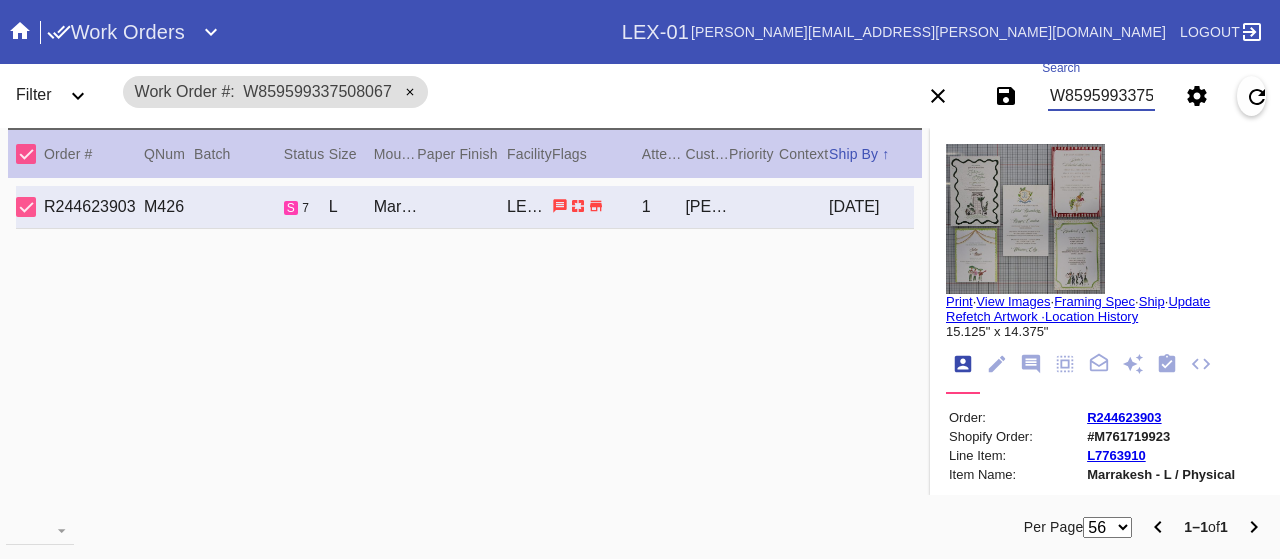click on "W859599337508067" at bounding box center [1101, 96] 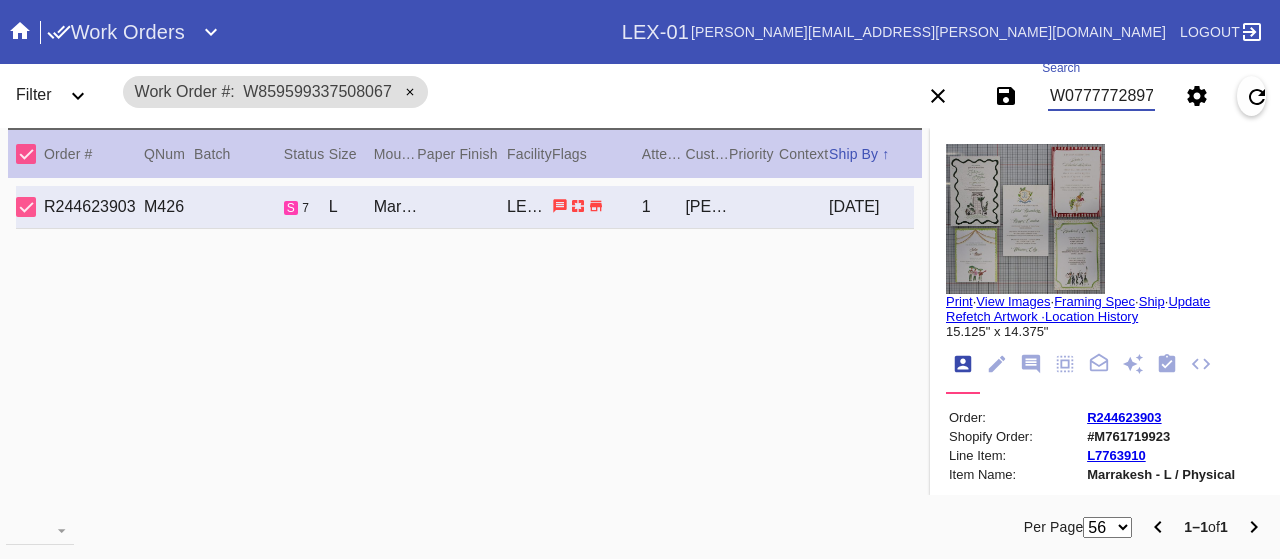 scroll, scrollTop: 0, scrollLeft: 0, axis: both 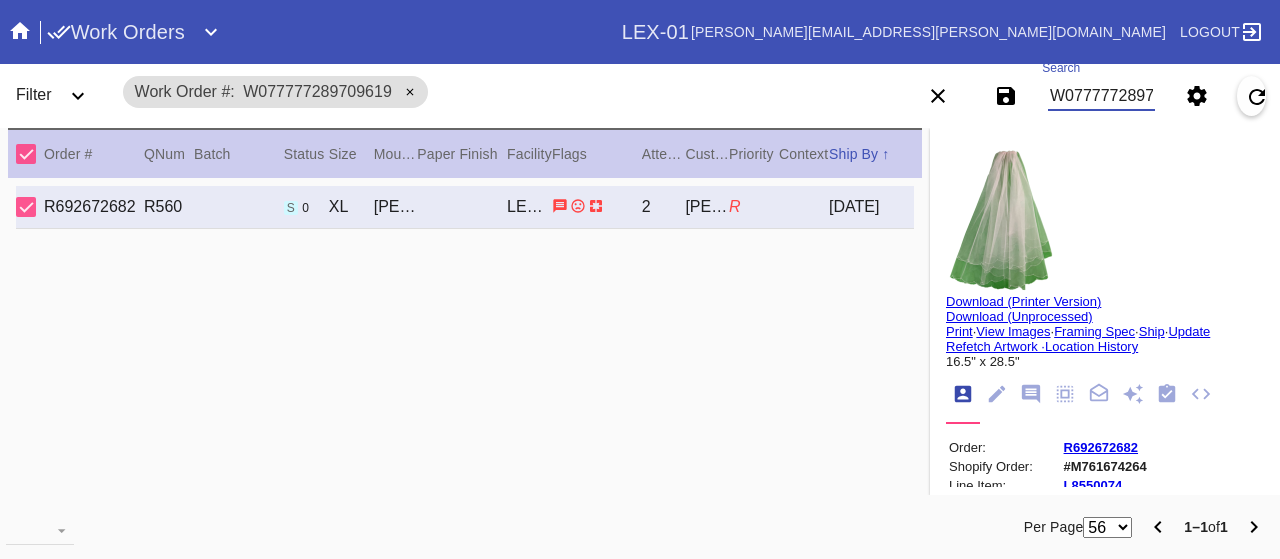 click on "W077777289709619" at bounding box center [1101, 96] 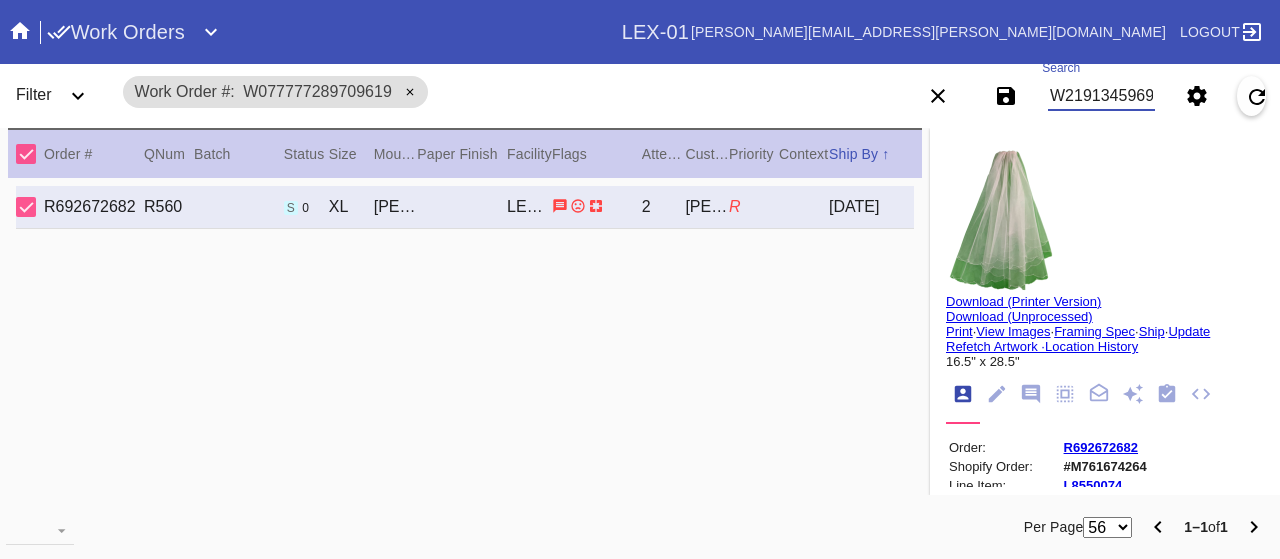 scroll, scrollTop: 0, scrollLeft: 0, axis: both 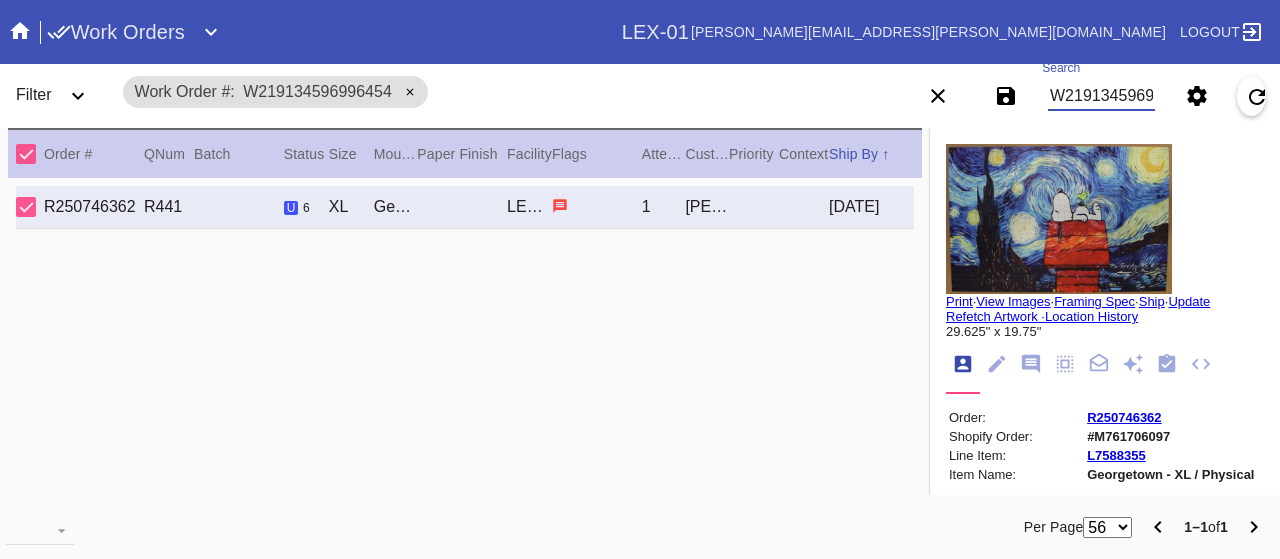 click on "W219134596996454" at bounding box center (1101, 96) 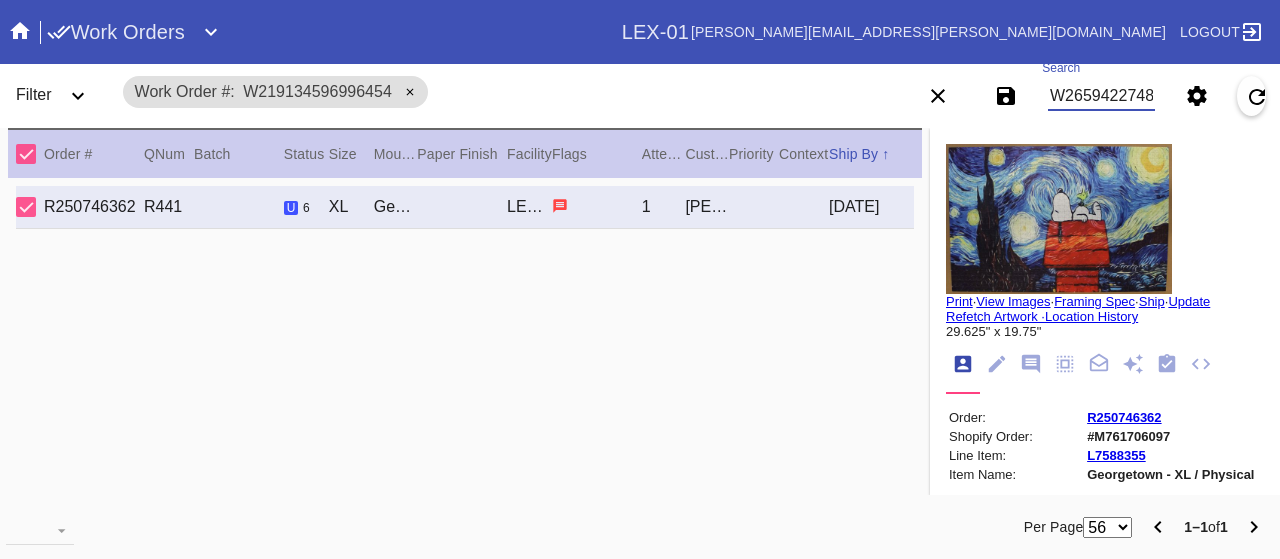 scroll, scrollTop: 0, scrollLeft: 0, axis: both 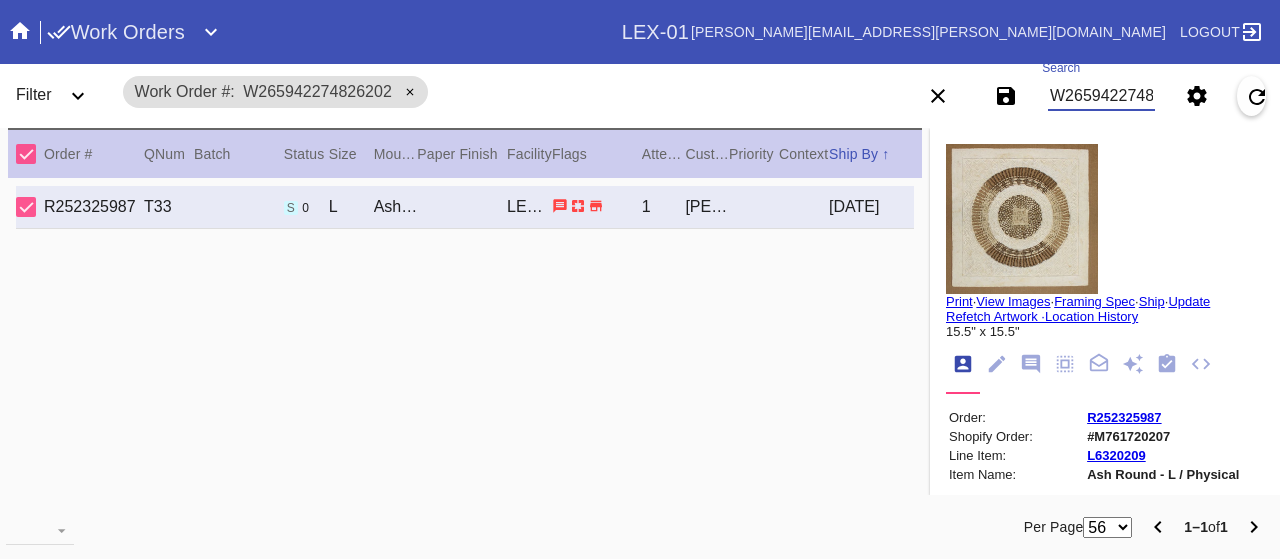 click on "W265942274826202" at bounding box center [1101, 96] 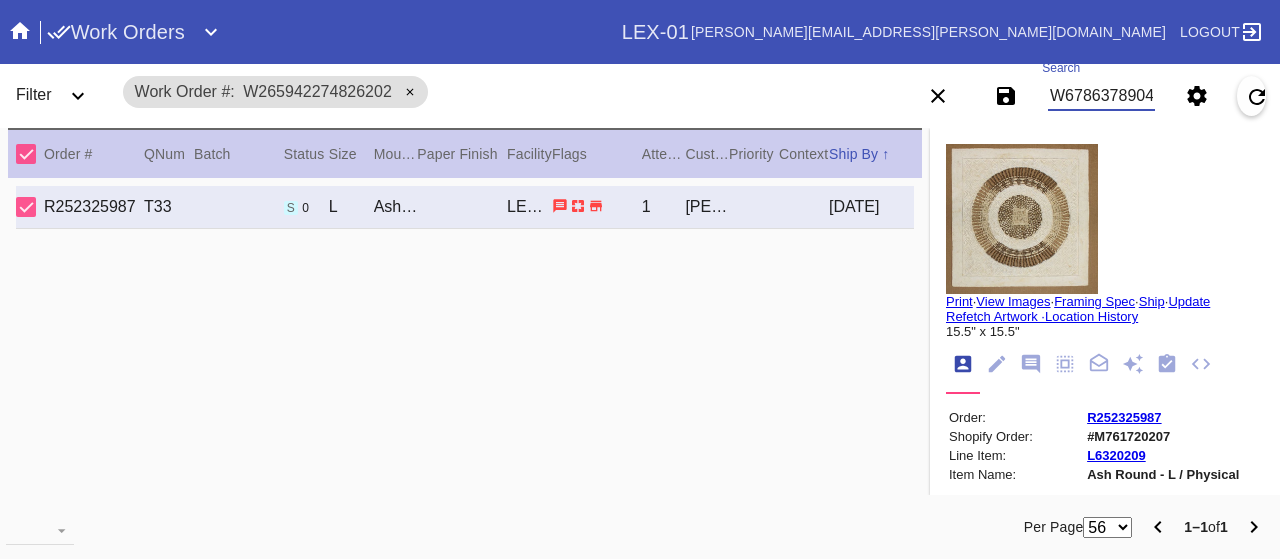 scroll, scrollTop: 0, scrollLeft: 44, axis: horizontal 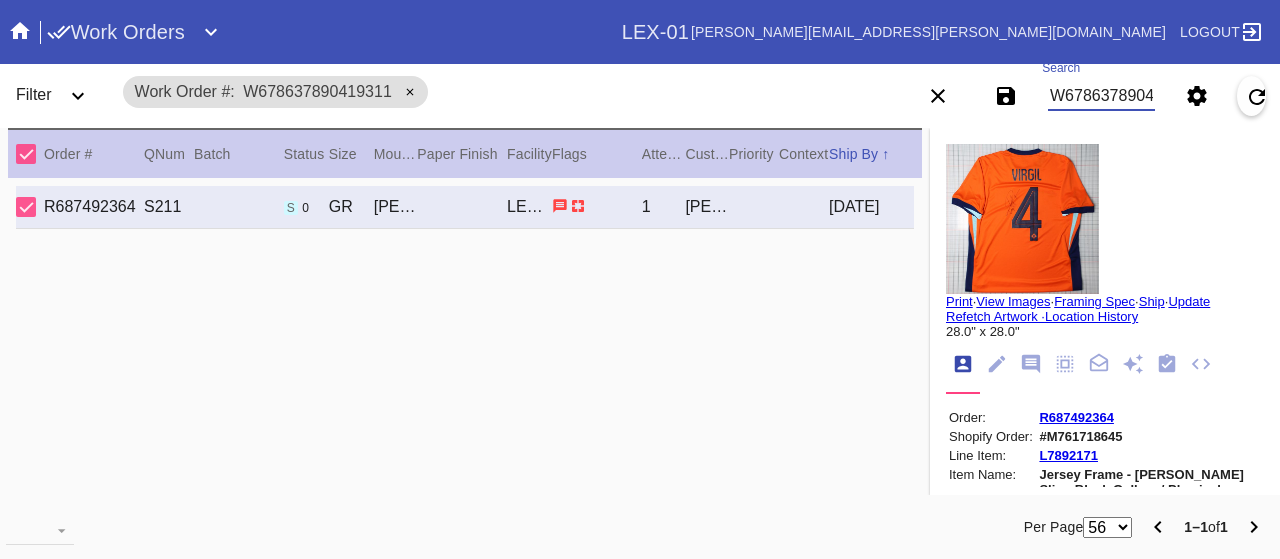 click on "W678637890419311" at bounding box center (1101, 96) 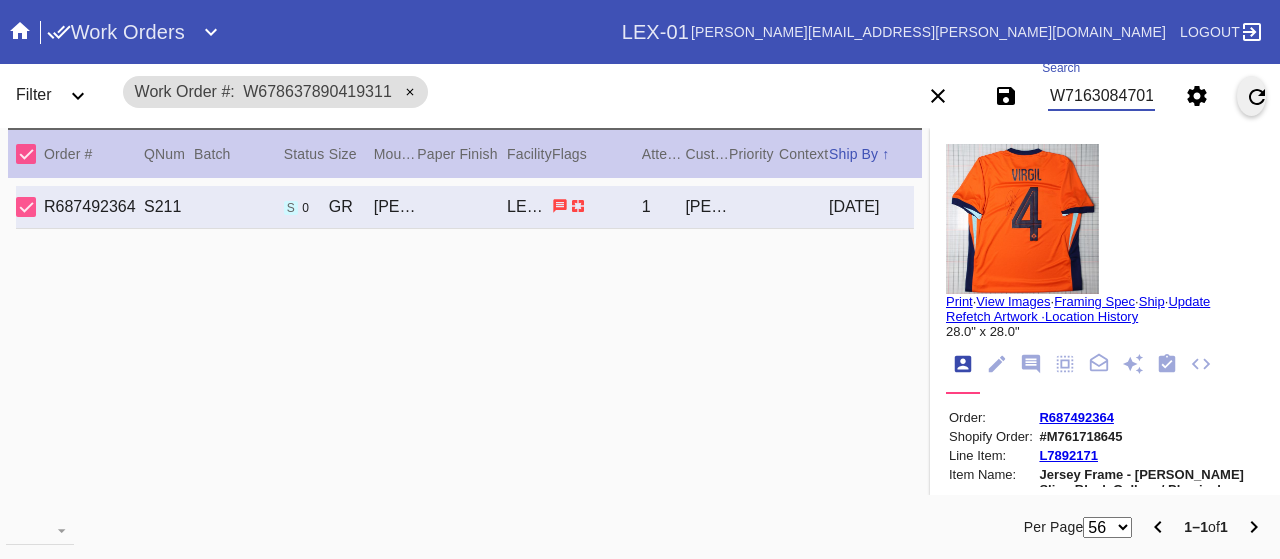 scroll, scrollTop: 0, scrollLeft: 0, axis: both 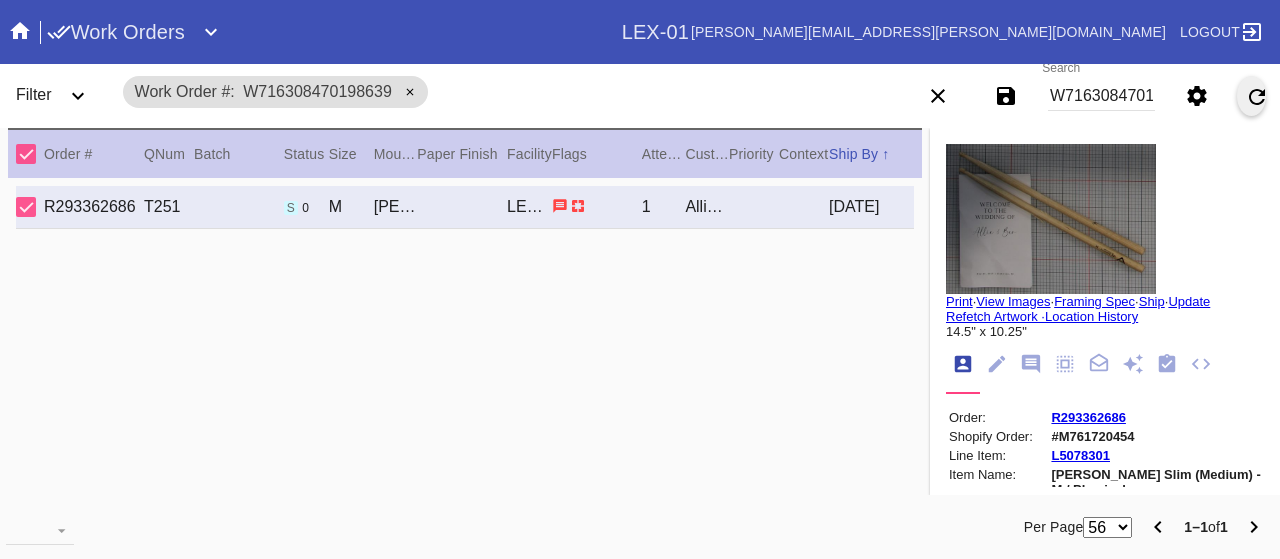 click on "W716308470198639" at bounding box center (1101, 96) 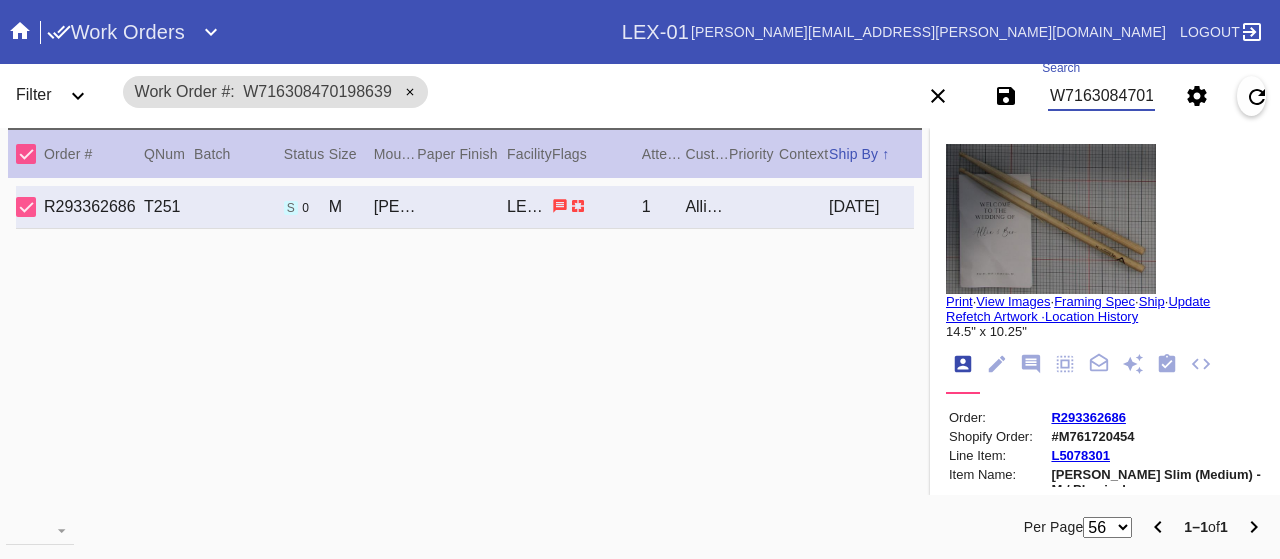 click on "W716308470198639" at bounding box center [1101, 96] 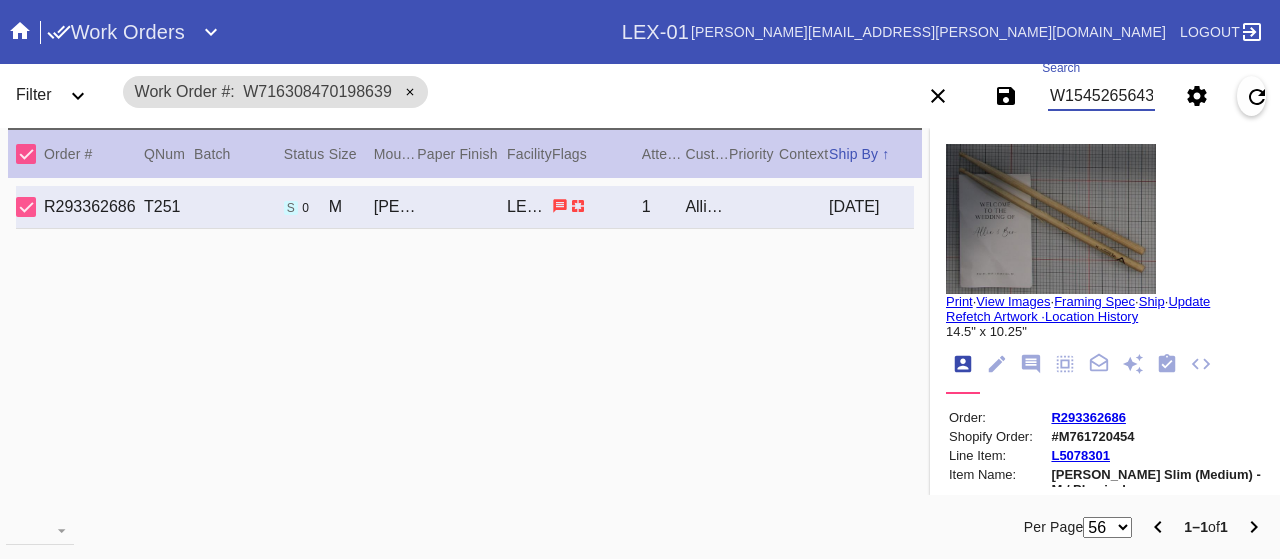 scroll, scrollTop: 0, scrollLeft: 0, axis: both 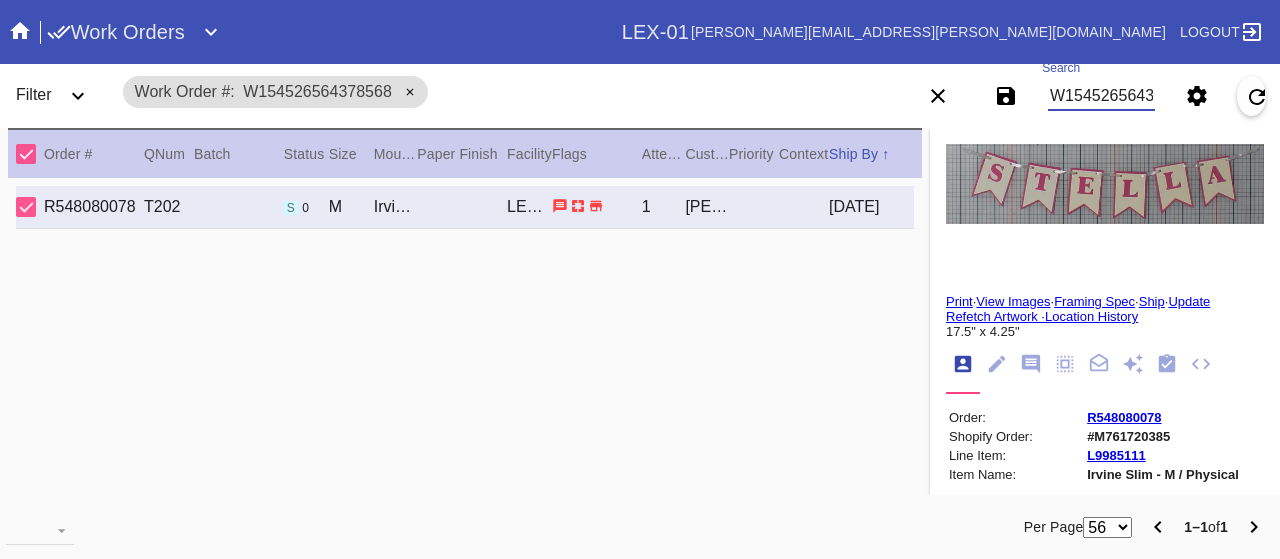 click on "W154526564378568" at bounding box center (1101, 96) 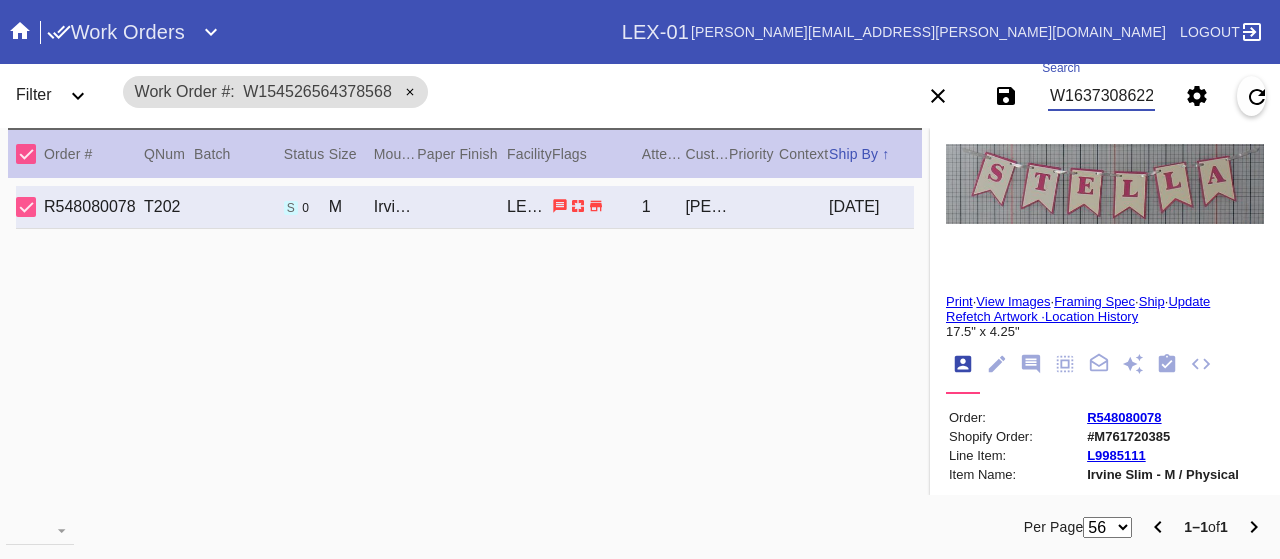 scroll, scrollTop: 0, scrollLeft: 0, axis: both 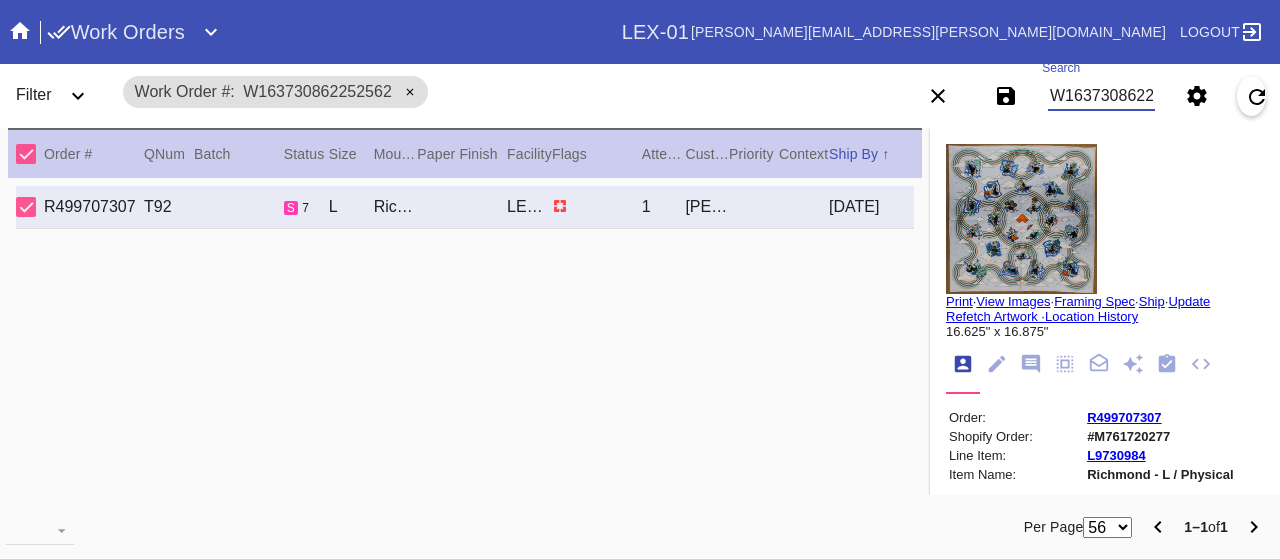 click on "W163730862252562" at bounding box center [1101, 96] 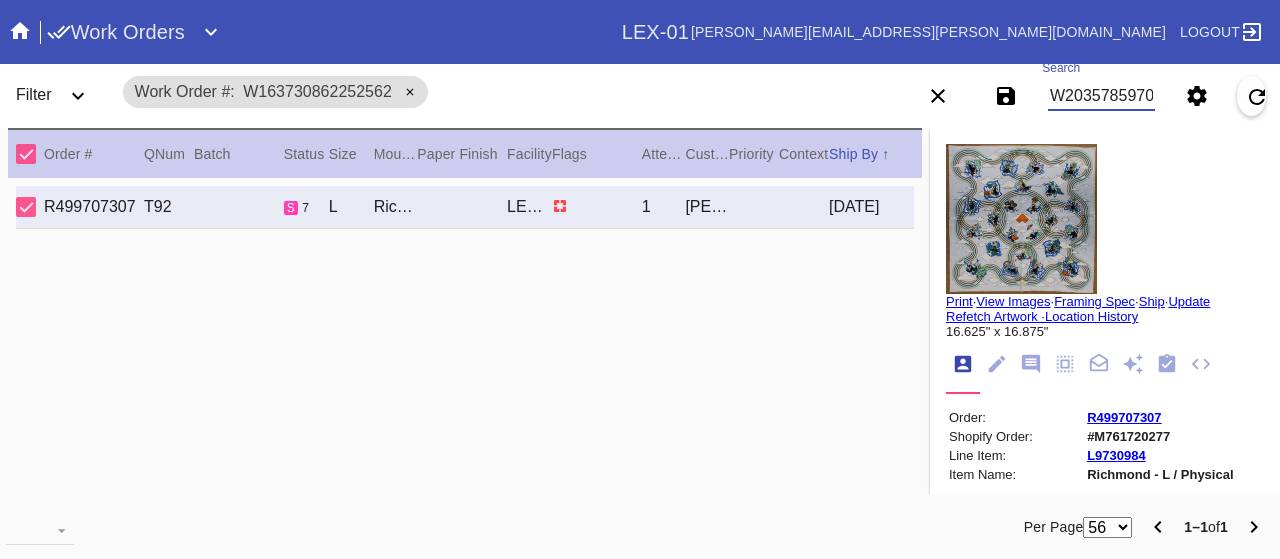 scroll, scrollTop: 0, scrollLeft: 0, axis: both 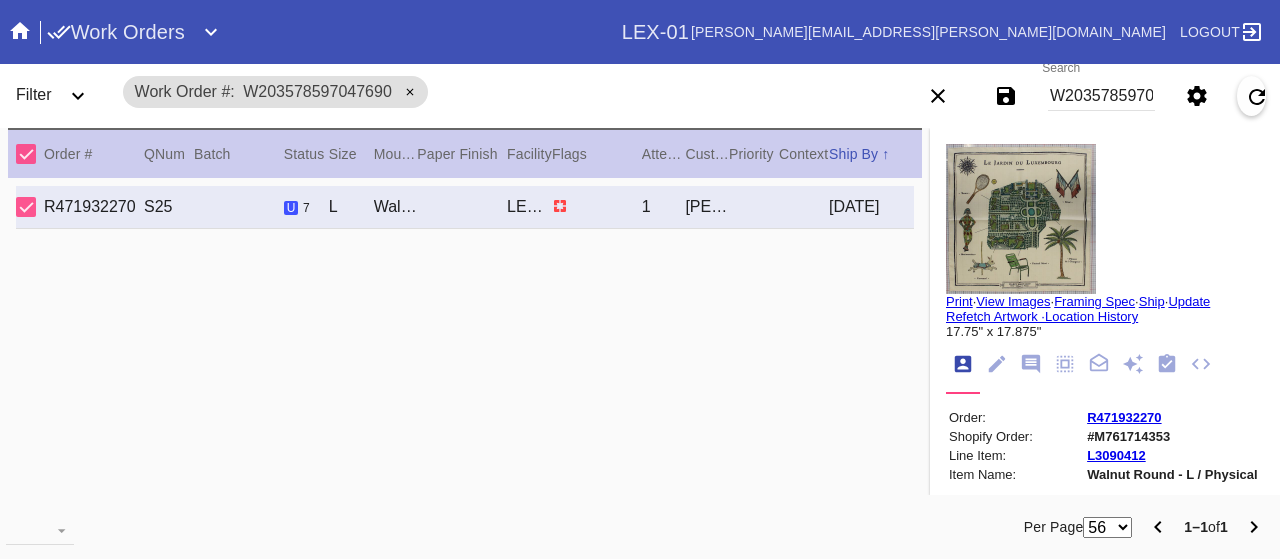 drag, startPoint x: 1068, startPoint y: 116, endPoint x: 1077, endPoint y: 102, distance: 16.643316 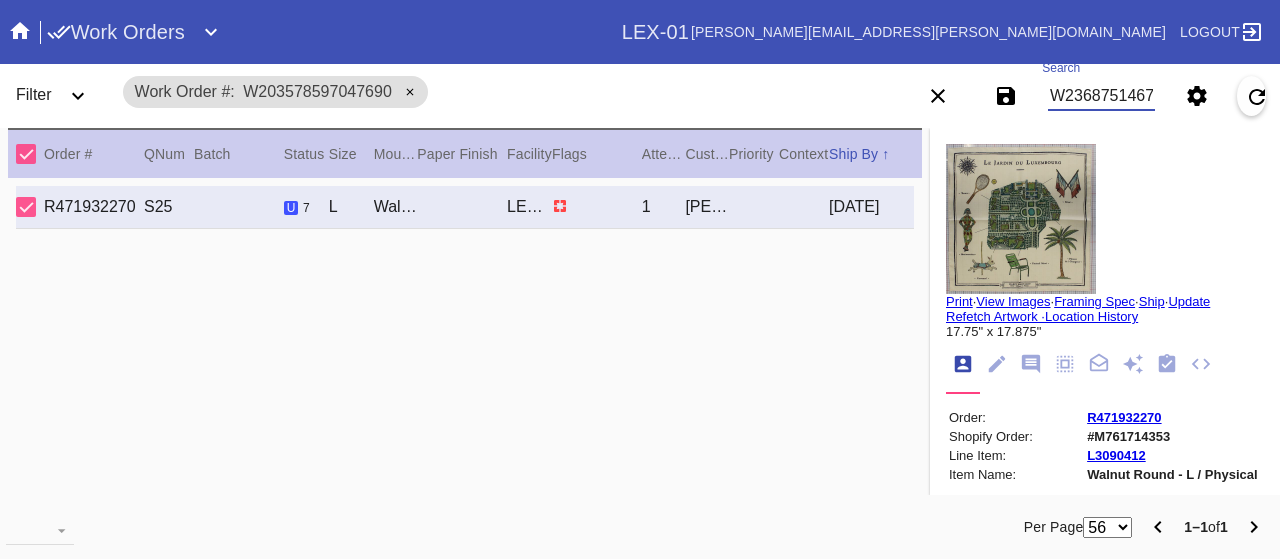 type on "W236875146757594" 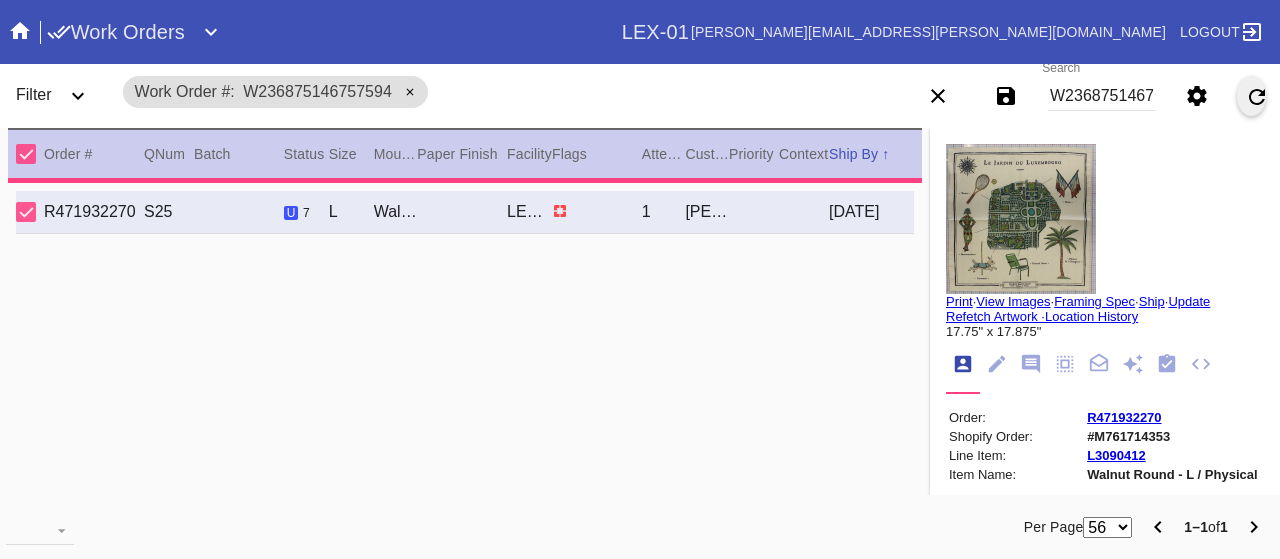 type on "0.0" 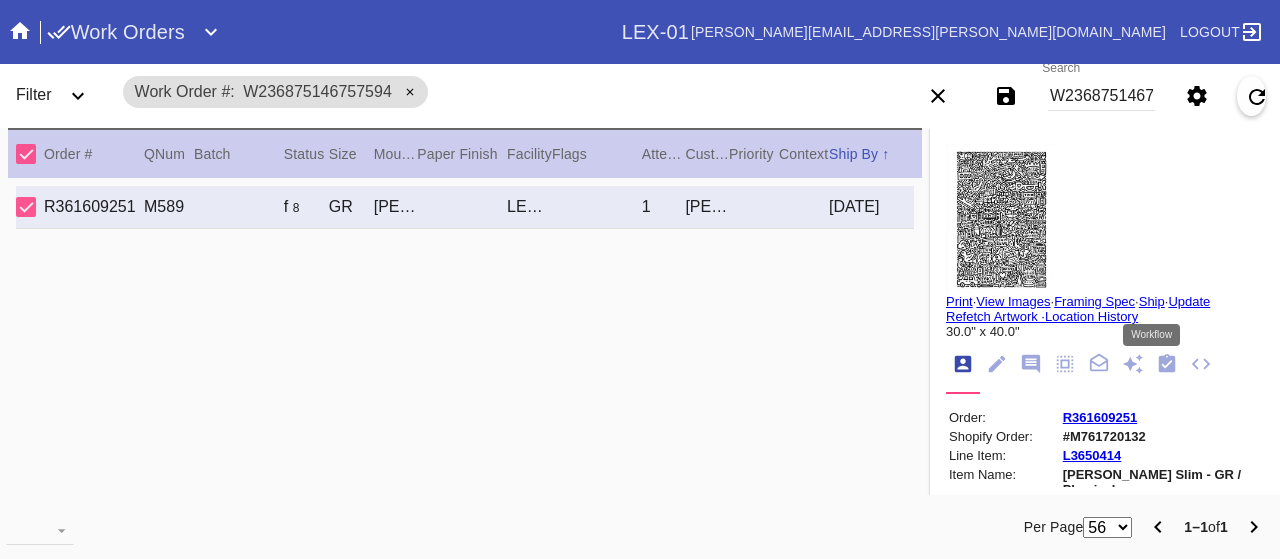click 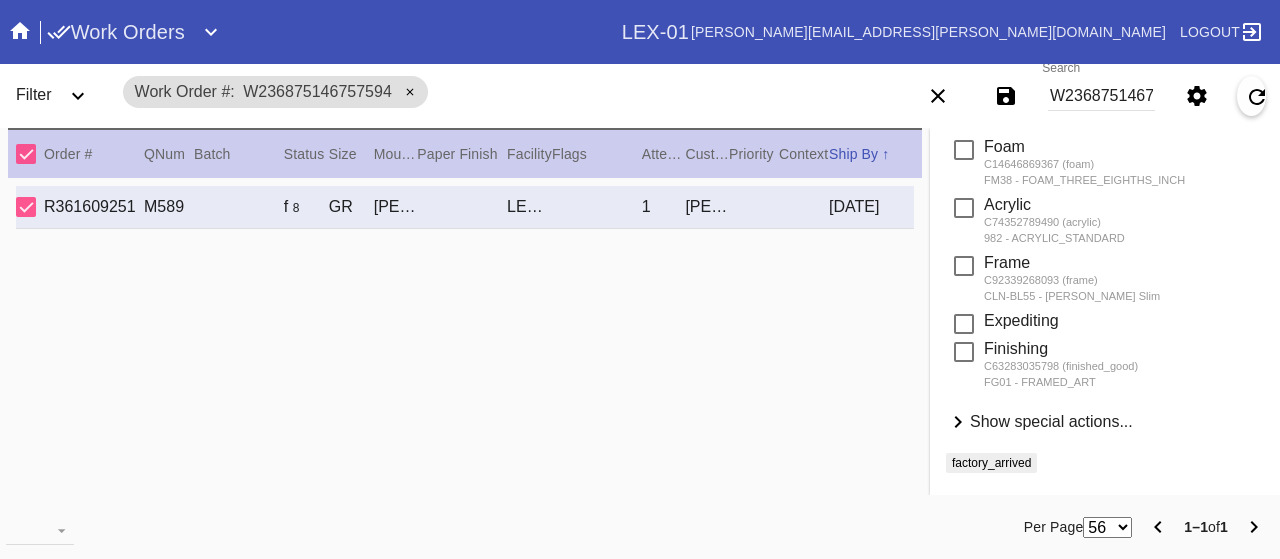 scroll, scrollTop: 436, scrollLeft: 0, axis: vertical 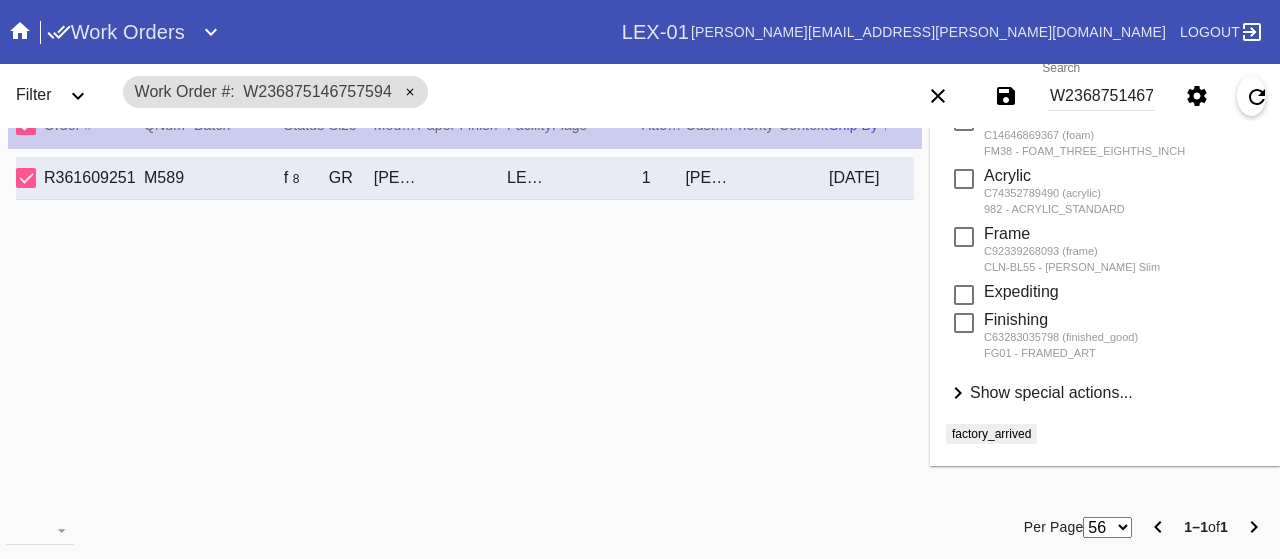 click on "Show special actions..." at bounding box center (1051, 392) 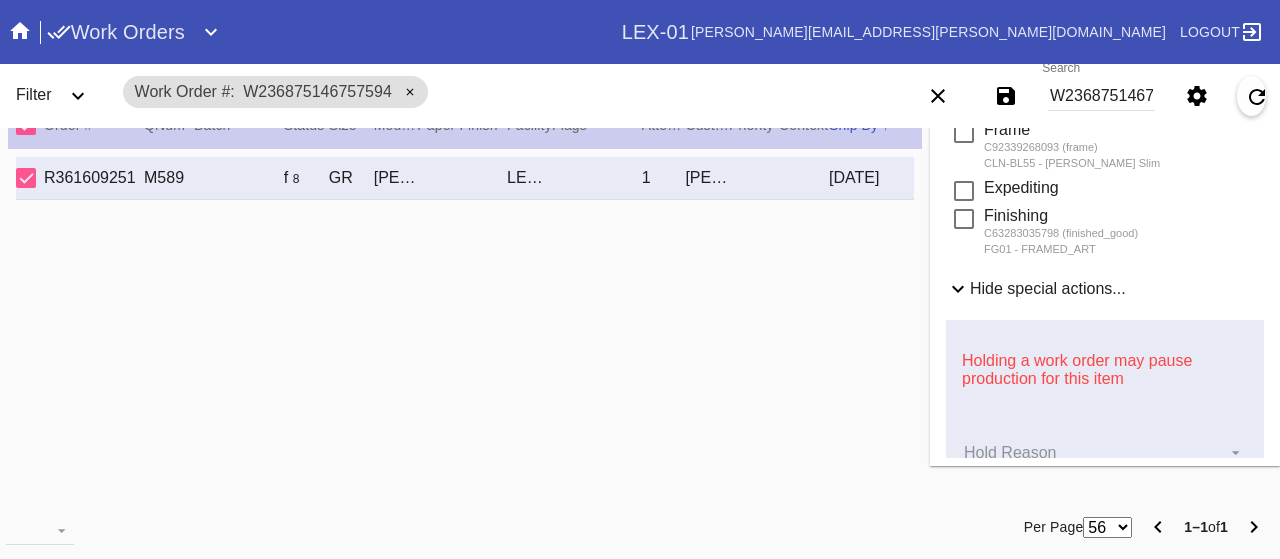 scroll, scrollTop: 636, scrollLeft: 0, axis: vertical 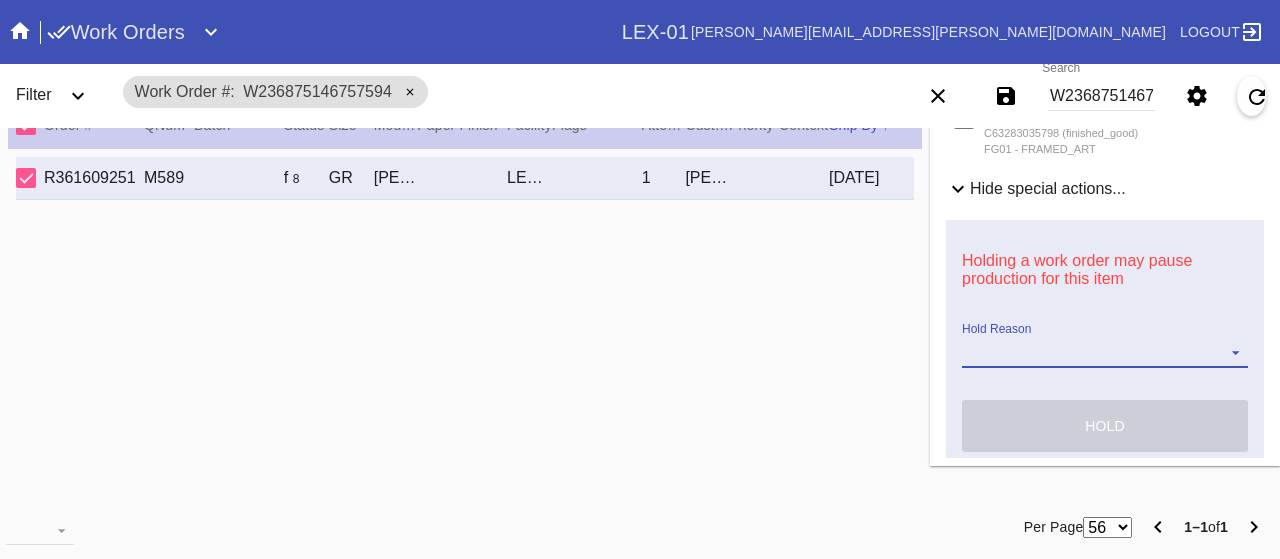 click on "Hold Reason Art Care Review Artwork Damaged F4B/Partnership Facility Out of Stock HPO Hold to Ship Investigation Lost in Studio Multi-Mat Details Not Received Order Change Request Out of Stock Proactive Outreach Pull for Production QA/Customer Approval Question Submitted Ready for Action Ready for Production Repair Replacement Ordered Retail GW Rework Sample Search and Rescue Transit to LEX01 Transit to PHL01 Update Work Order" at bounding box center [1105, 353] 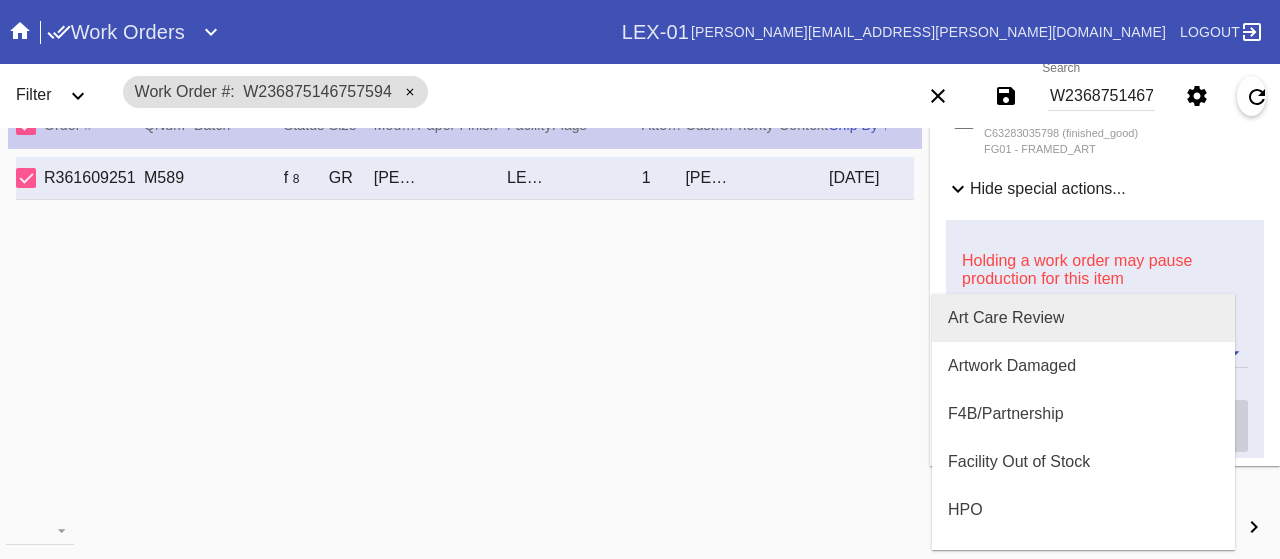 click on "Art Care Review" at bounding box center (1006, 318) 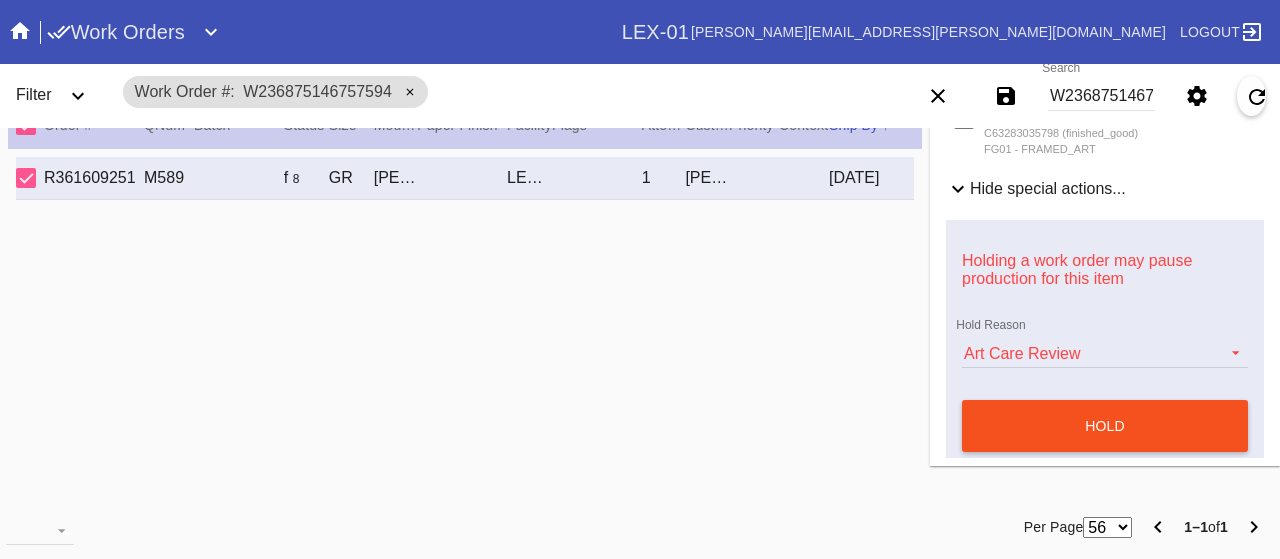 click on "hold" at bounding box center (1105, 426) 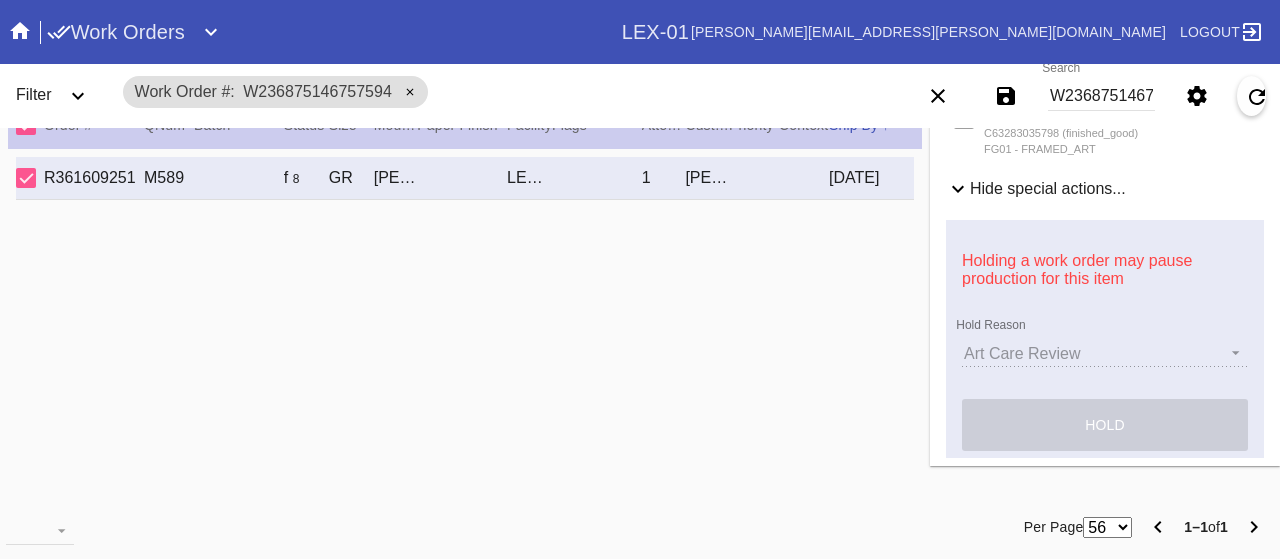 type 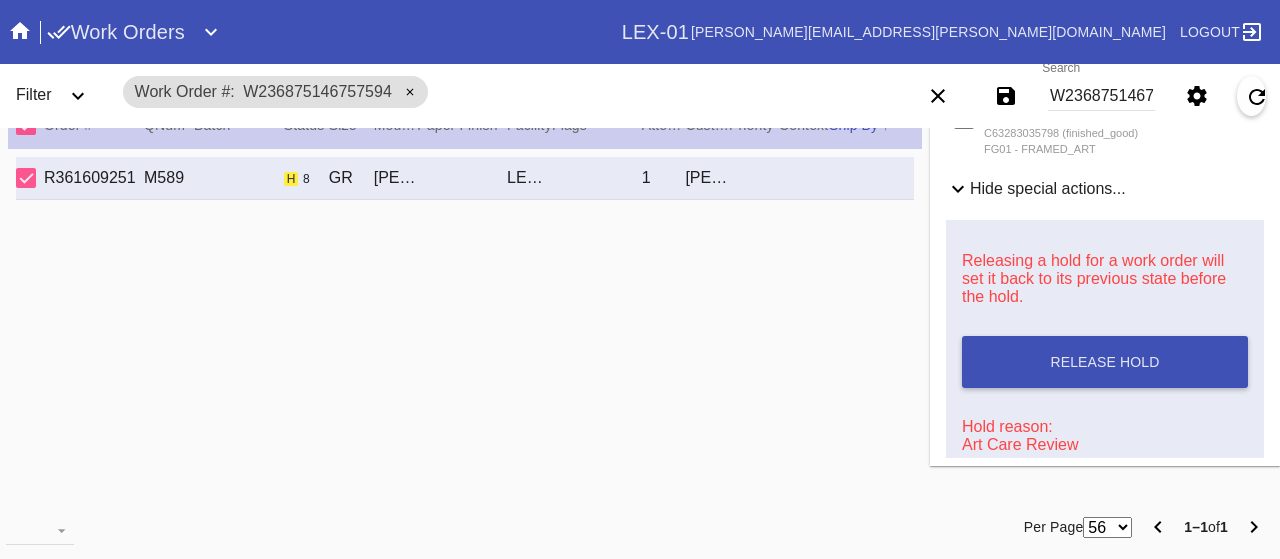 click on "W236875146757594" at bounding box center (1101, 96) 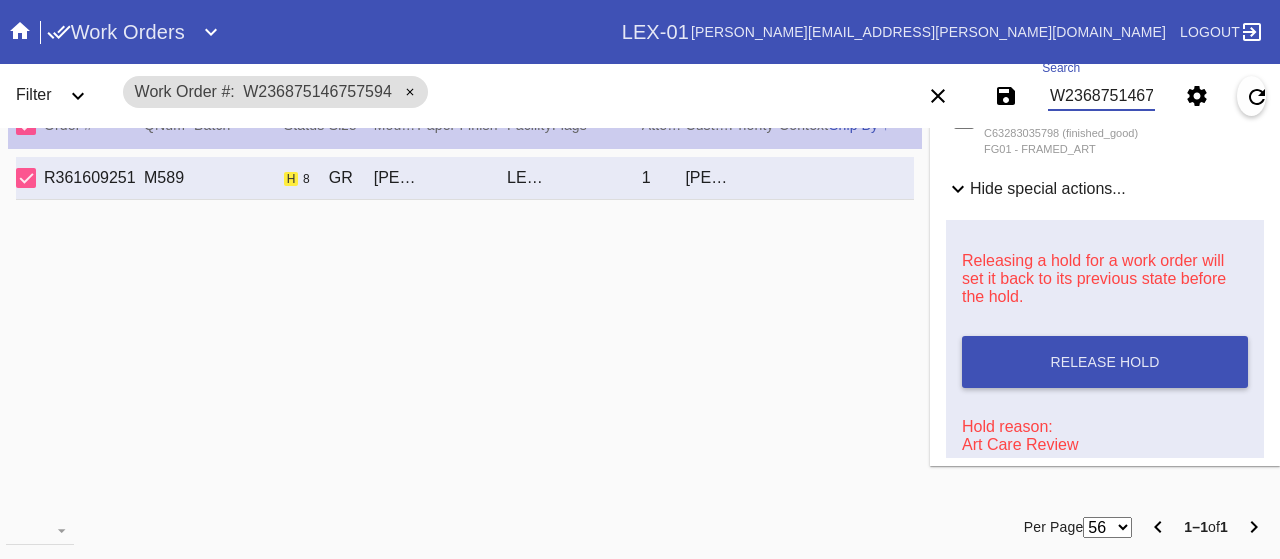 click on "W236875146757594" at bounding box center [1101, 96] 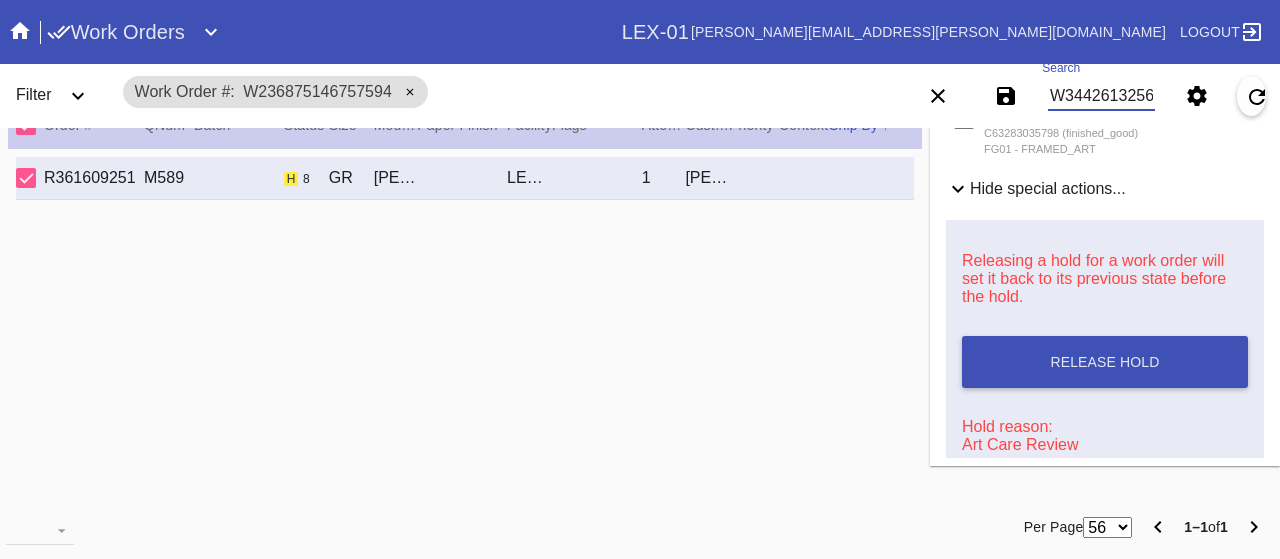 scroll, scrollTop: 0, scrollLeft: 45, axis: horizontal 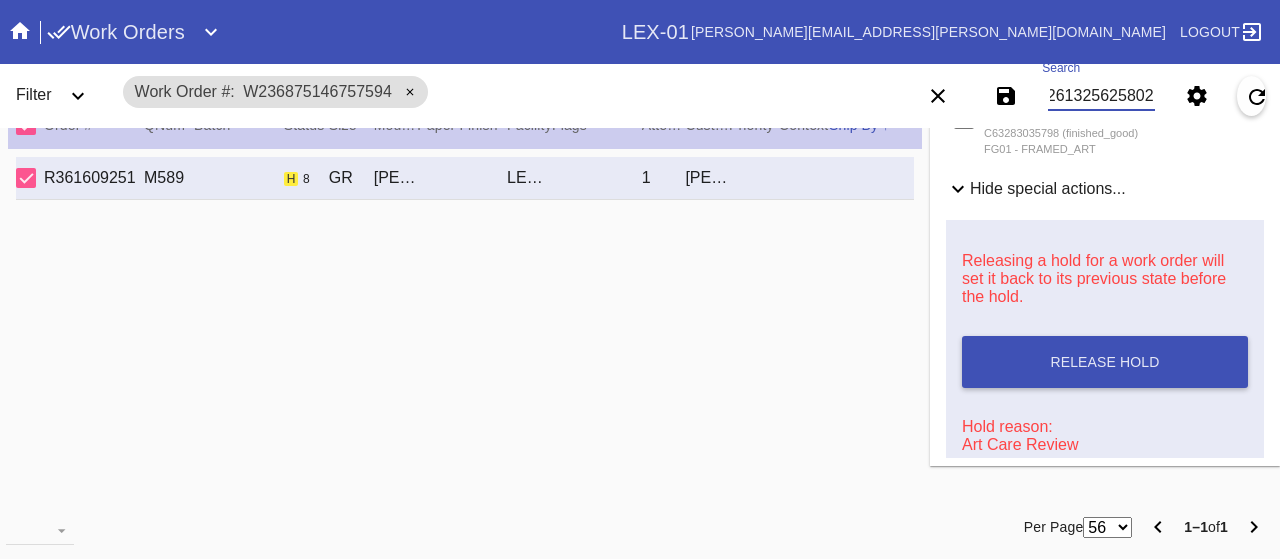 type on "W344261325625802" 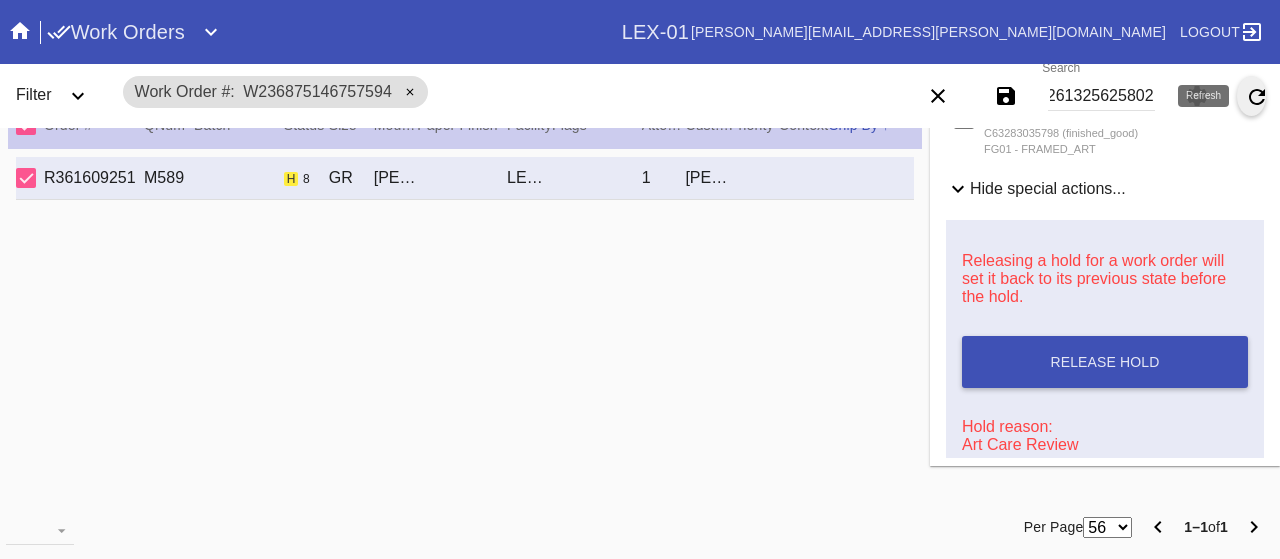 scroll, scrollTop: 0, scrollLeft: 0, axis: both 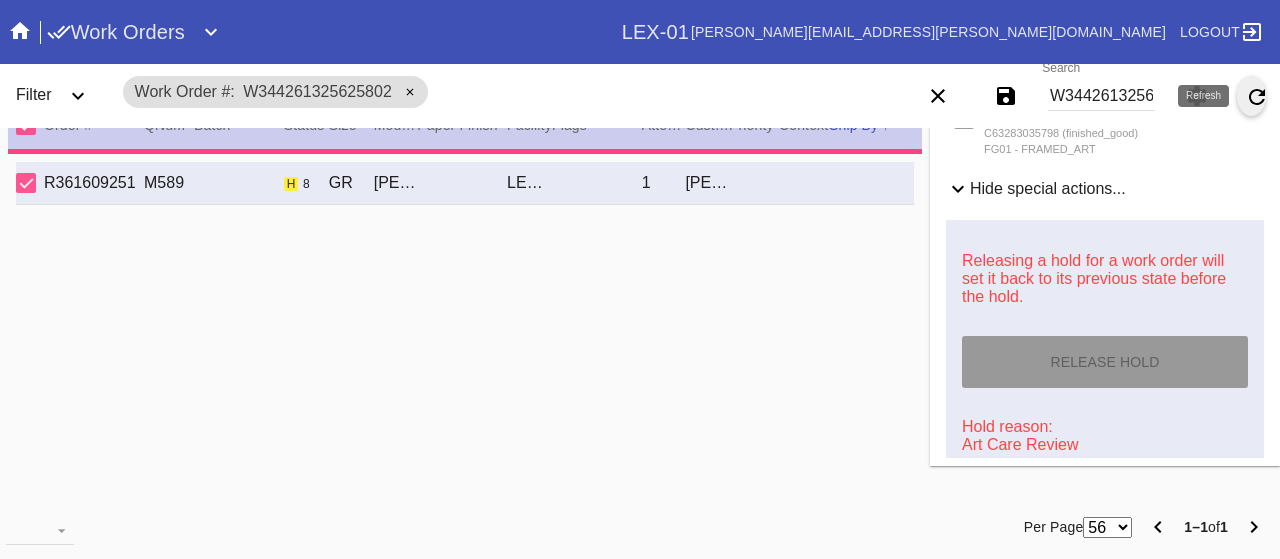 type on "3.0" 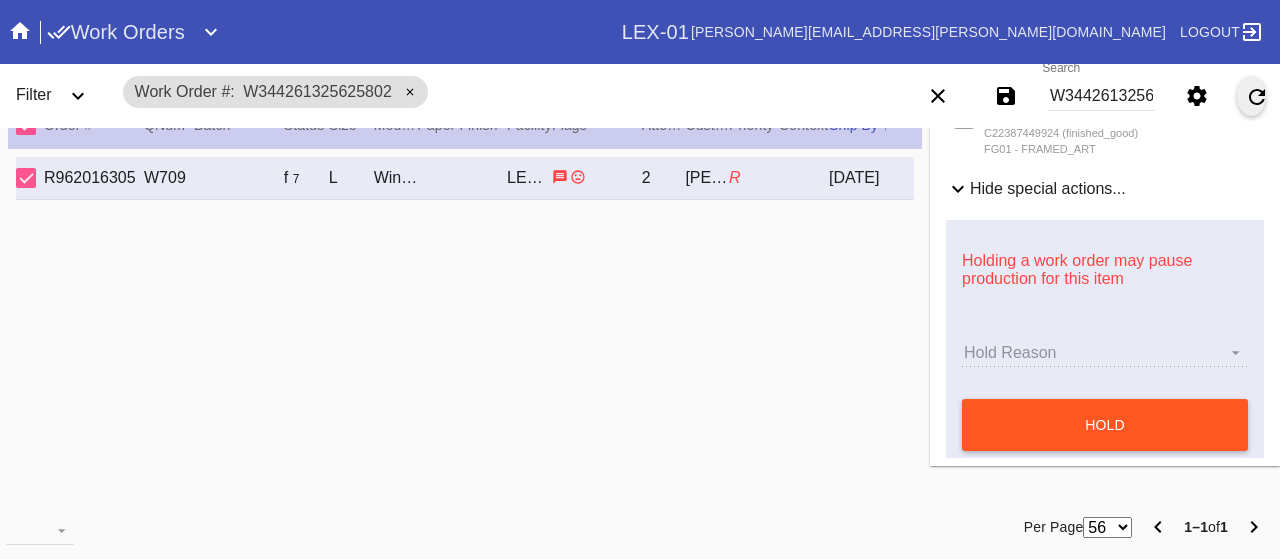 scroll, scrollTop: 606, scrollLeft: 0, axis: vertical 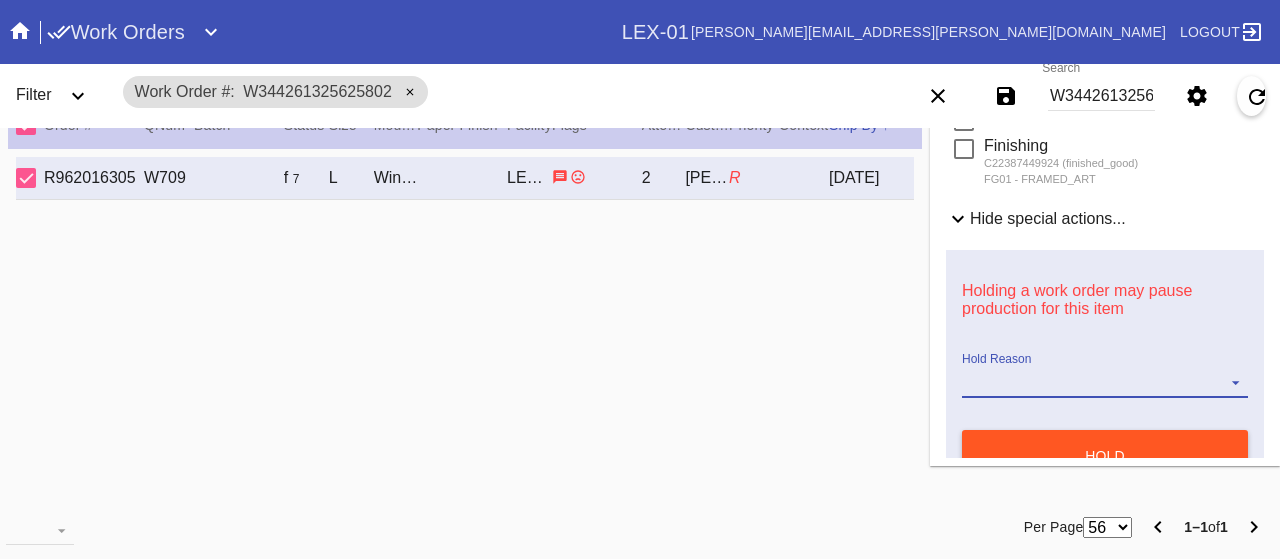 click on "Hold Reason" at bounding box center (1105, 383) 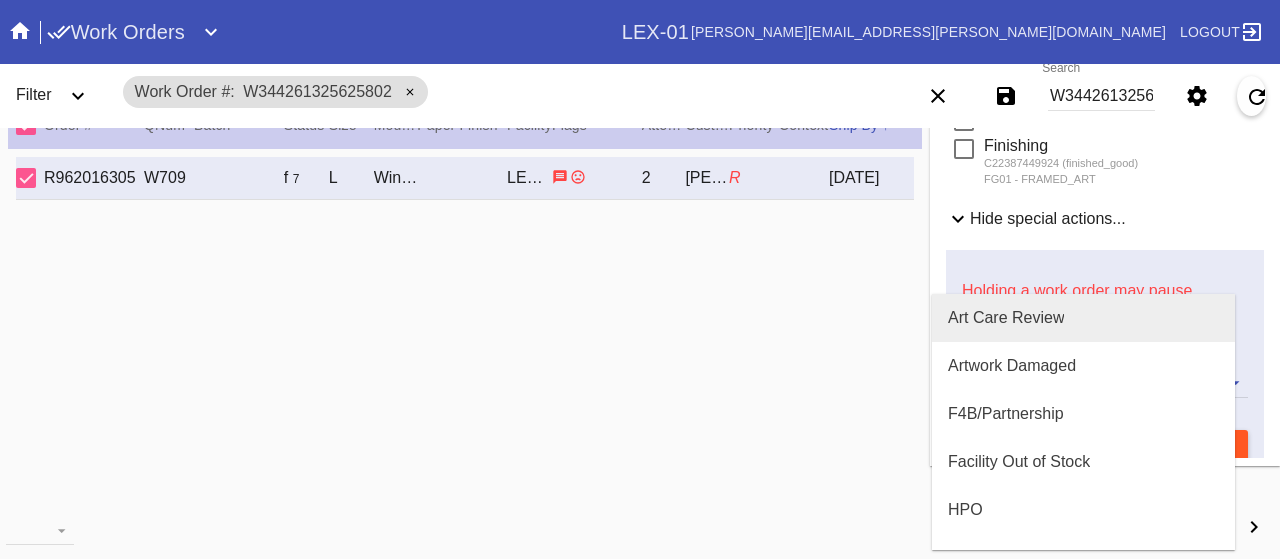 click on "Art Care Review" at bounding box center [1006, 318] 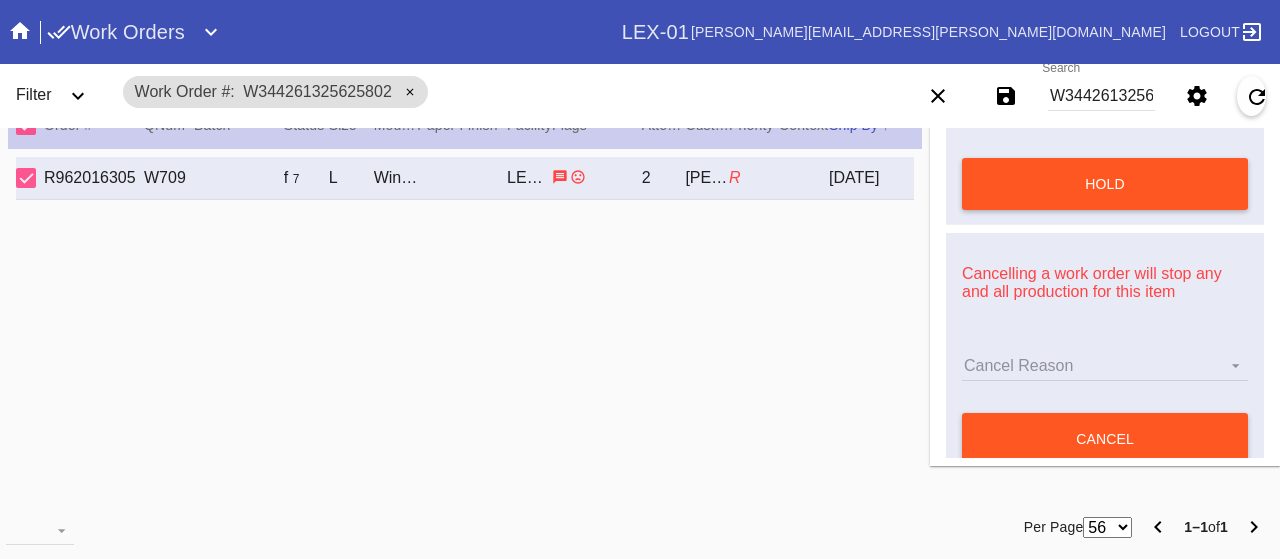 scroll, scrollTop: 906, scrollLeft: 0, axis: vertical 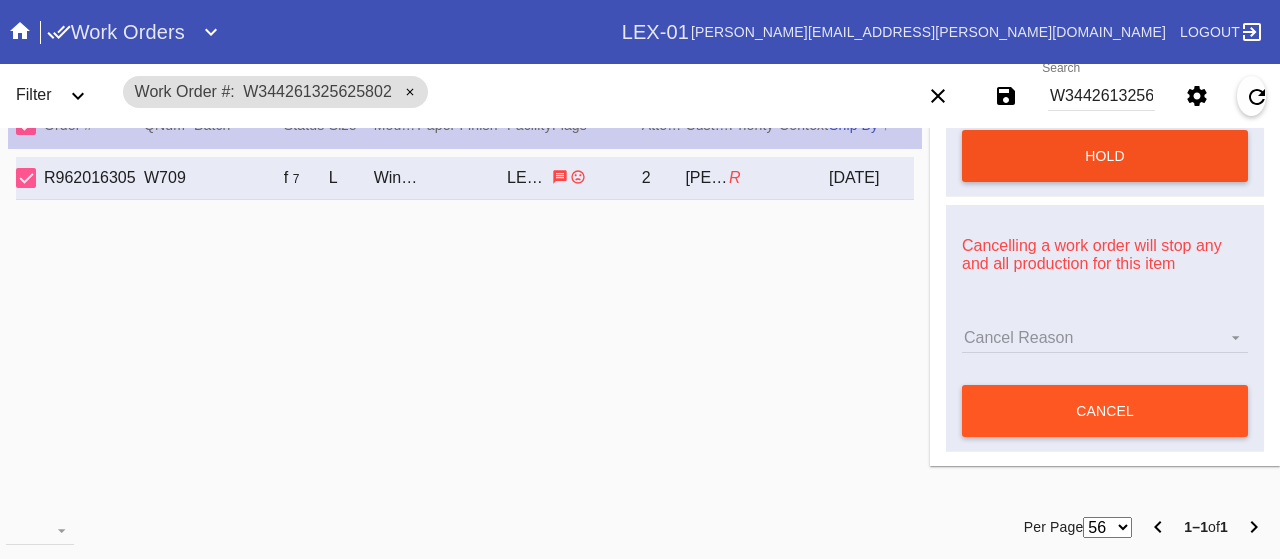 click on "hold" at bounding box center [1105, 156] 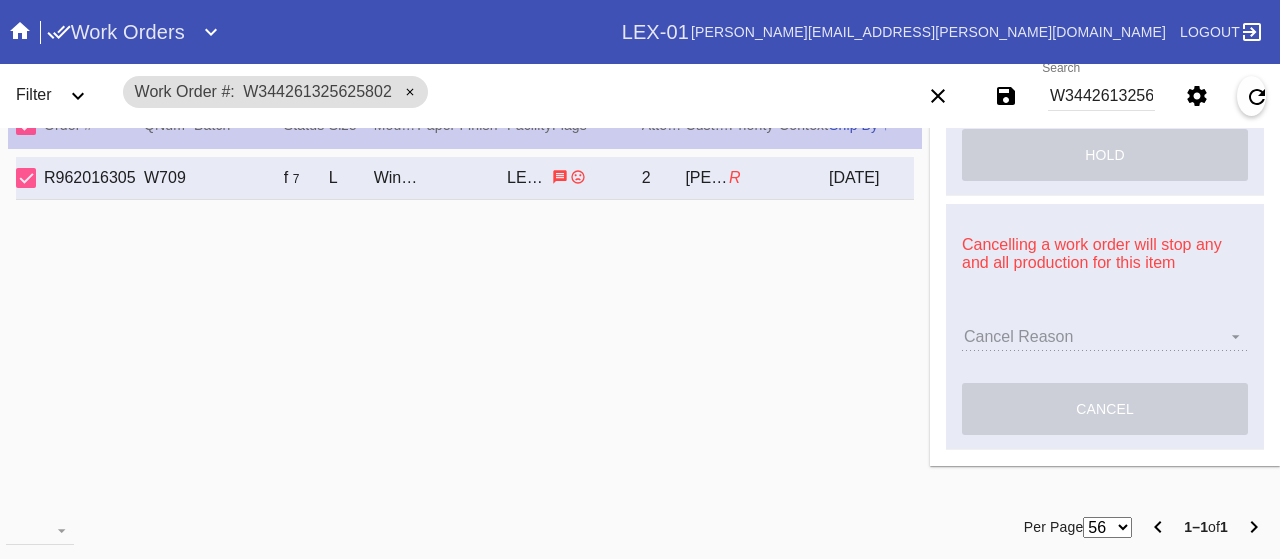type 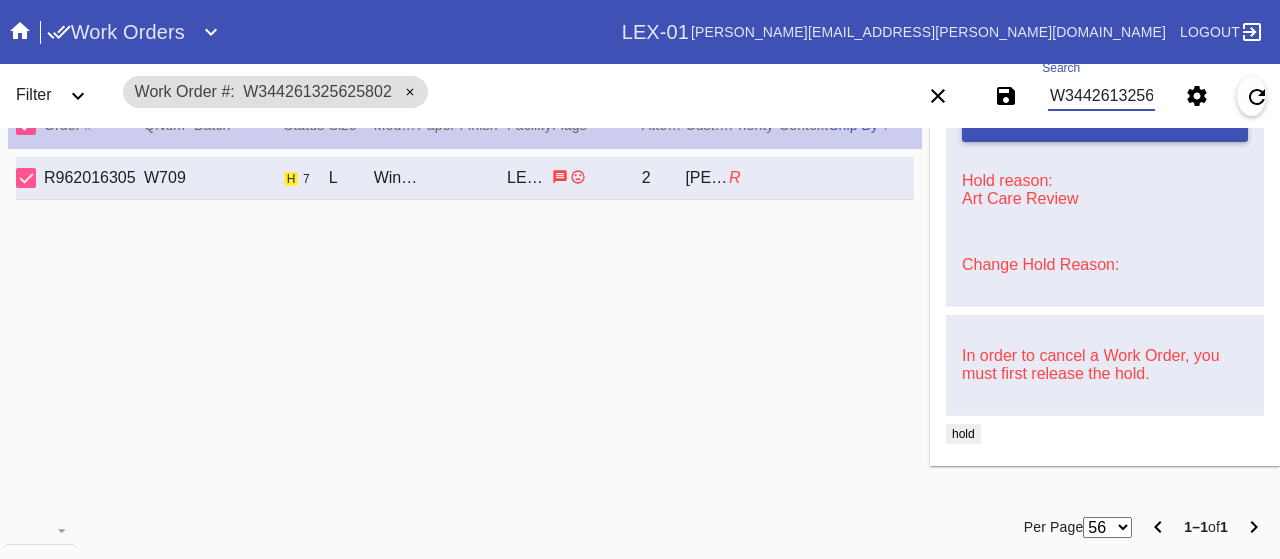 click on "W344261325625802" at bounding box center [1101, 96] 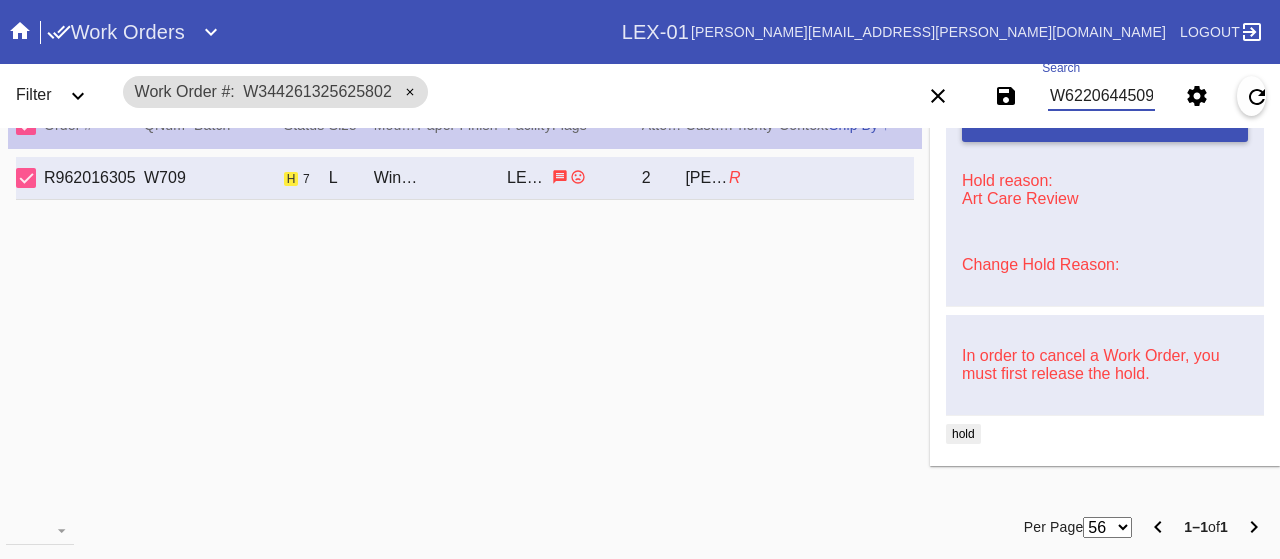 type on "W622064450902030" 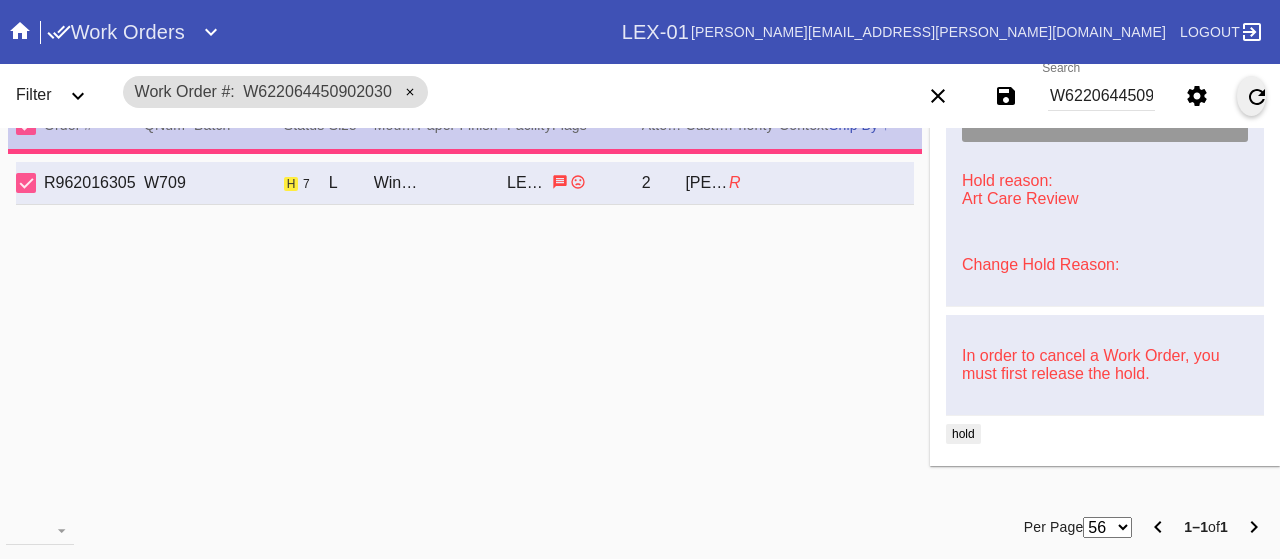 type on "1.5" 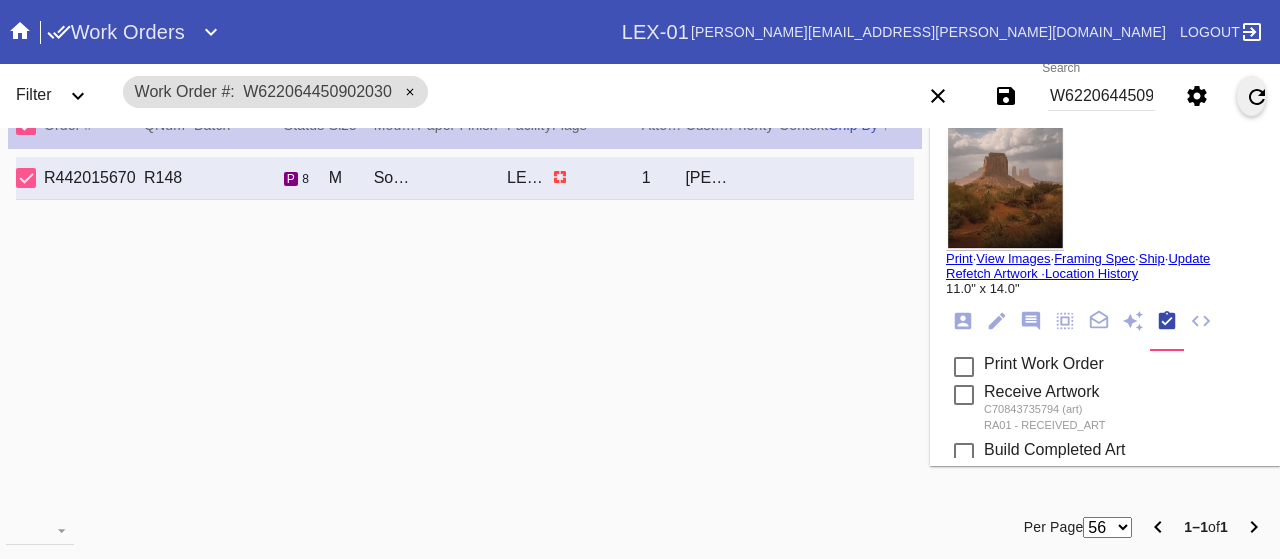 scroll, scrollTop: 0, scrollLeft: 0, axis: both 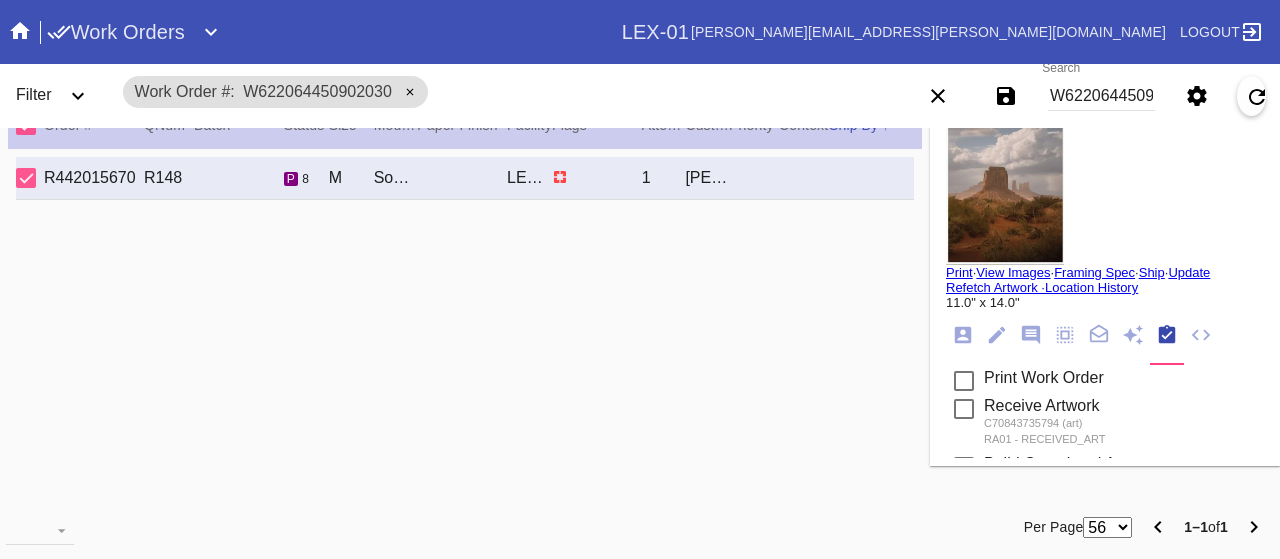 click on "View Images" at bounding box center [1013, 272] 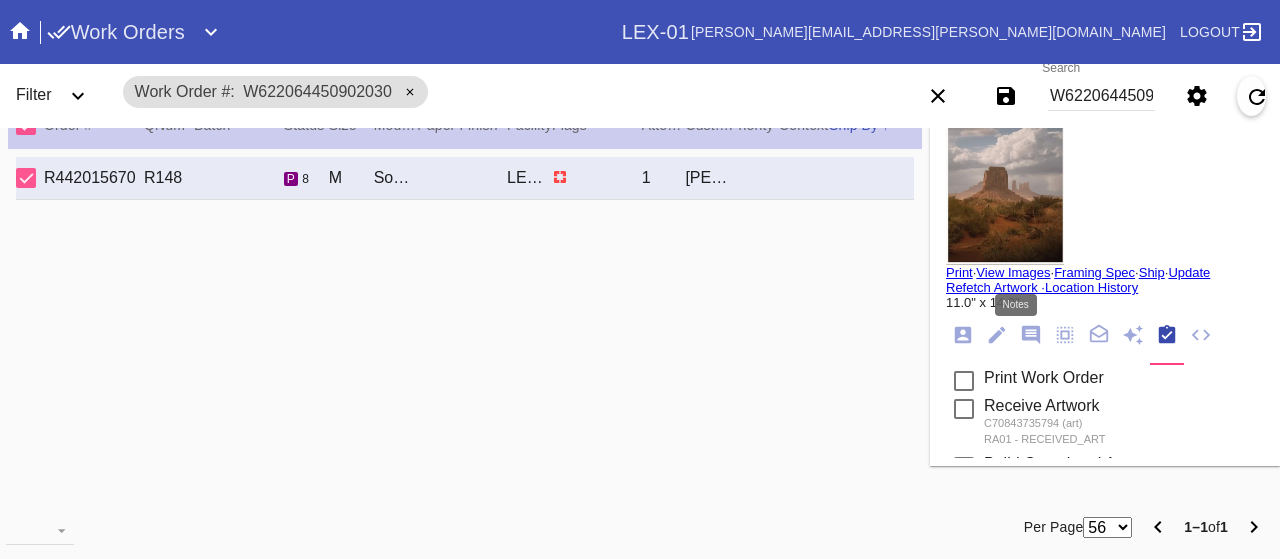click 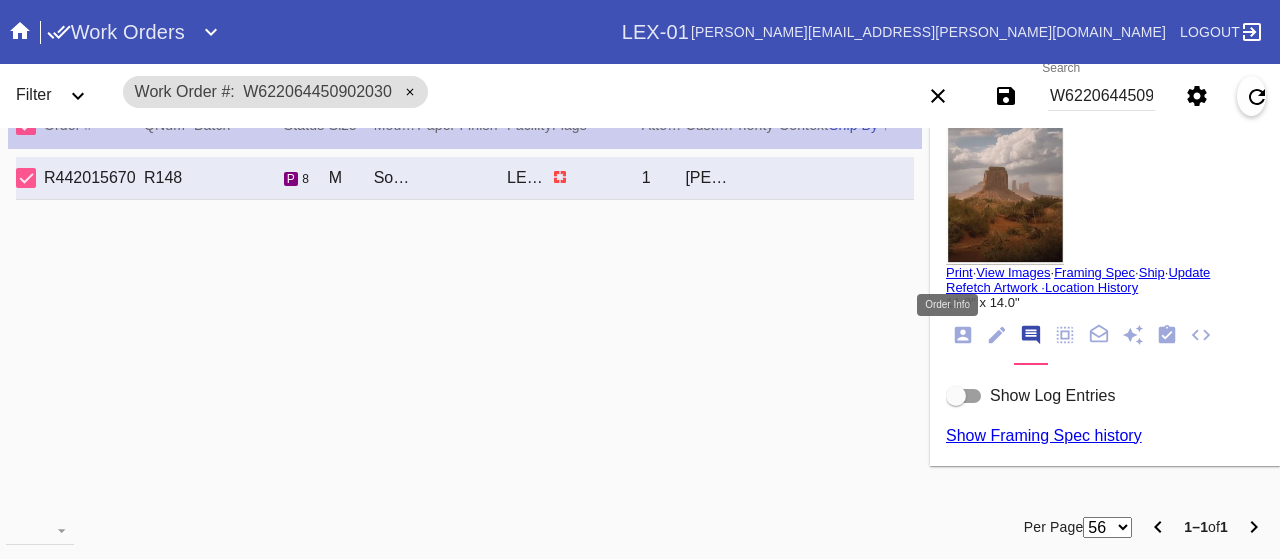 click 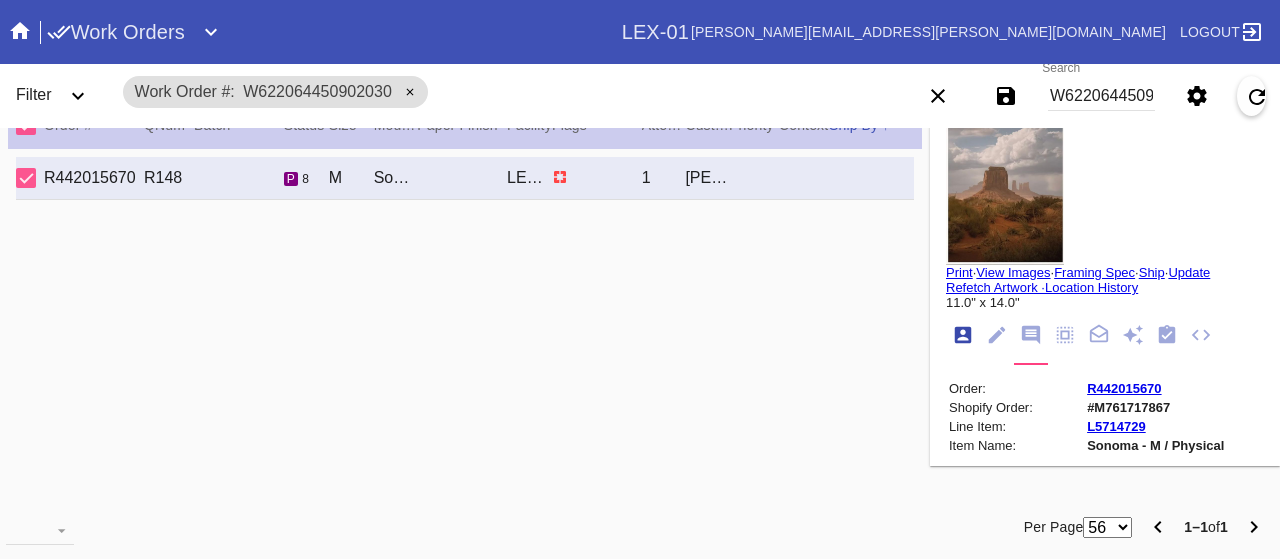 scroll, scrollTop: 24, scrollLeft: 0, axis: vertical 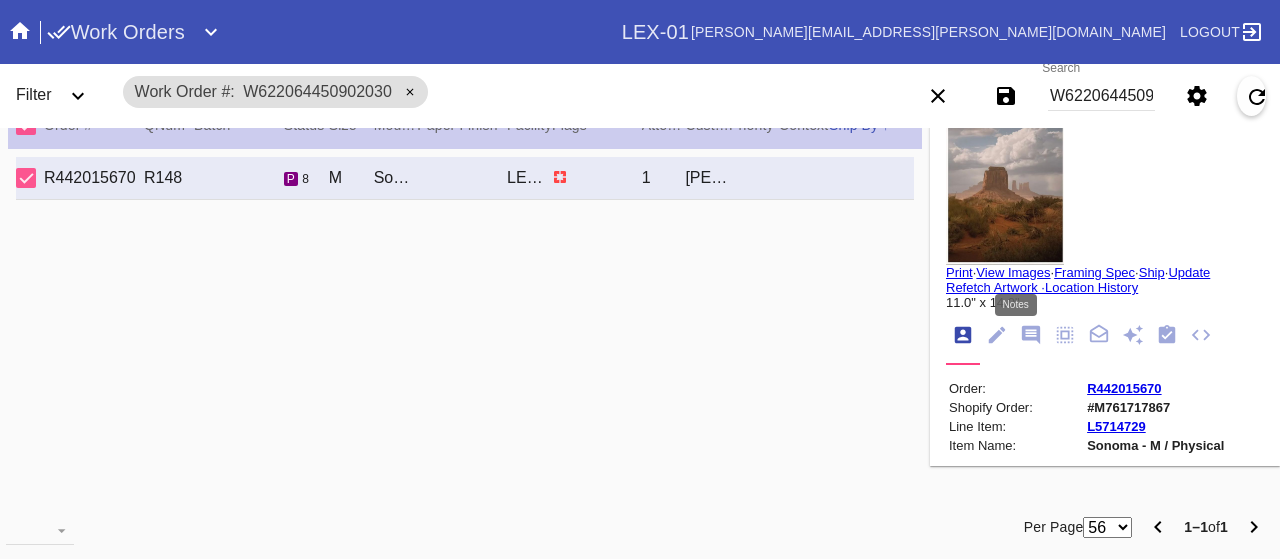 click 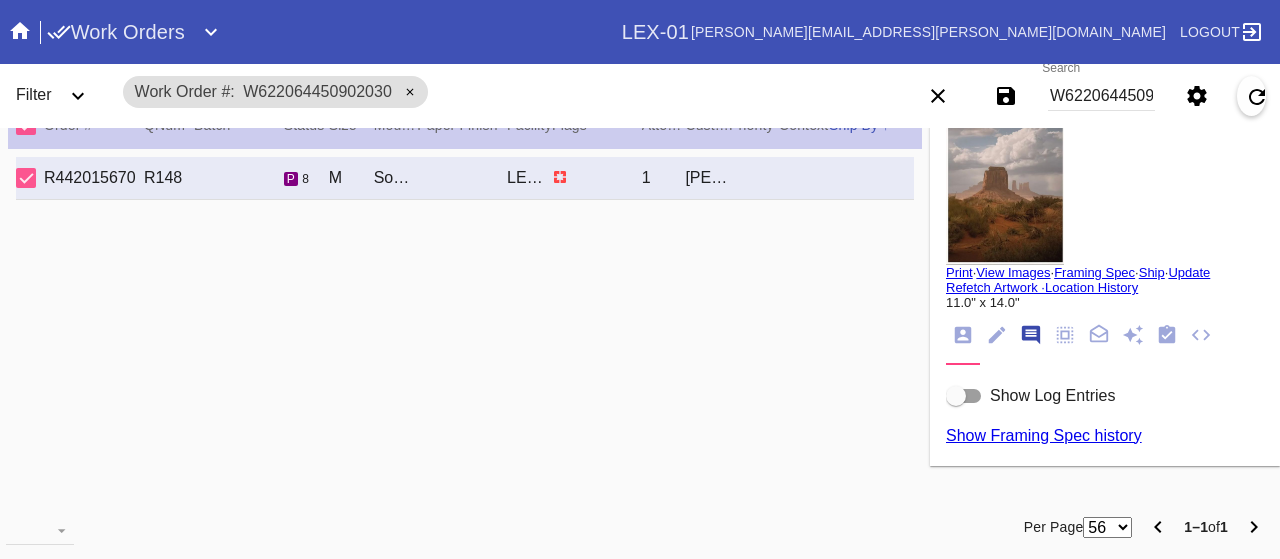 scroll, scrollTop: 122, scrollLeft: 0, axis: vertical 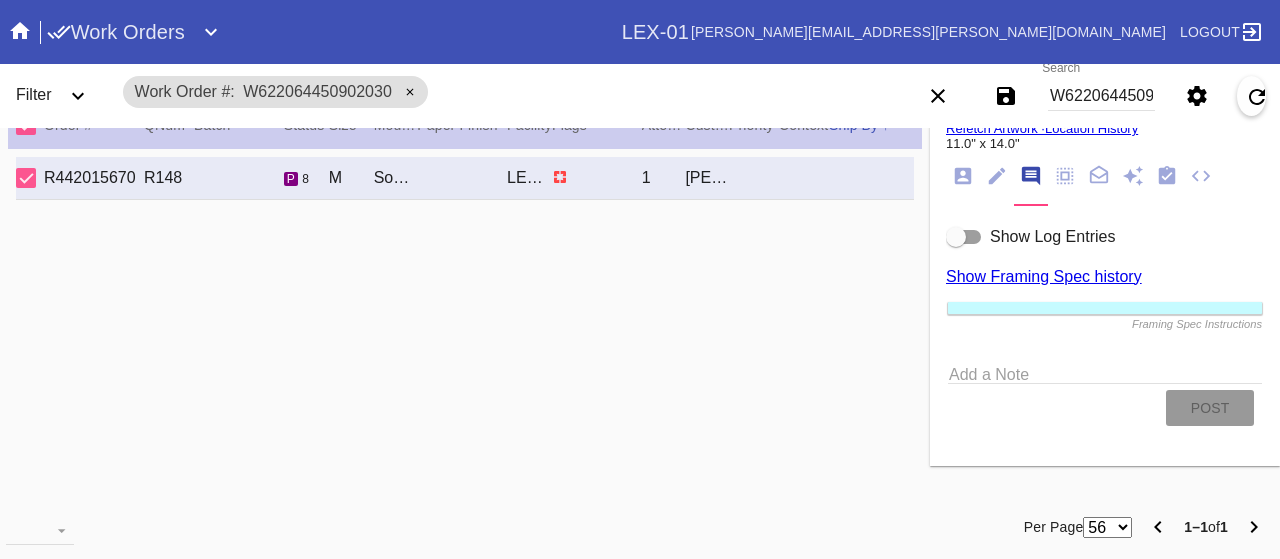 click at bounding box center [956, 237] 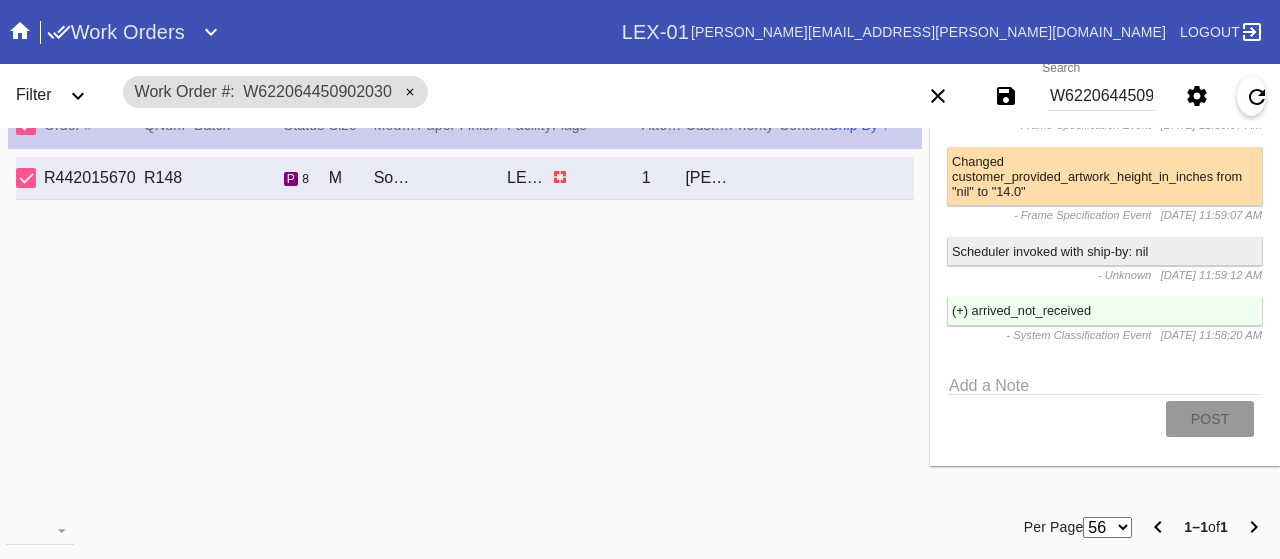 scroll, scrollTop: 660, scrollLeft: 0, axis: vertical 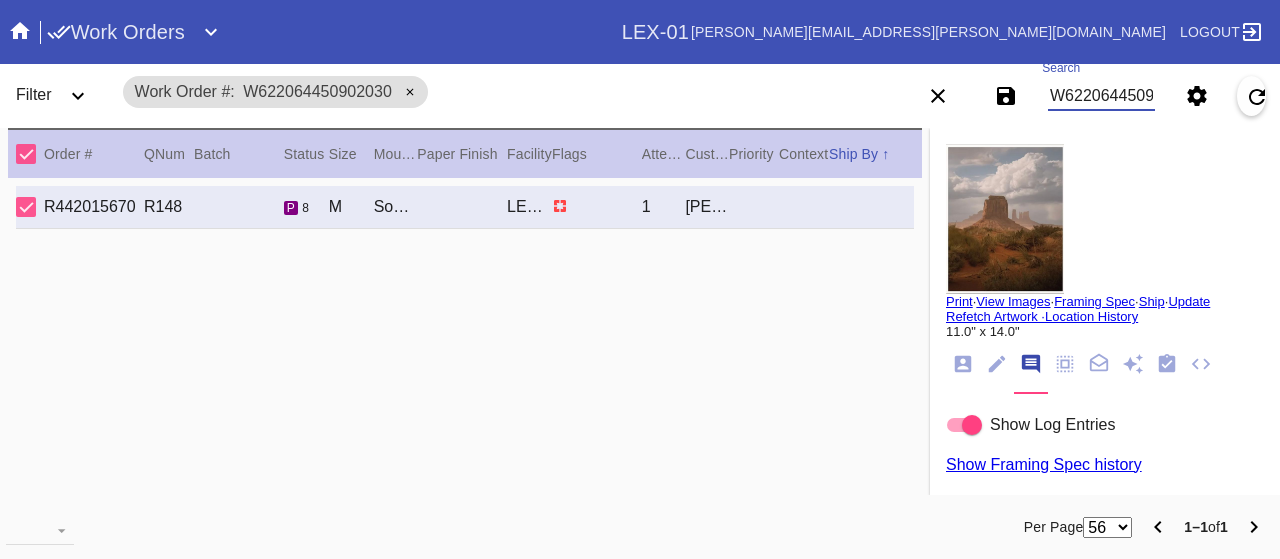 click on "W622064450902030" at bounding box center [1101, 96] 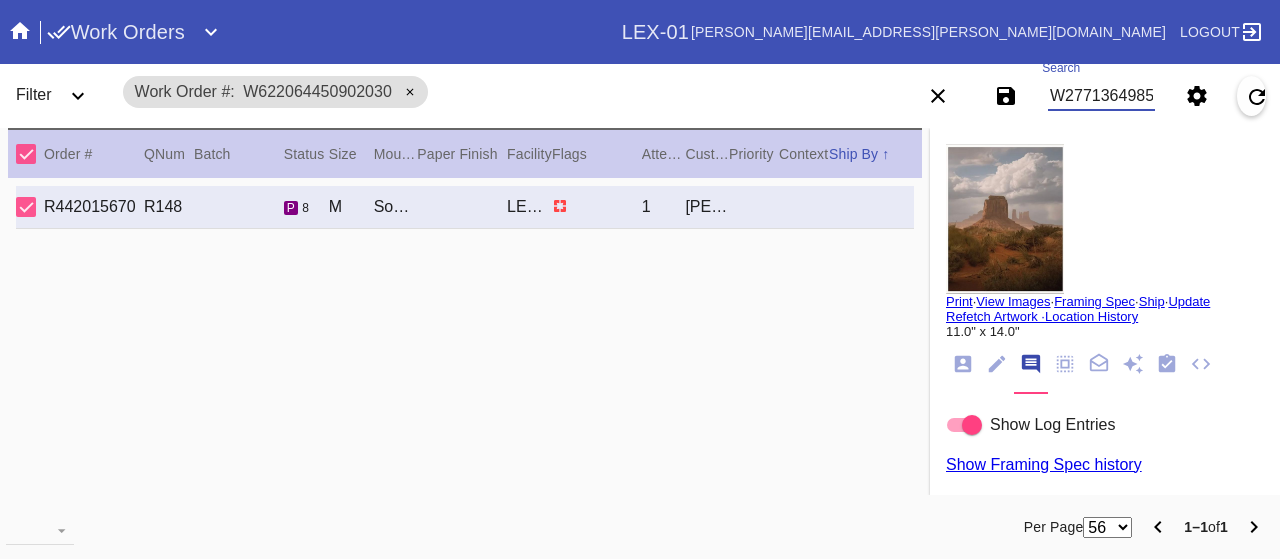 scroll, scrollTop: 0, scrollLeft: 45, axis: horizontal 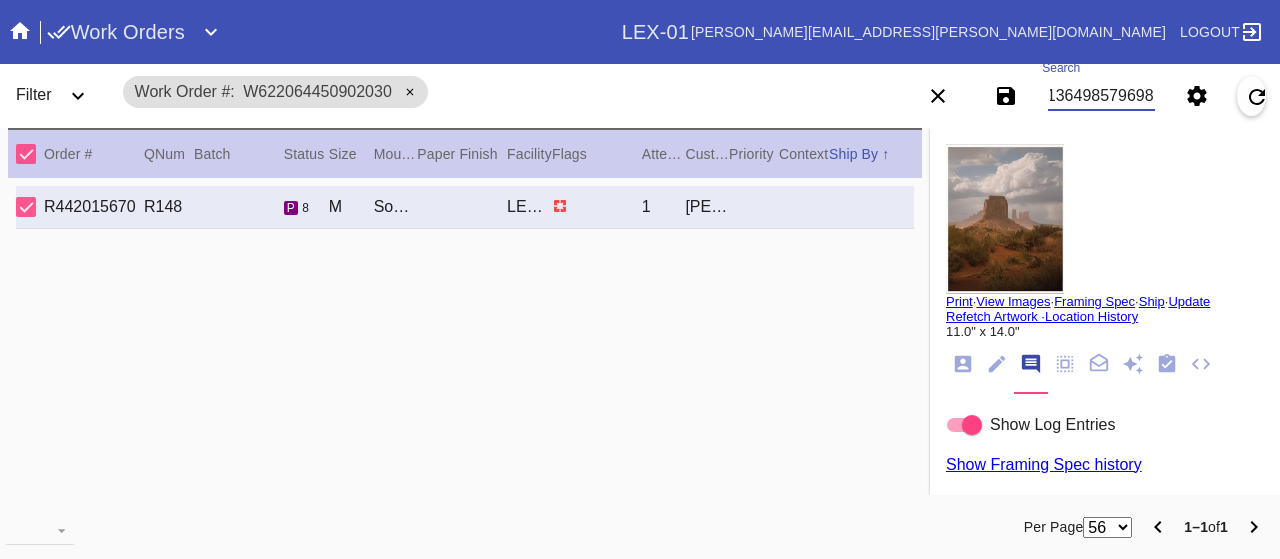 type on "W277136498579698" 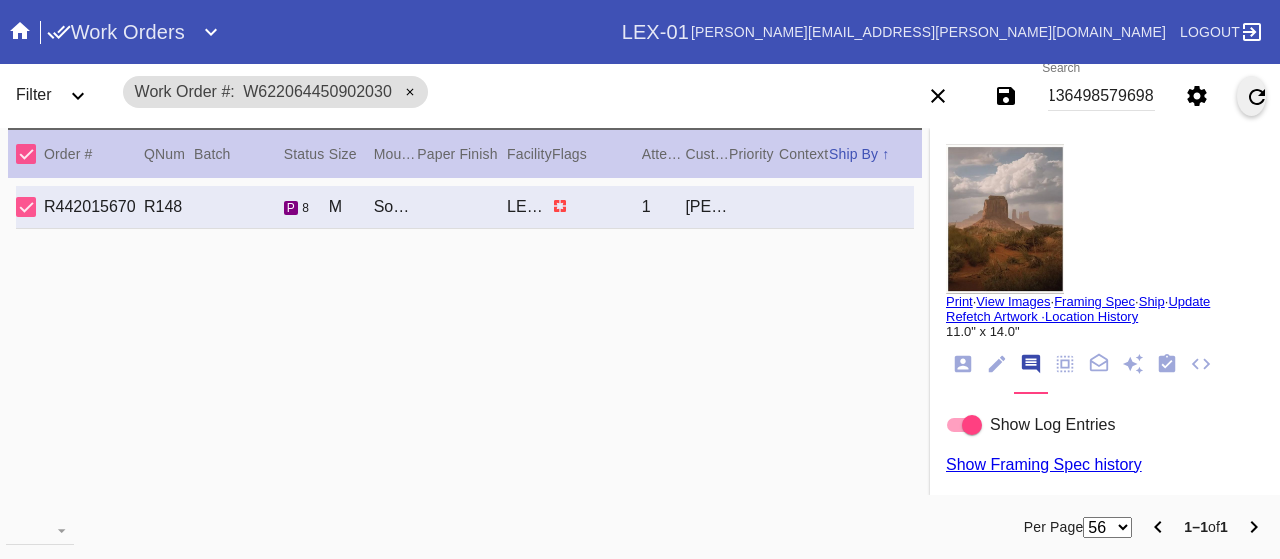 scroll, scrollTop: 0, scrollLeft: 0, axis: both 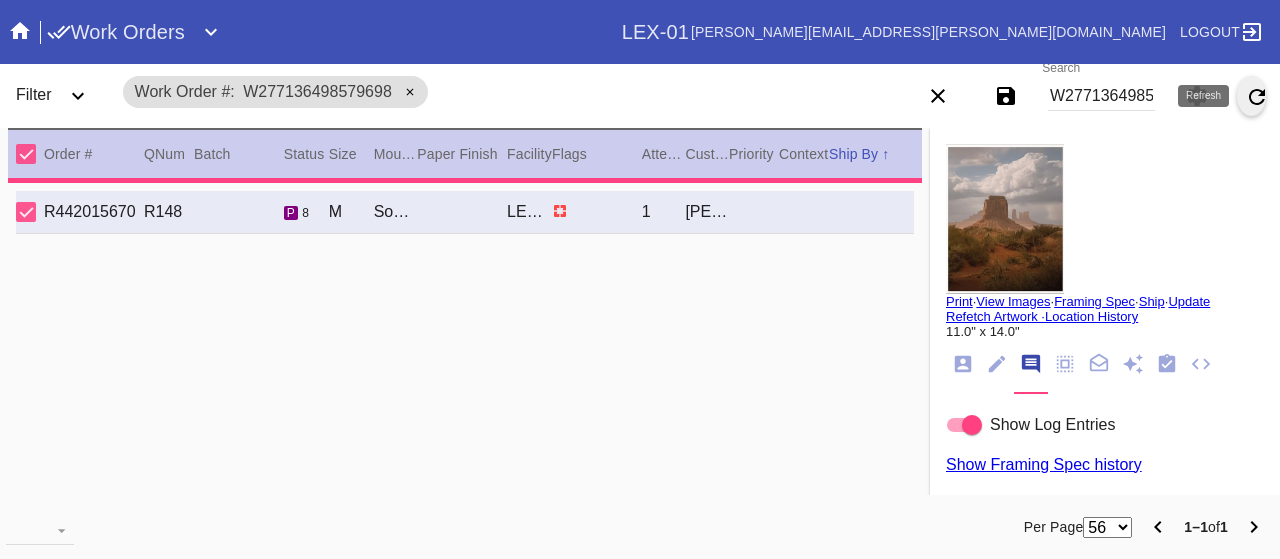 type on "1.0" 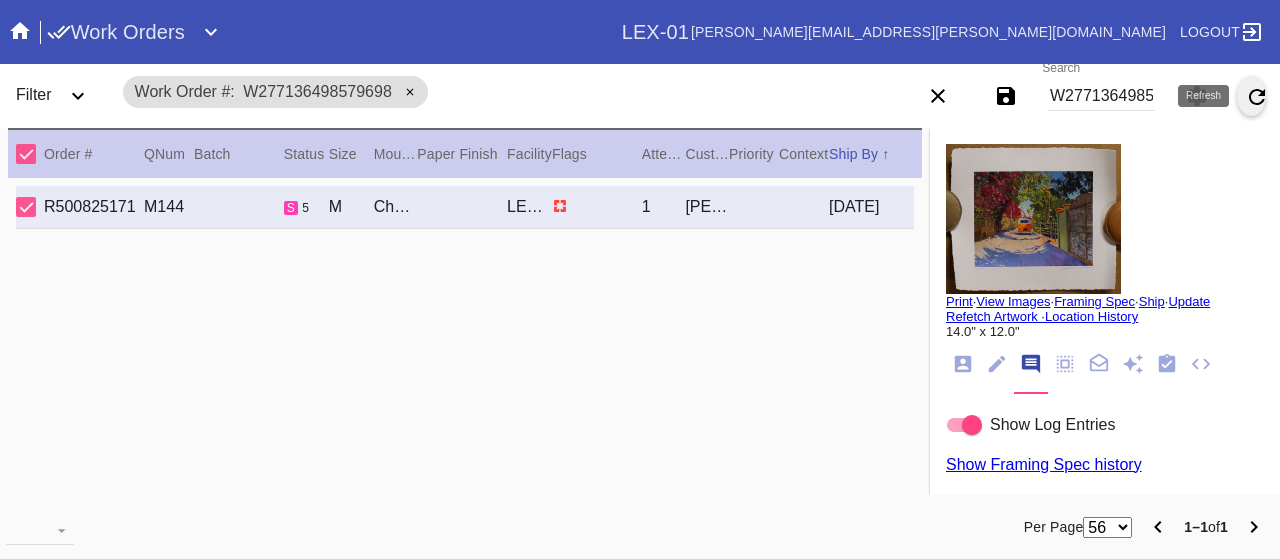 click on "Print" at bounding box center (959, 301) 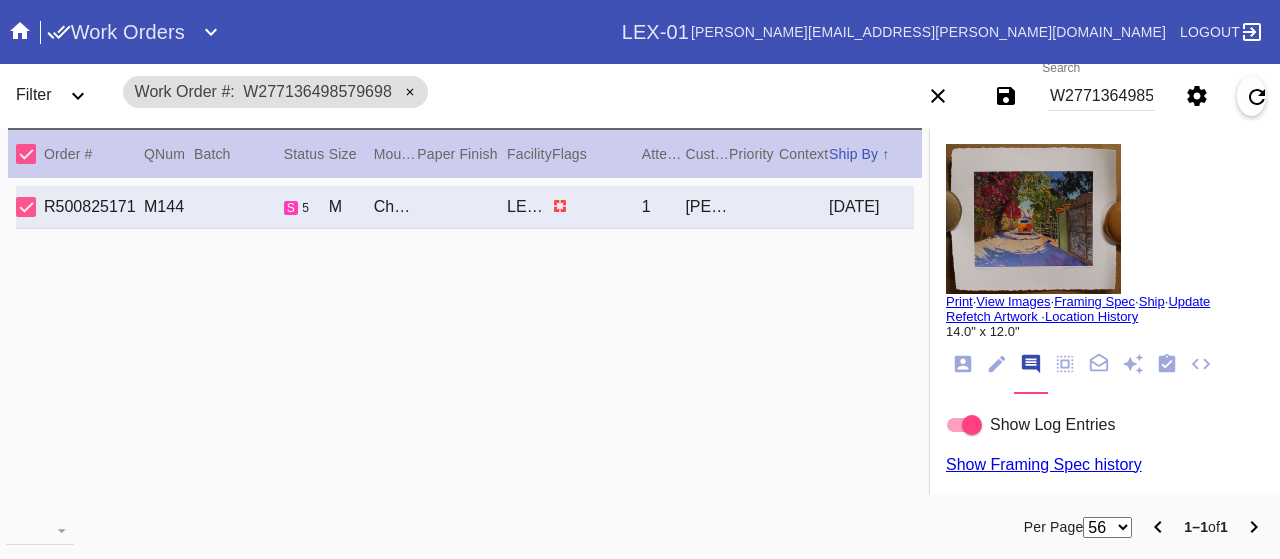 click on "W277136498579698" at bounding box center (1101, 96) 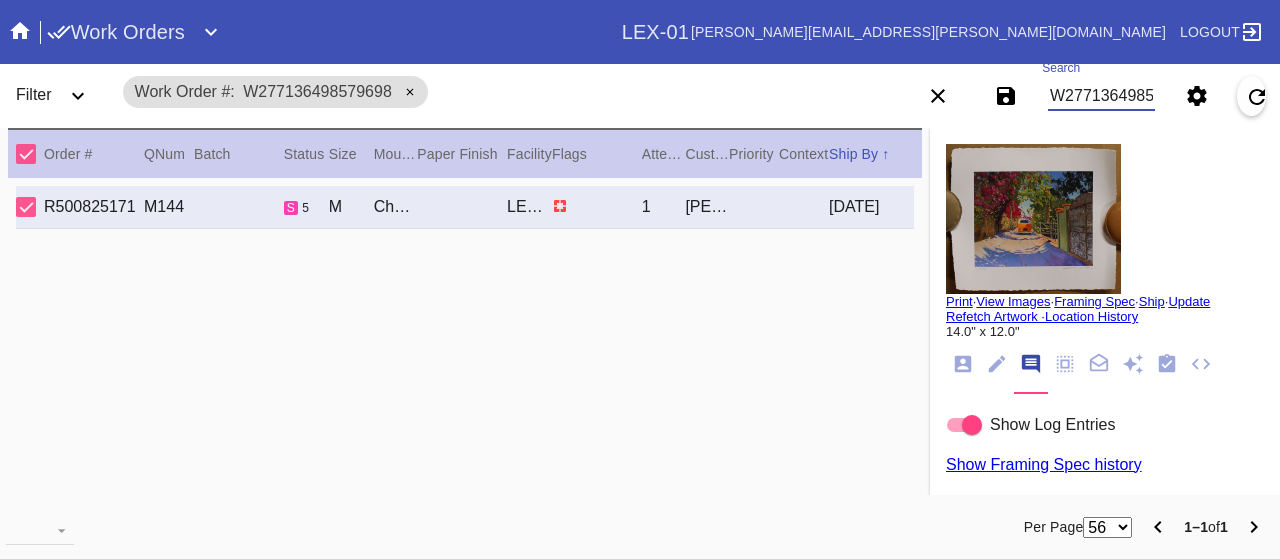click on "W277136498579698" at bounding box center [1101, 96] 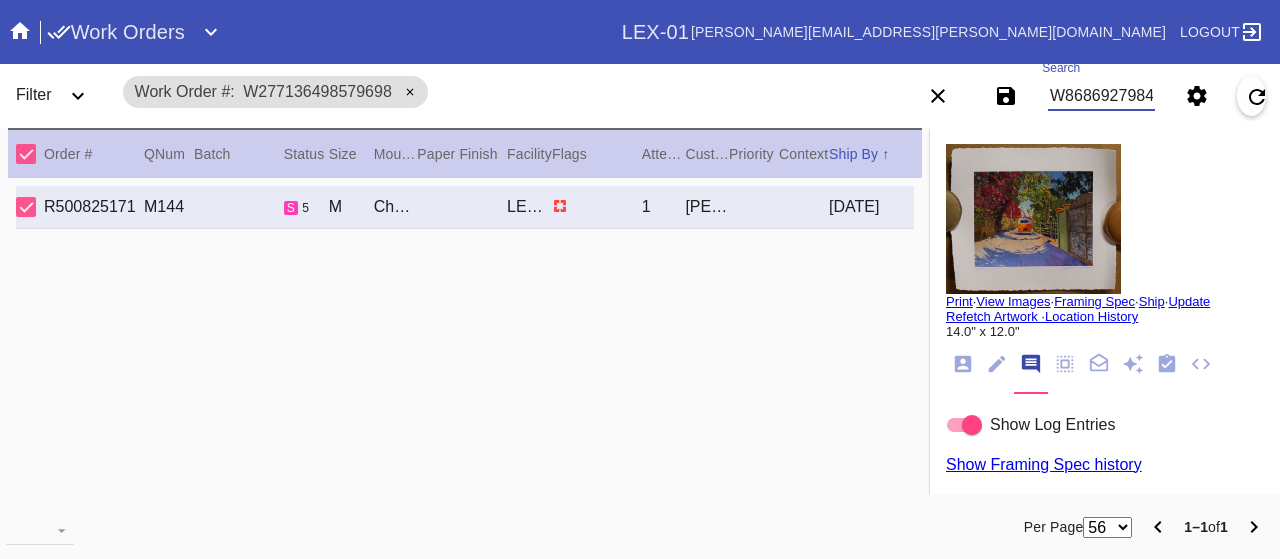 scroll, scrollTop: 0, scrollLeft: 45, axis: horizontal 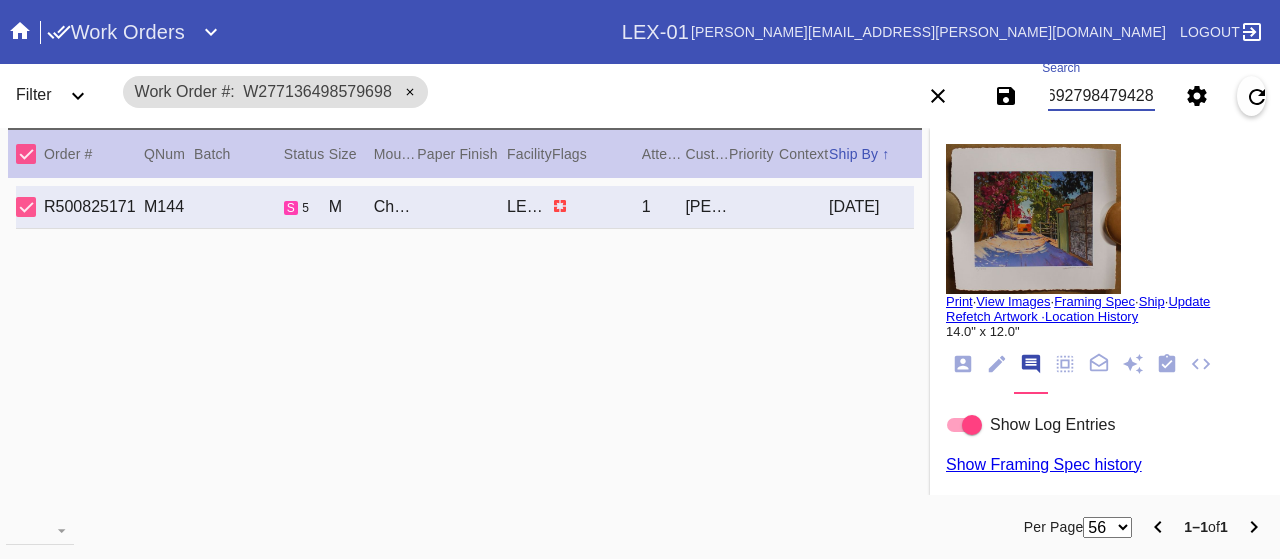 type on "W868692798479428" 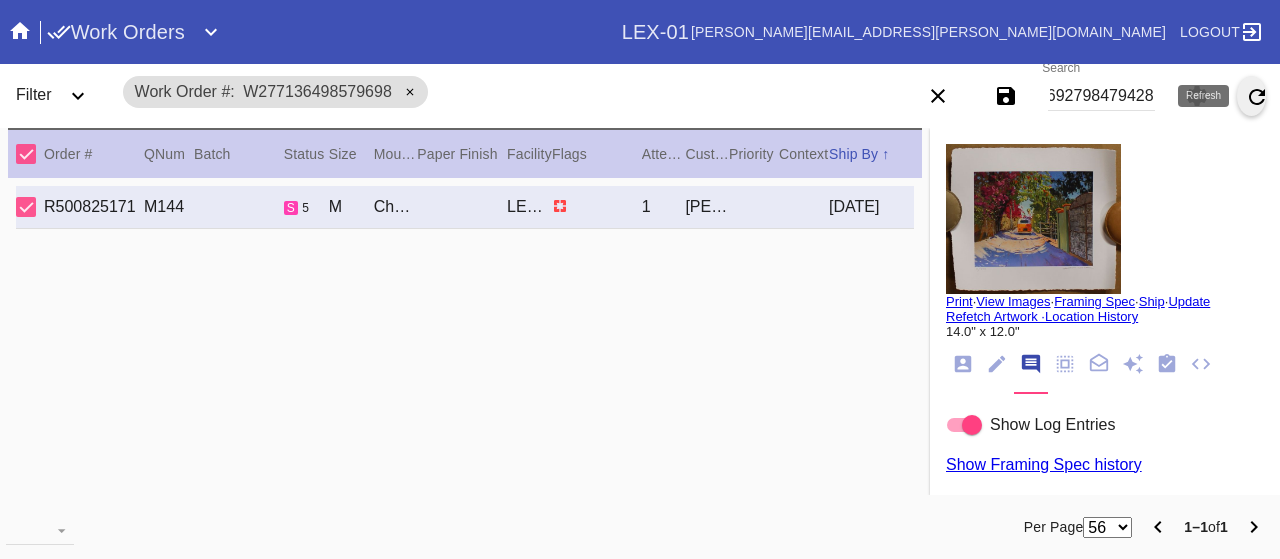 scroll, scrollTop: 0, scrollLeft: 0, axis: both 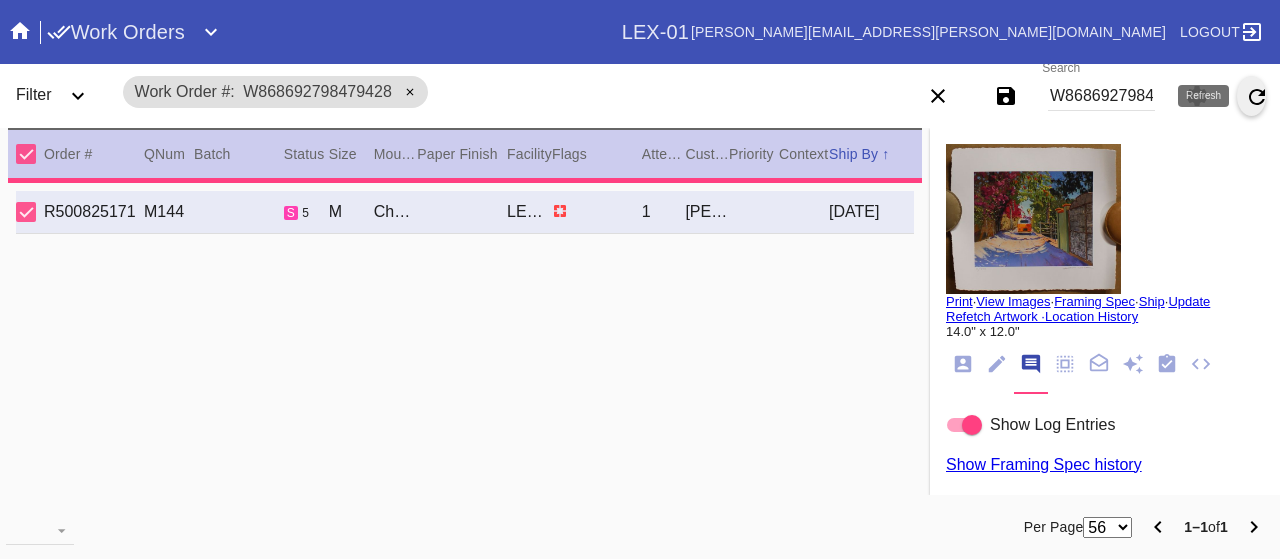 type on "1.5" 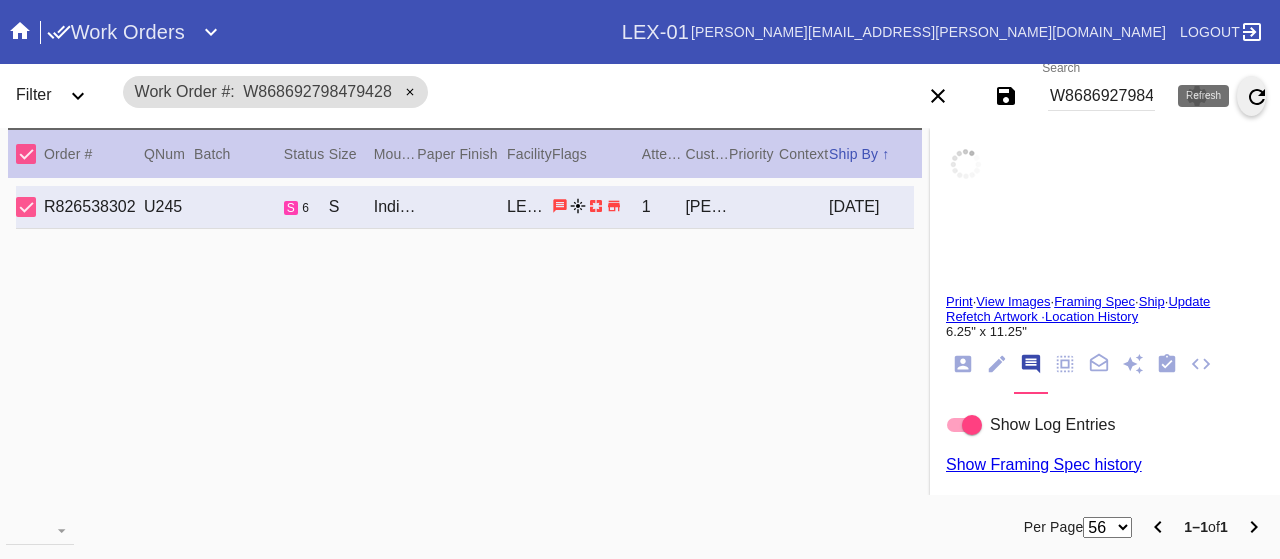 type on "Dean R. Youngren" 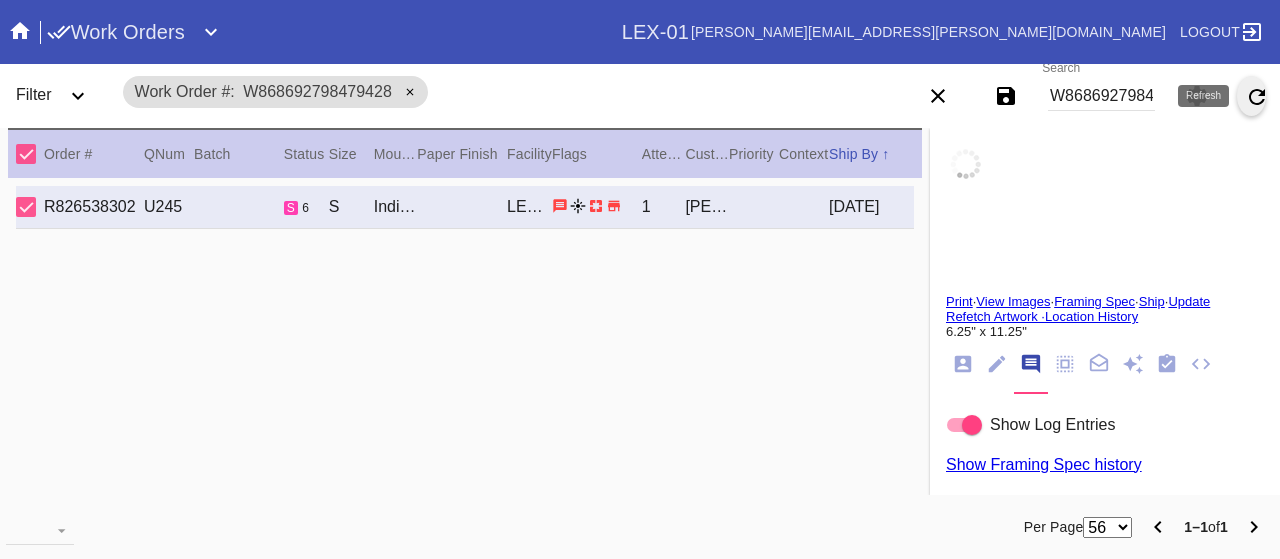 type on "Detroit, MI" 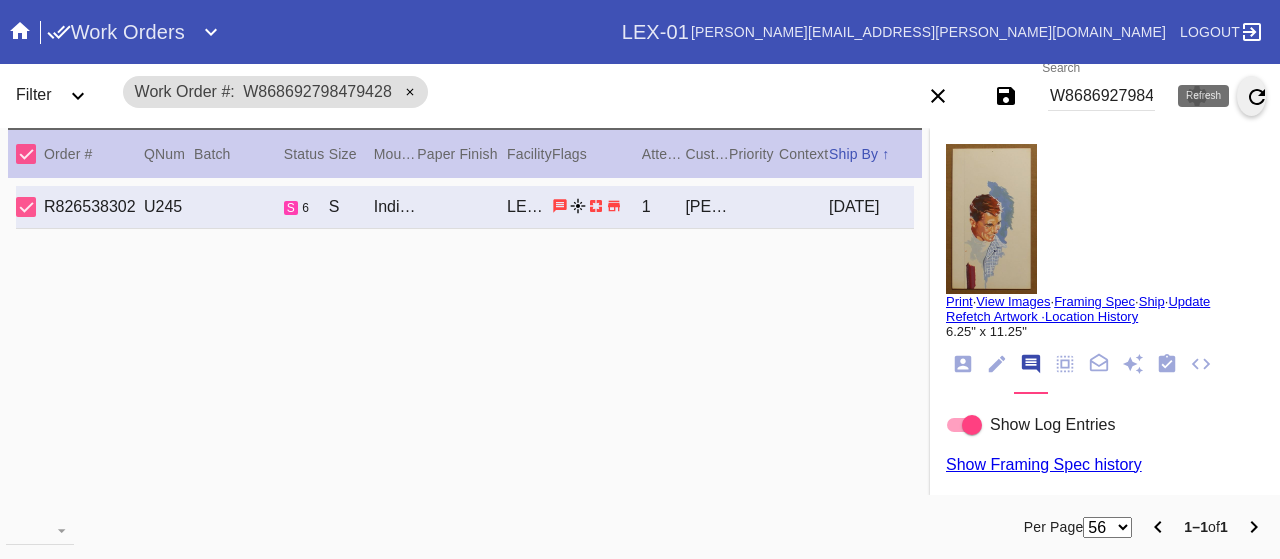 click on "Print" at bounding box center [959, 301] 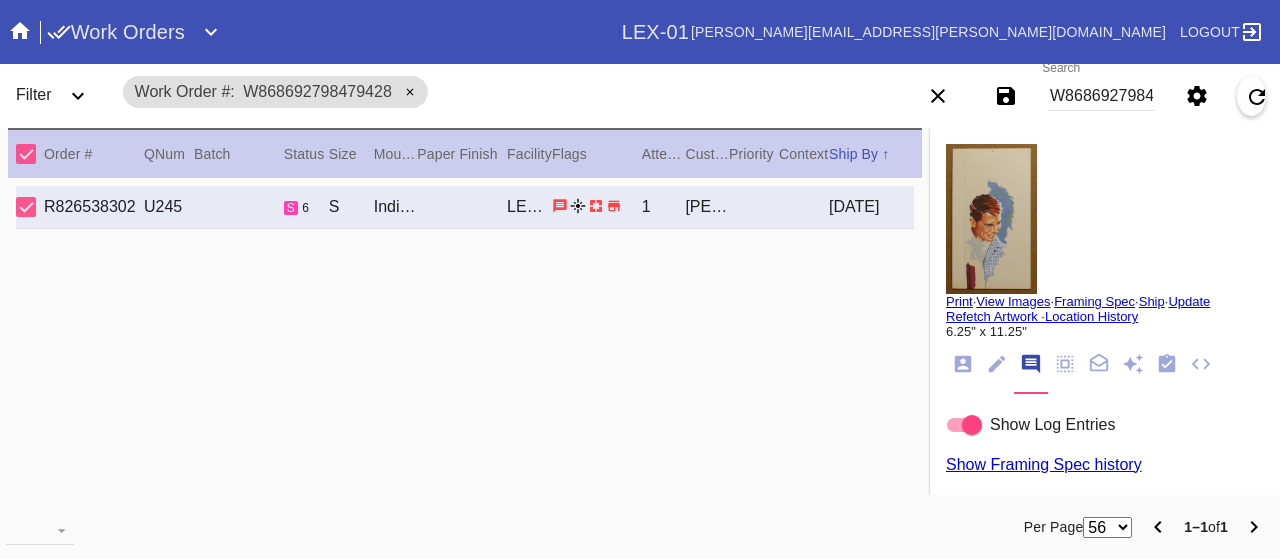 click on "W868692798479428" at bounding box center (1101, 96) 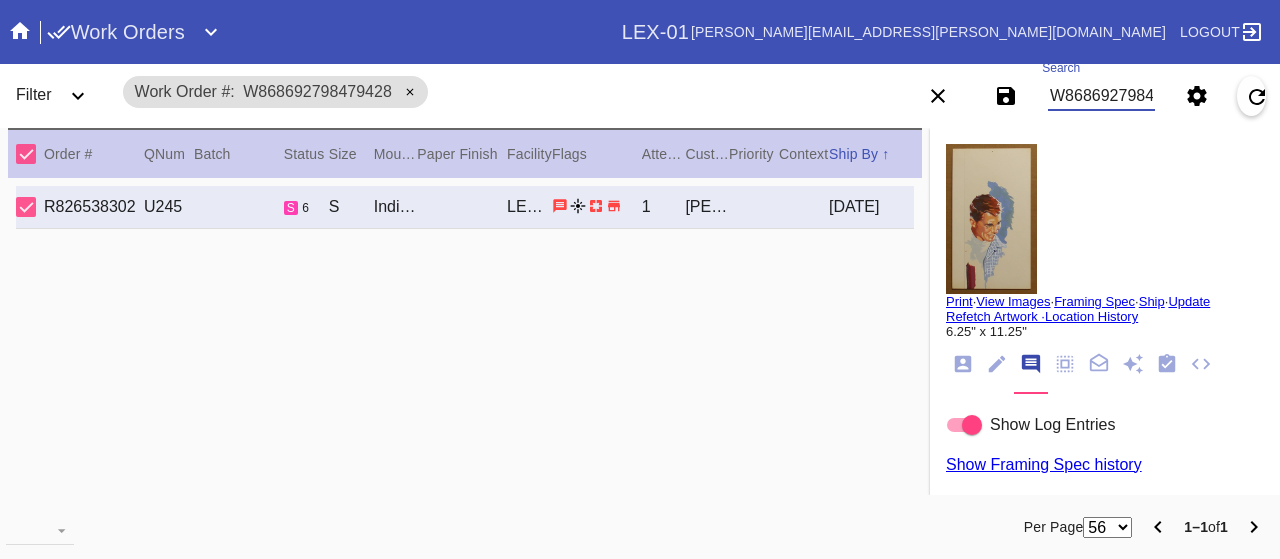 click on "W868692798479428" at bounding box center [1101, 96] 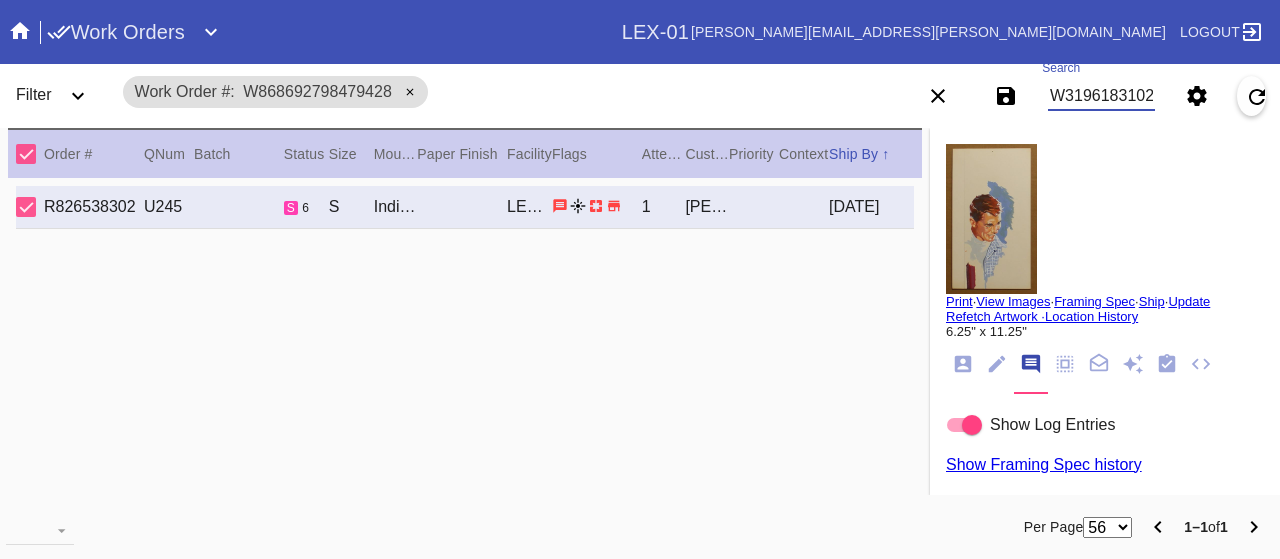 type on "W319618310231262" 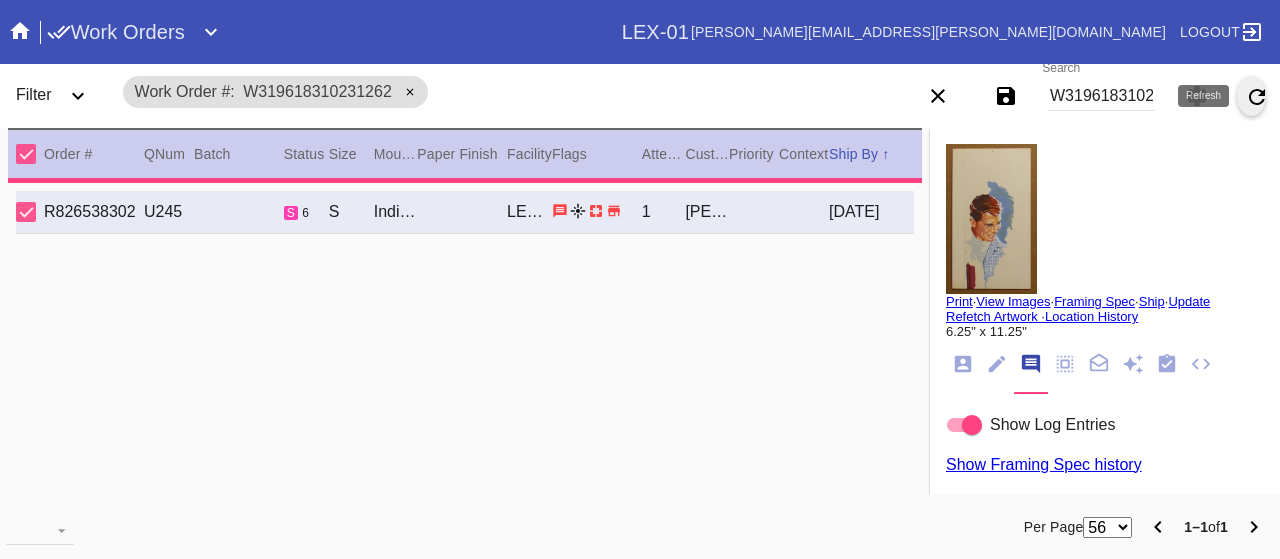 type on "0.0" 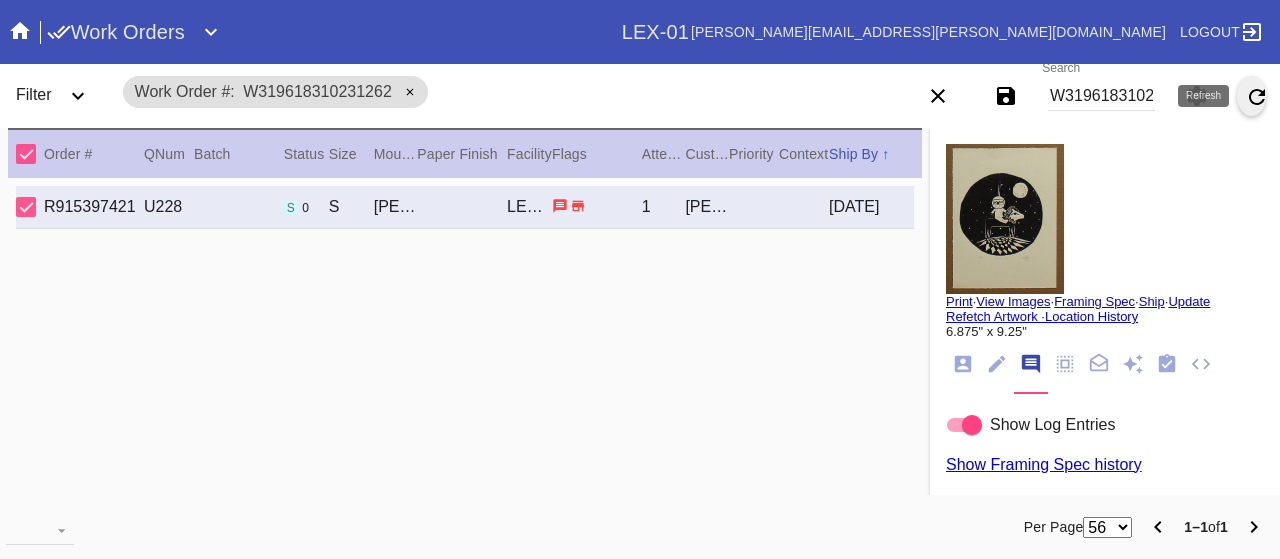 click on "W319618310231262" at bounding box center [1101, 96] 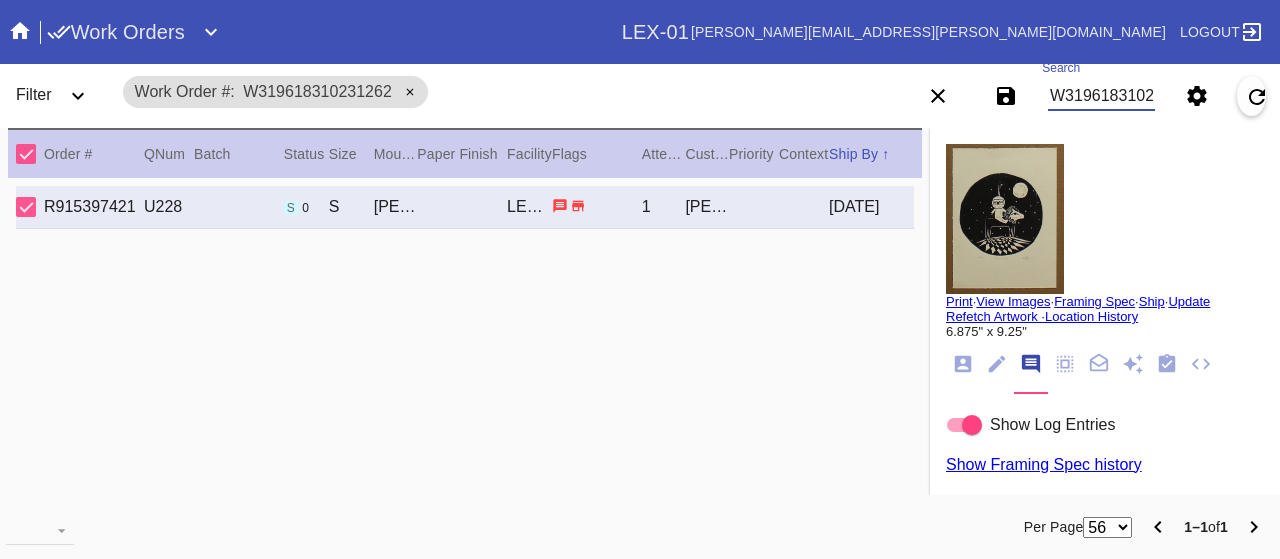 click on "W319618310231262" at bounding box center [1101, 96] 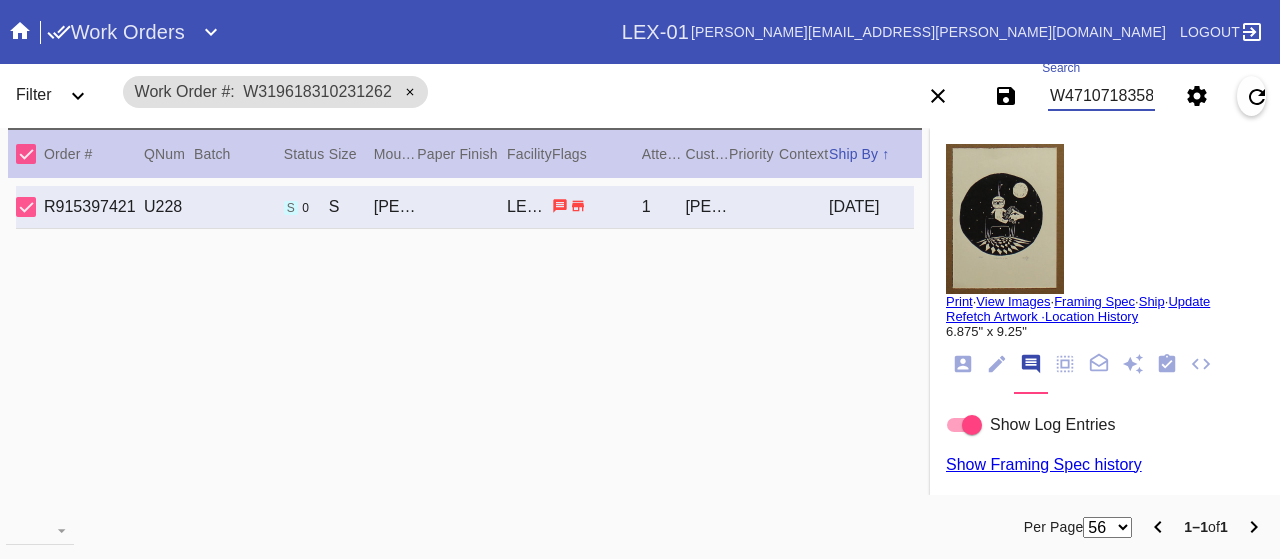 type on "W471071835839735" 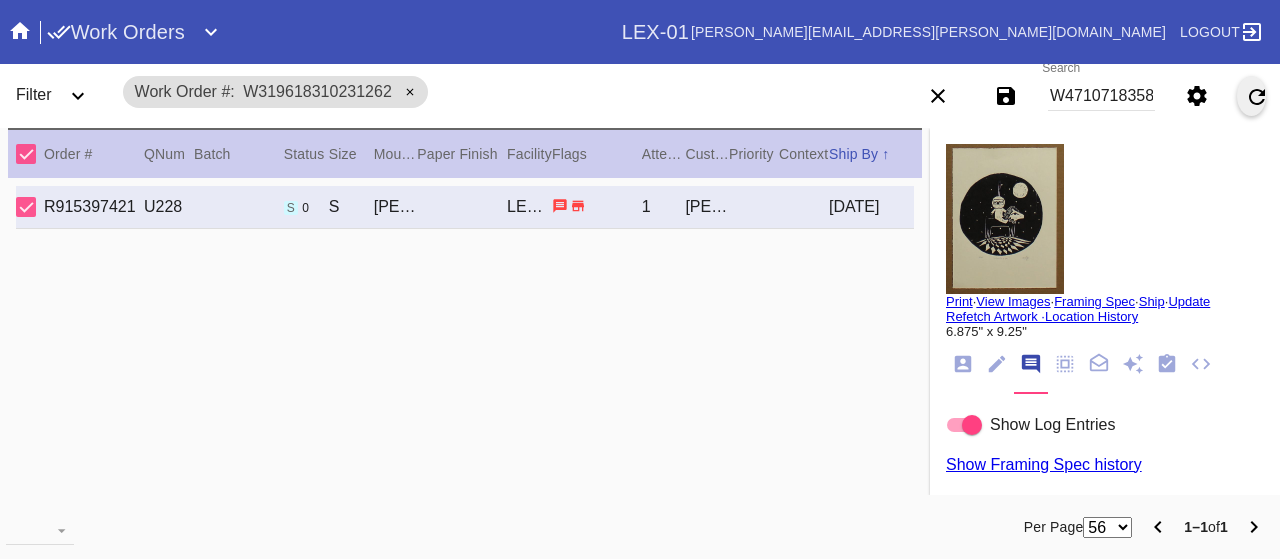 scroll, scrollTop: 0, scrollLeft: 0, axis: both 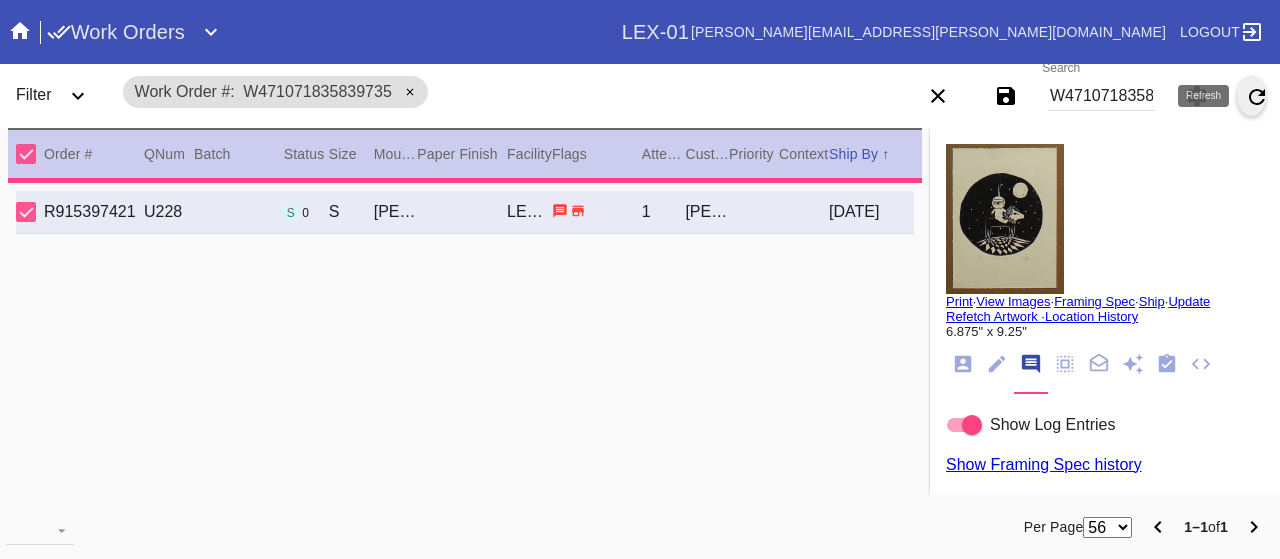 type on "2.5" 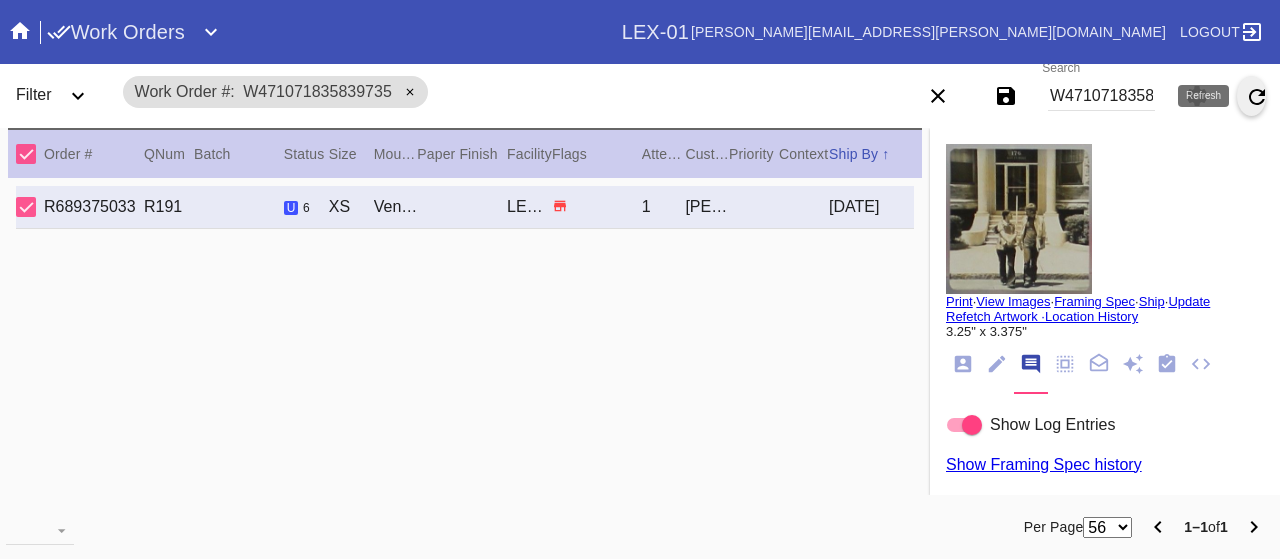 click on "Print" at bounding box center (959, 301) 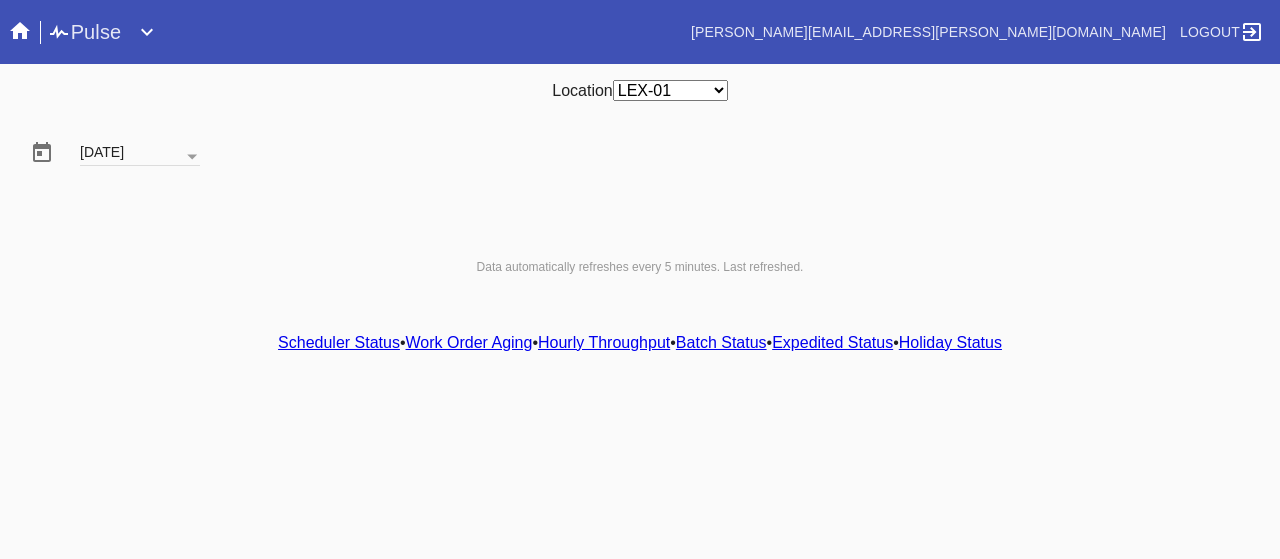 scroll, scrollTop: 0, scrollLeft: 0, axis: both 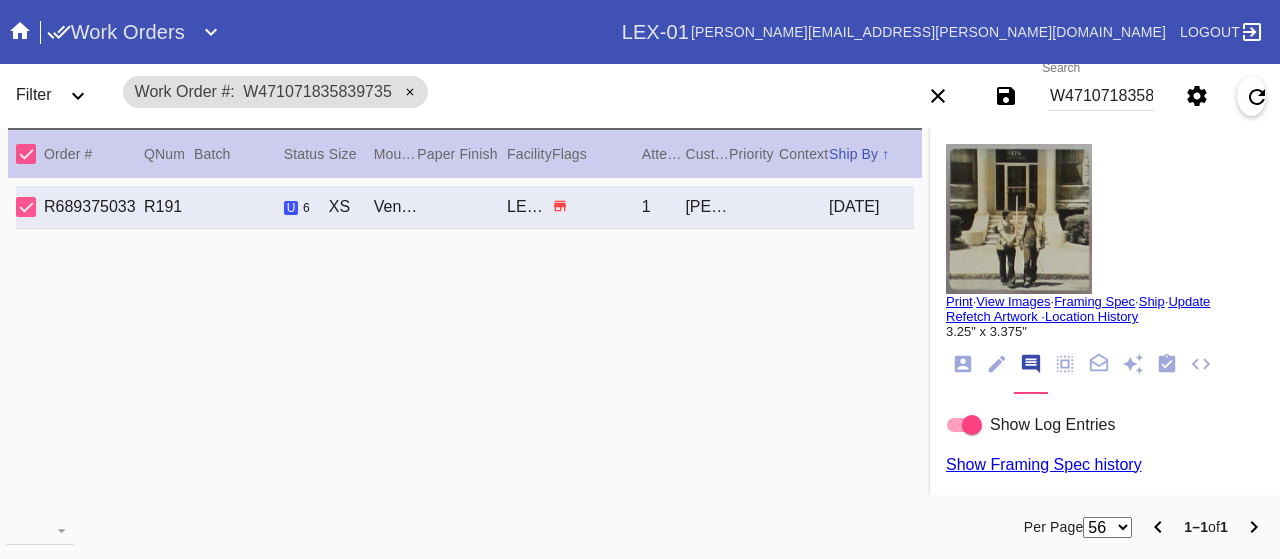 click 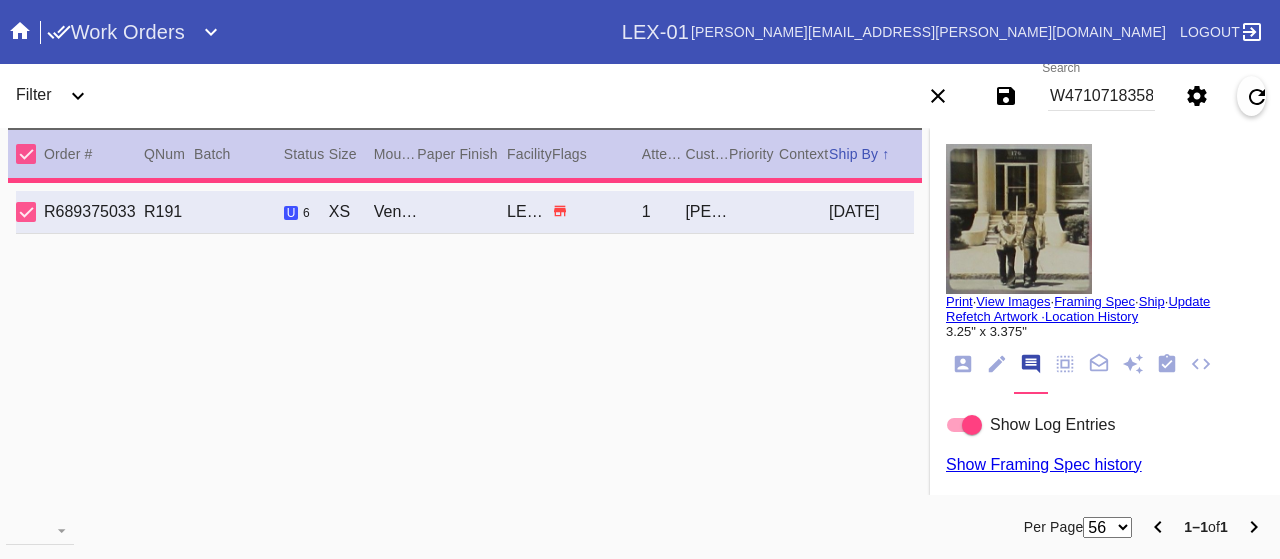 click on "Filter" at bounding box center [60, 96] 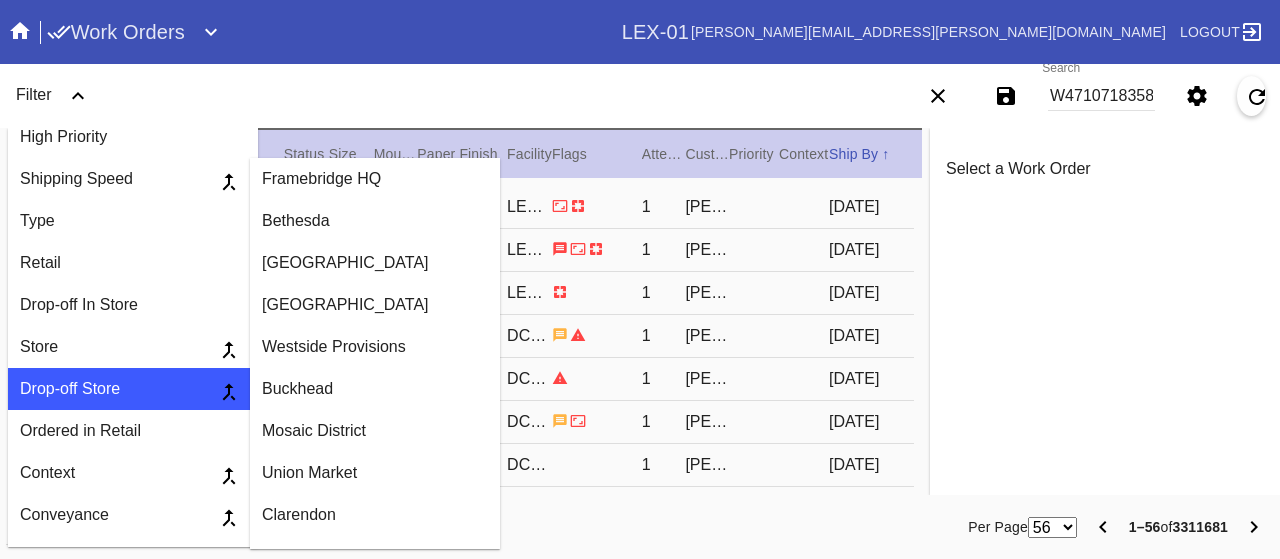 scroll, scrollTop: 700, scrollLeft: 0, axis: vertical 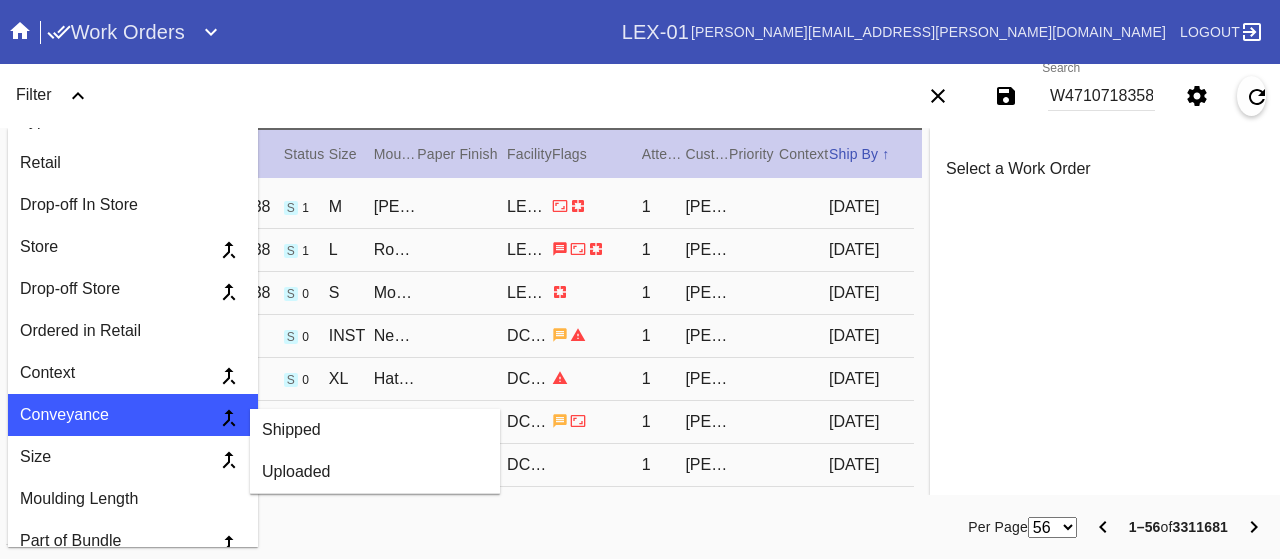 click on "Shipped" at bounding box center [375, 430] 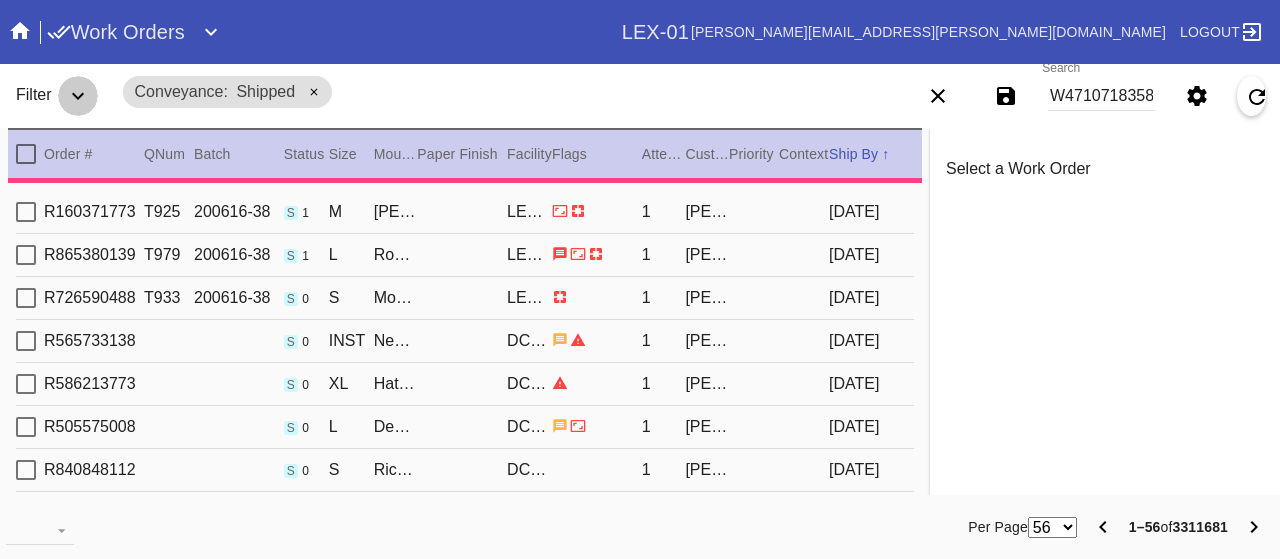 click 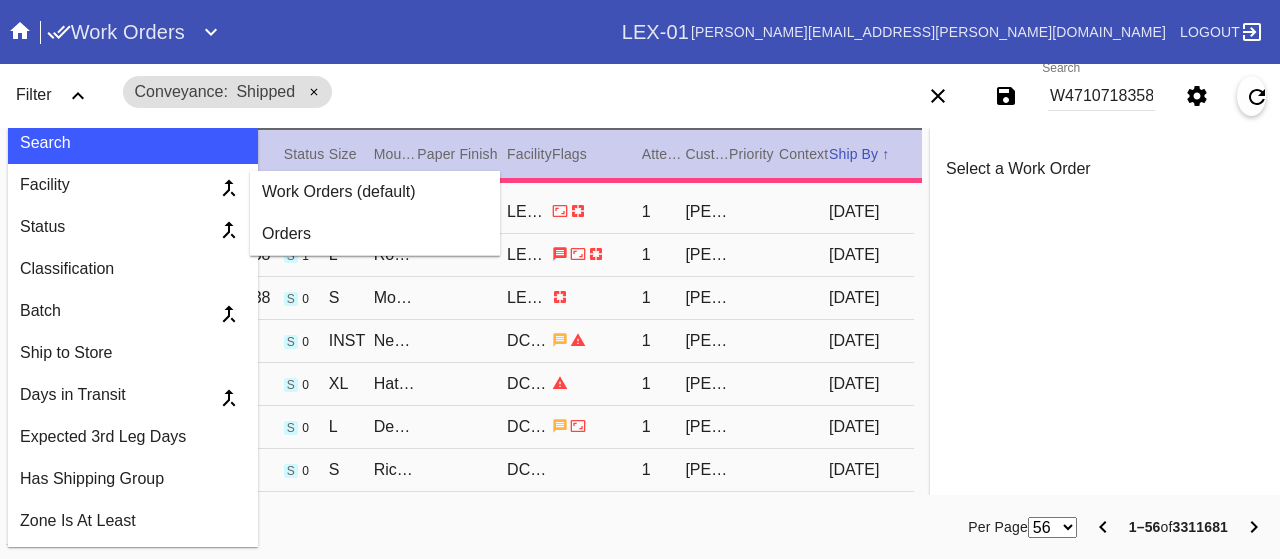 scroll, scrollTop: 0, scrollLeft: 0, axis: both 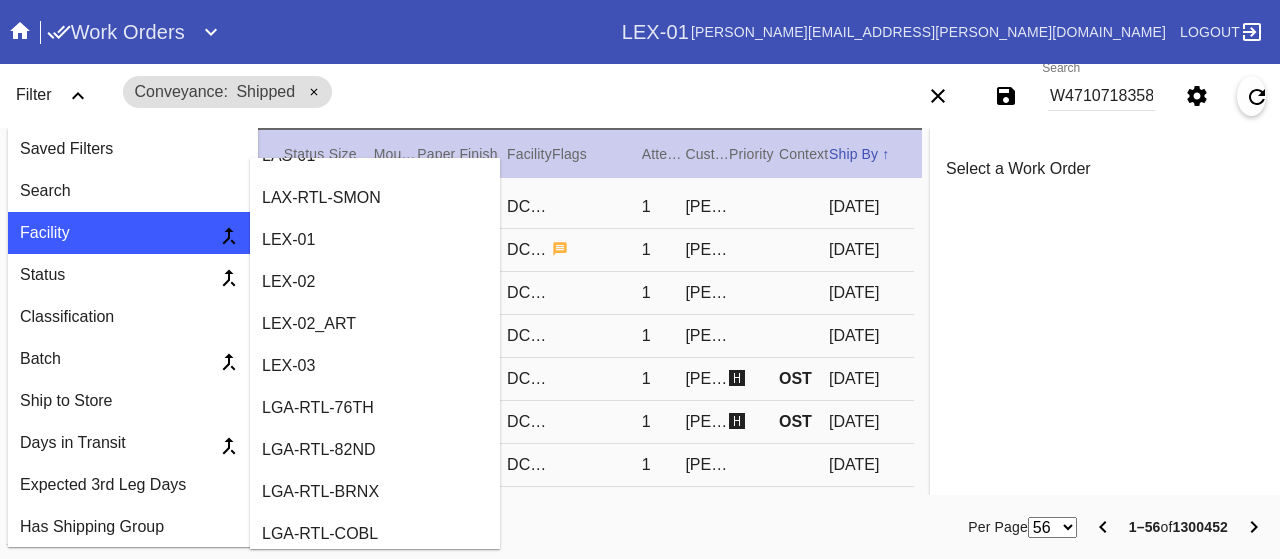 click on "LEX-01" at bounding box center (375, 240) 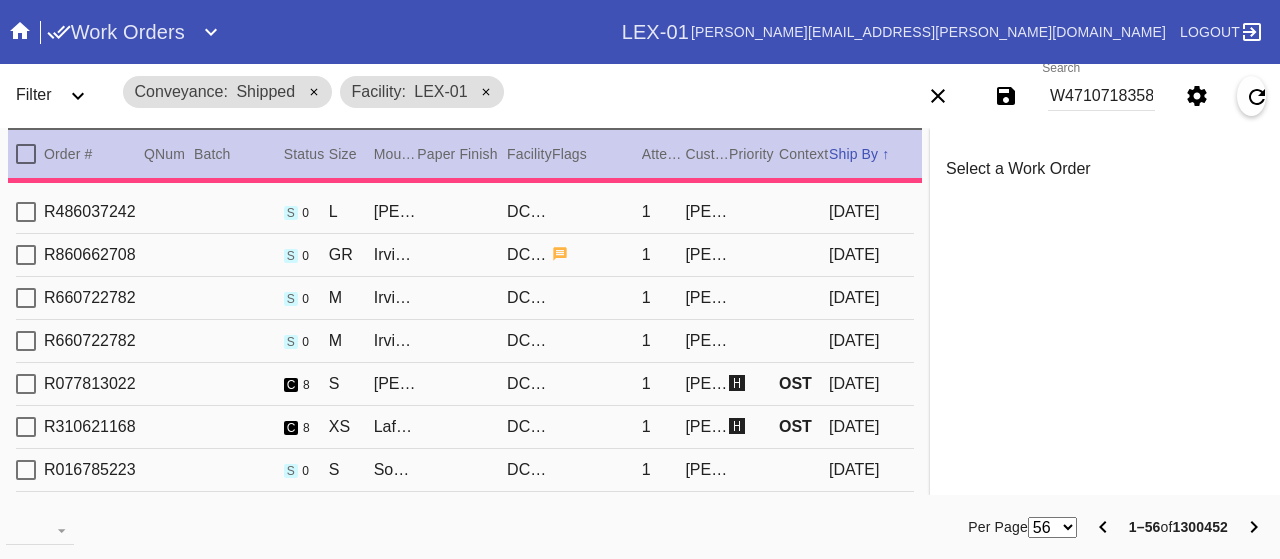 click 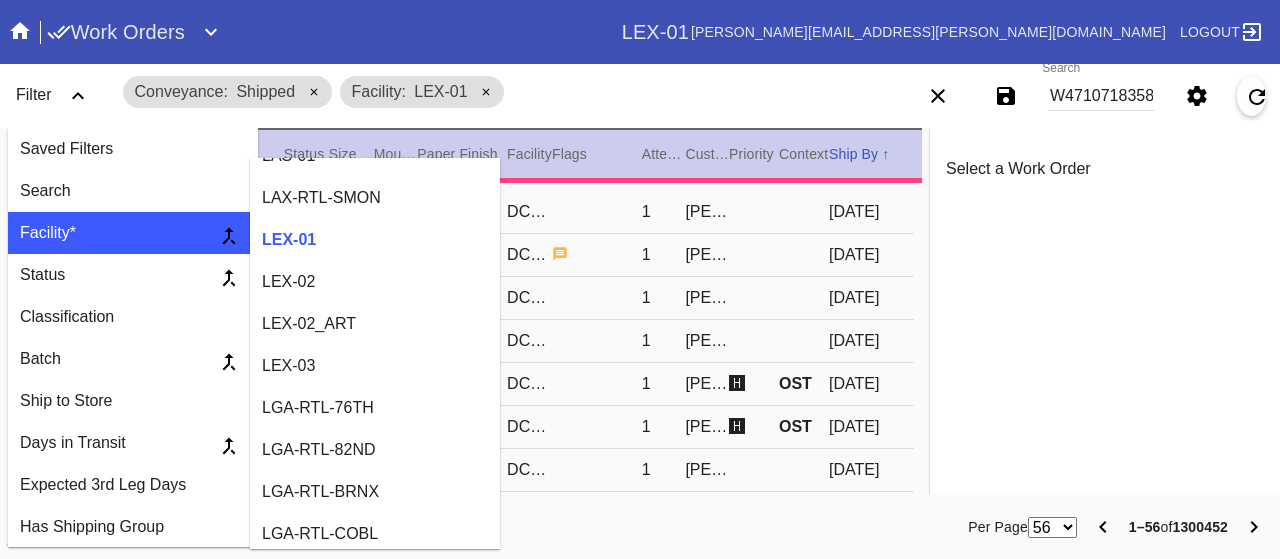 scroll, scrollTop: 0, scrollLeft: 0, axis: both 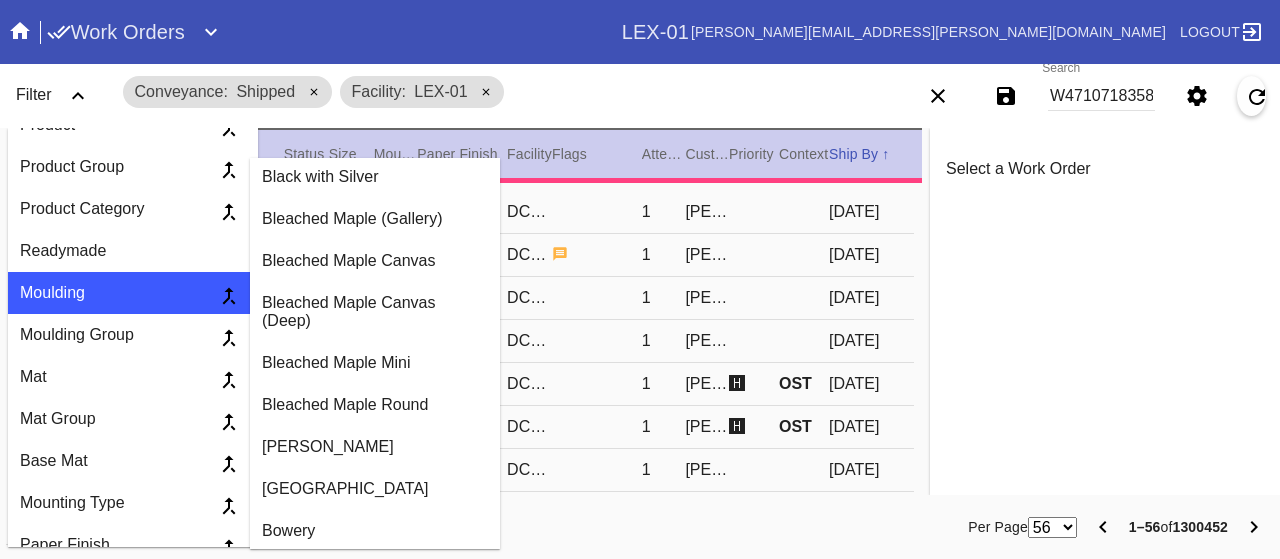 click on "Bleached Maple (Gallery)" at bounding box center (375, 219) 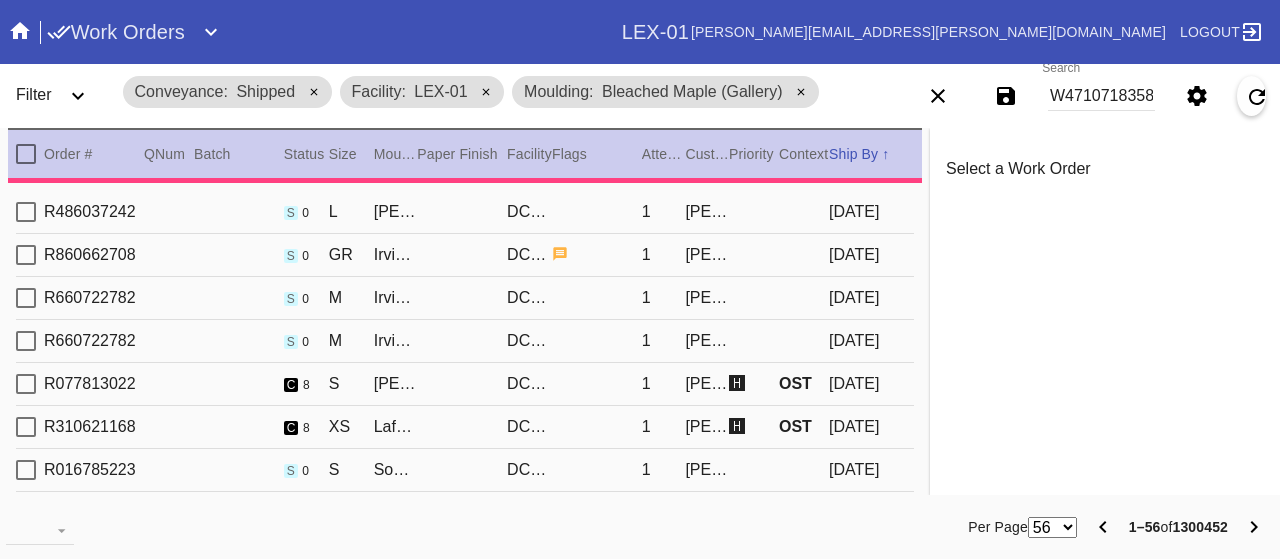click at bounding box center [78, 96] 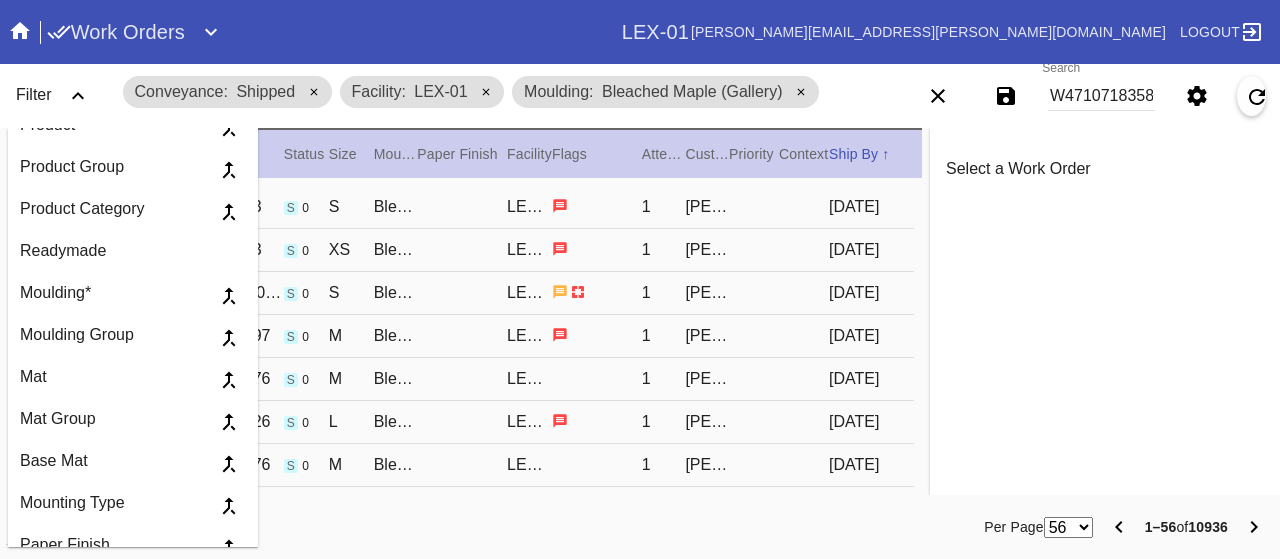scroll, scrollTop: 0, scrollLeft: 0, axis: both 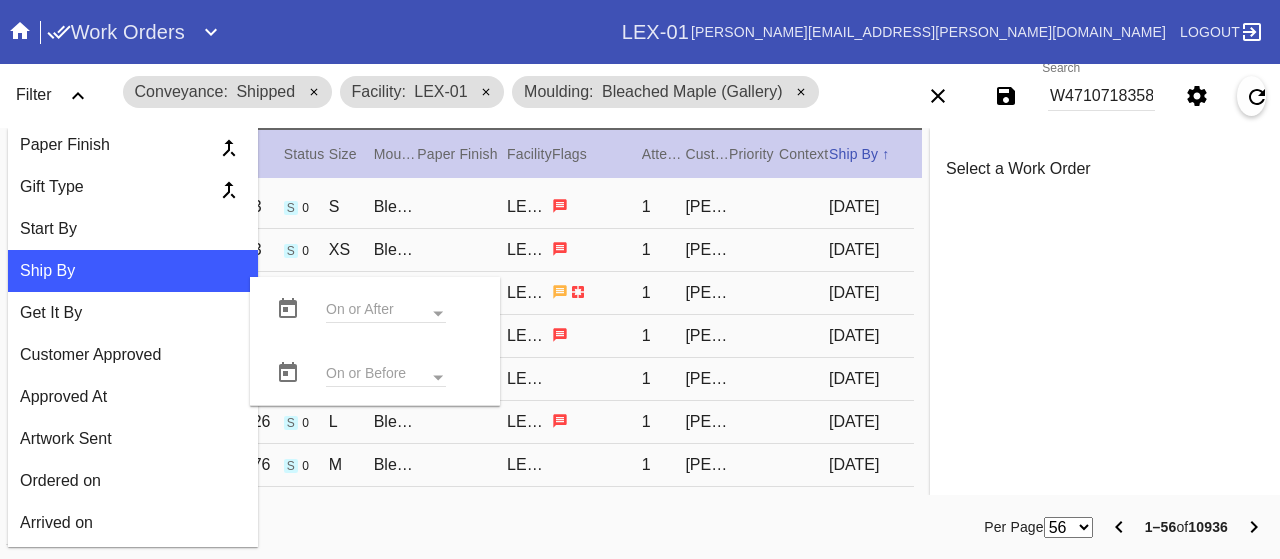 click at bounding box center (386, 311) 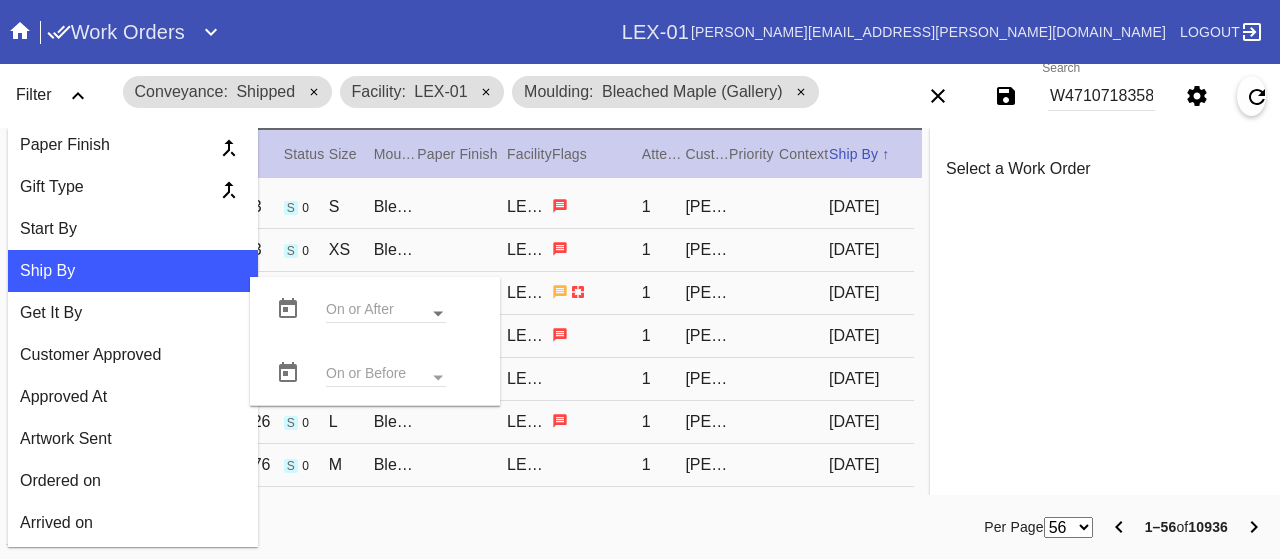 click at bounding box center [438, 314] 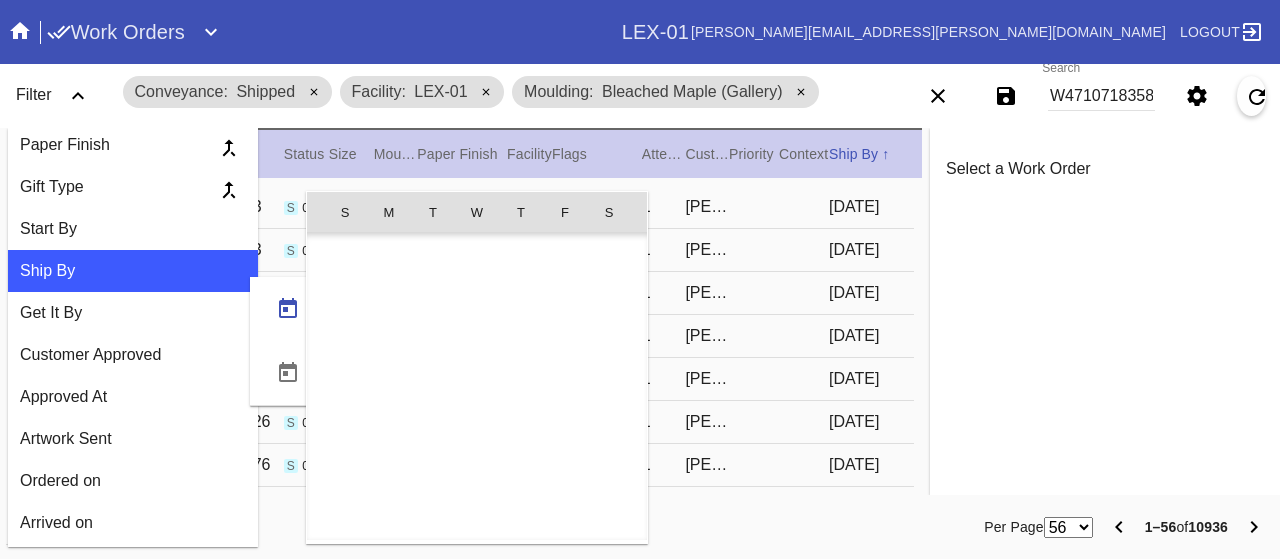 scroll, scrollTop: 462690, scrollLeft: 0, axis: vertical 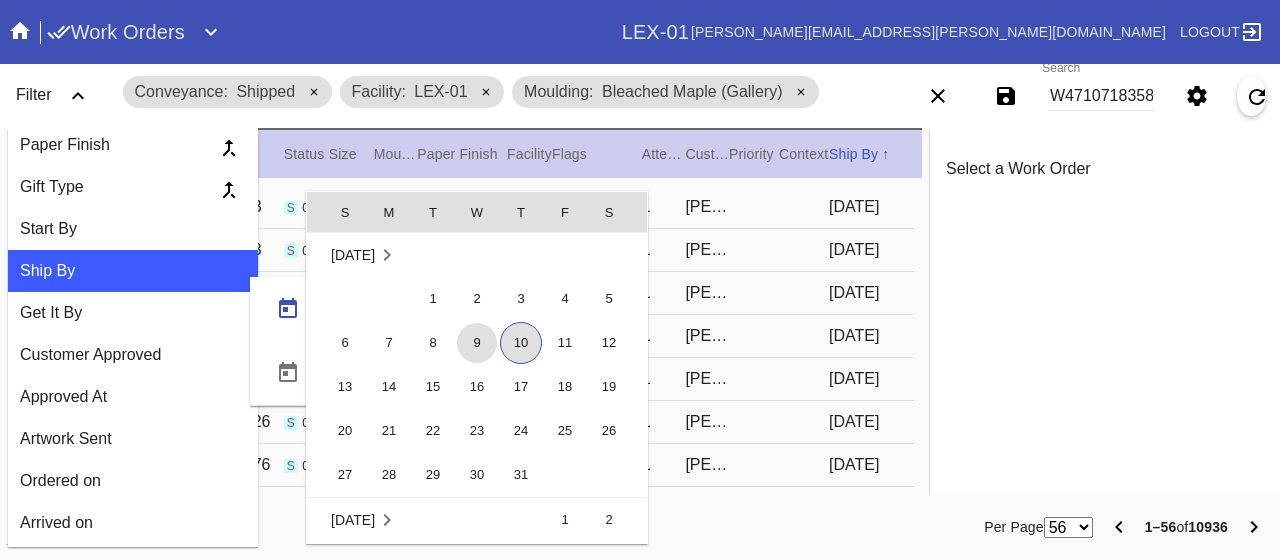 click on "9" at bounding box center [477, 343] 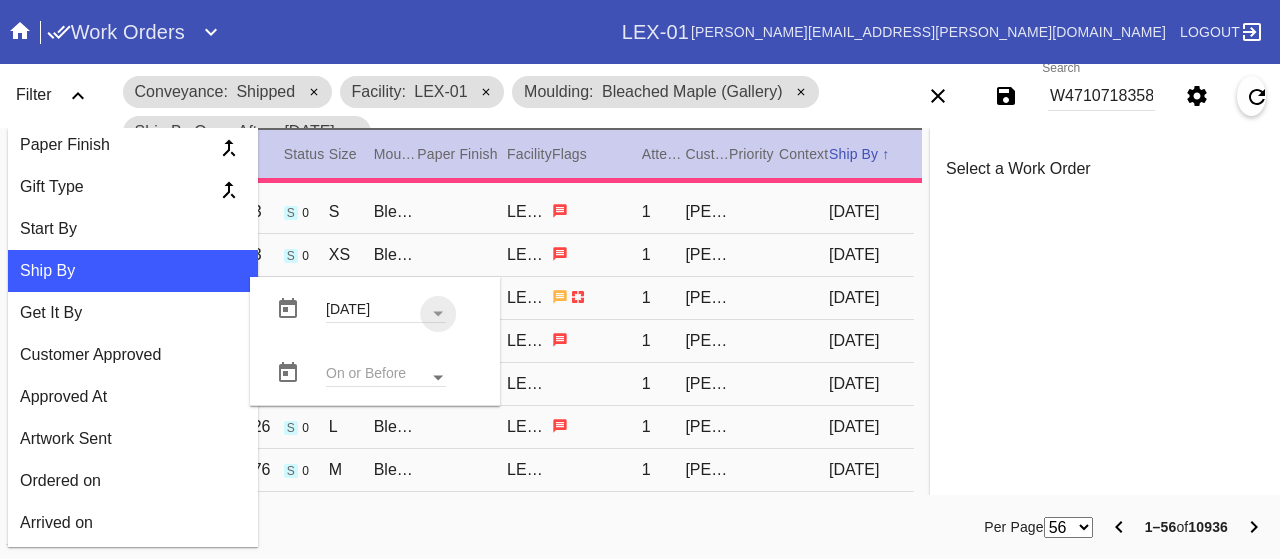 click at bounding box center (438, 378) 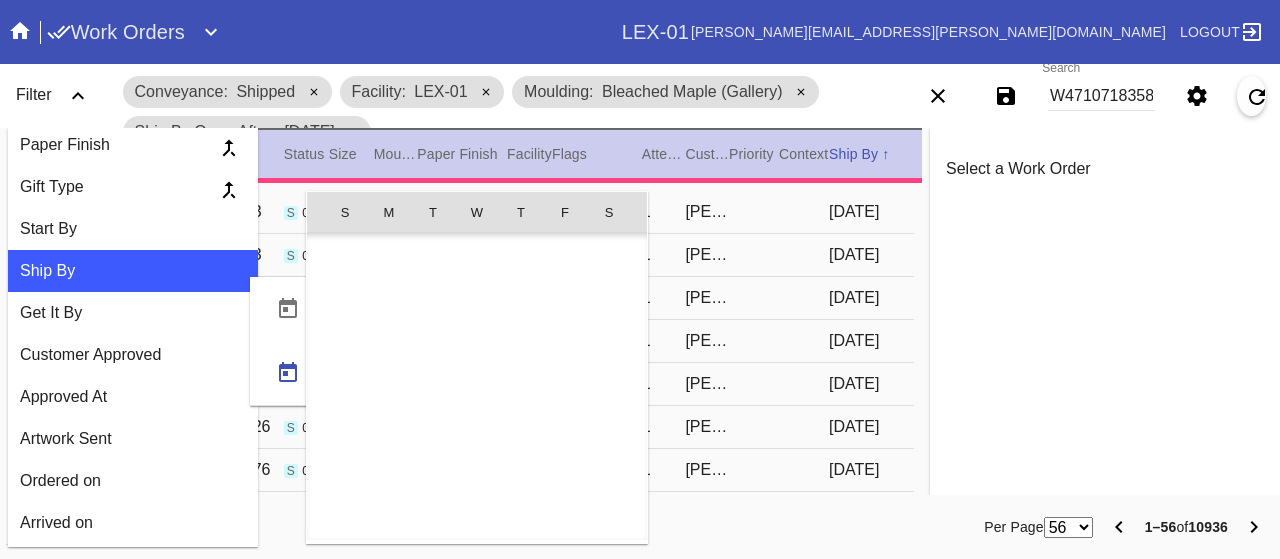 scroll, scrollTop: 462690, scrollLeft: 0, axis: vertical 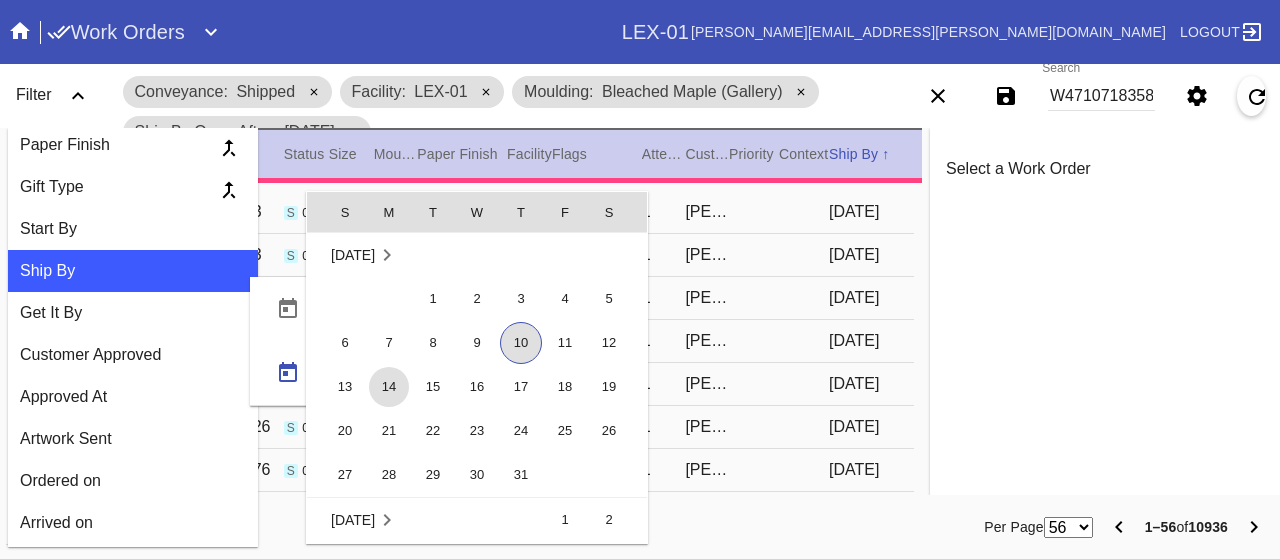 click on "14" at bounding box center (389, 387) 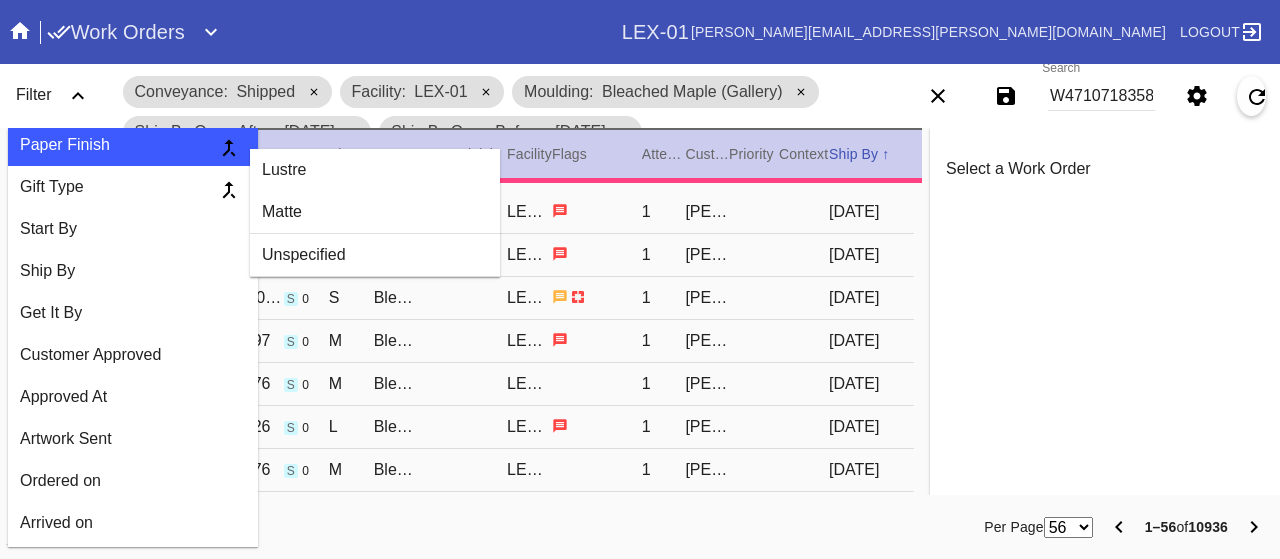 click 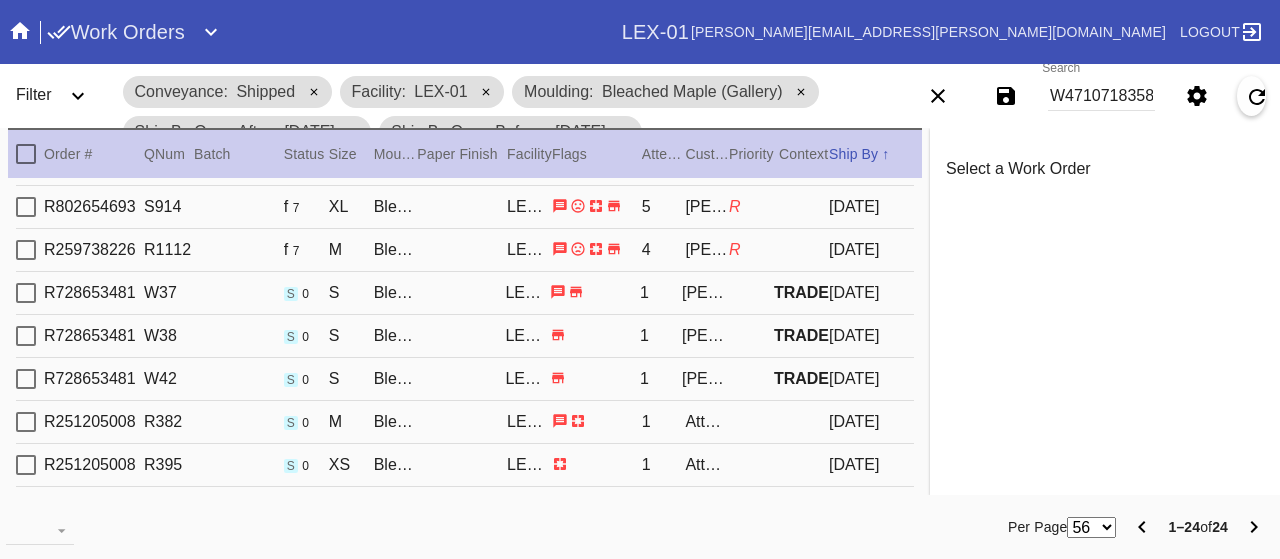 scroll, scrollTop: 0, scrollLeft: 0, axis: both 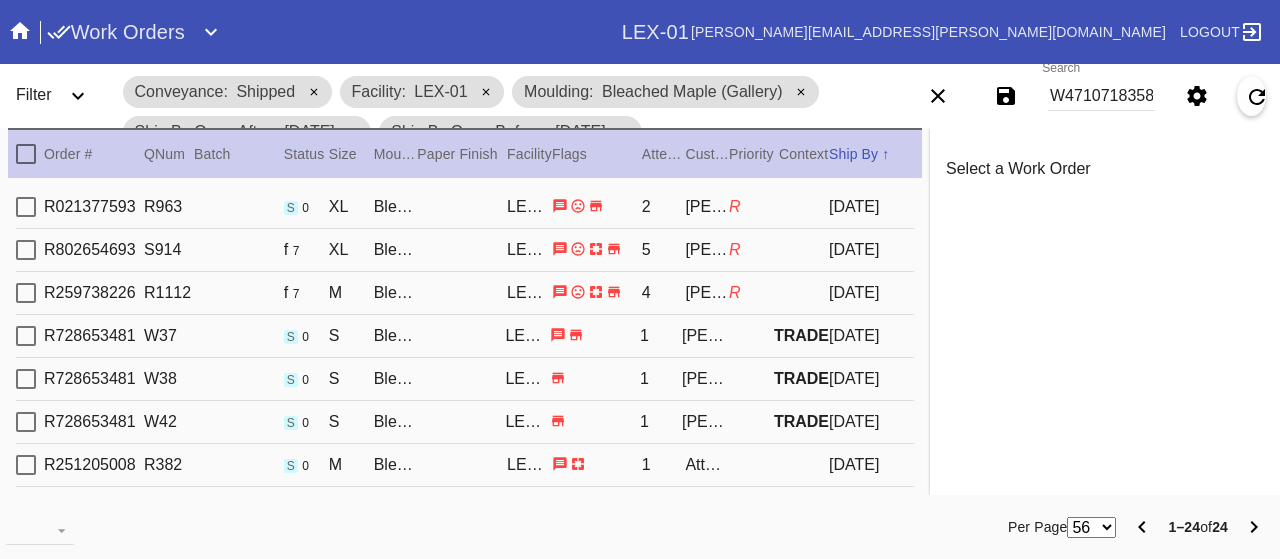 click on "R802654693 S914 f   7 XL Bleached Maple Gallery / No Mat LEX-01 5 Anke Schnell
R
2025-07-09" at bounding box center [465, 250] 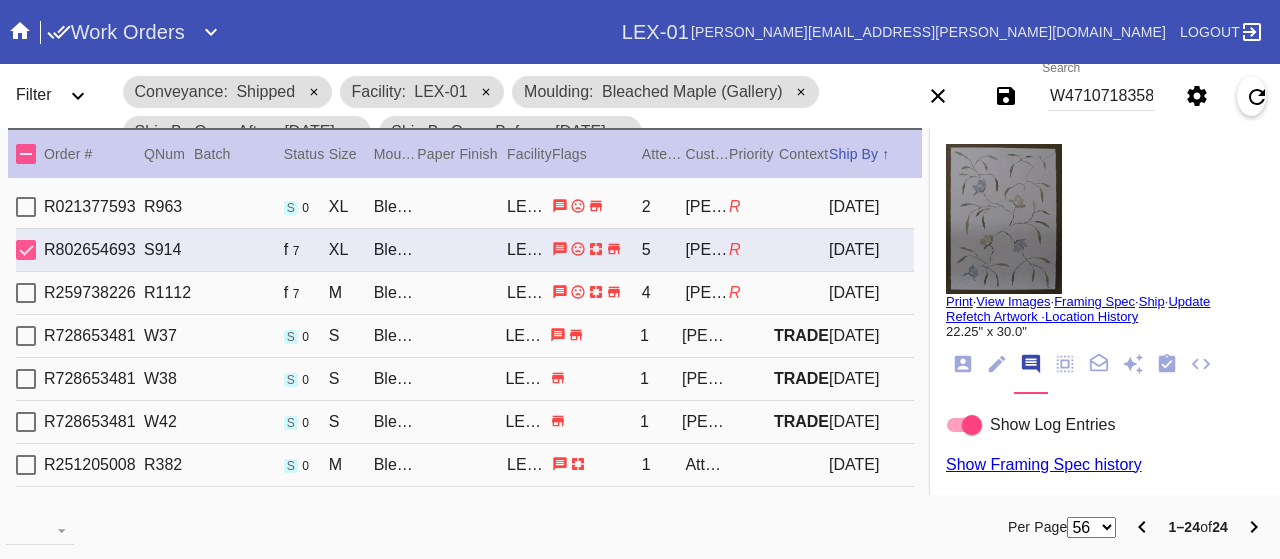 click on "R259738226 R1112 f   7 M Bleached Maple Gallery / White LEX-01 4 Claire Galvin
R
2025-07-09" at bounding box center (465, 293) 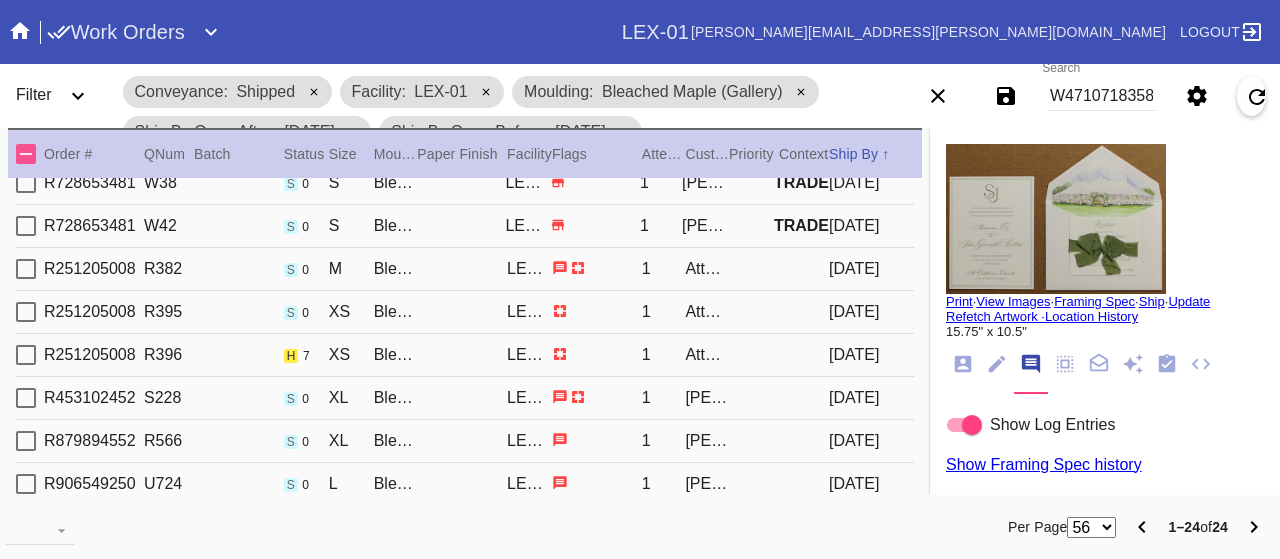 scroll, scrollTop: 200, scrollLeft: 0, axis: vertical 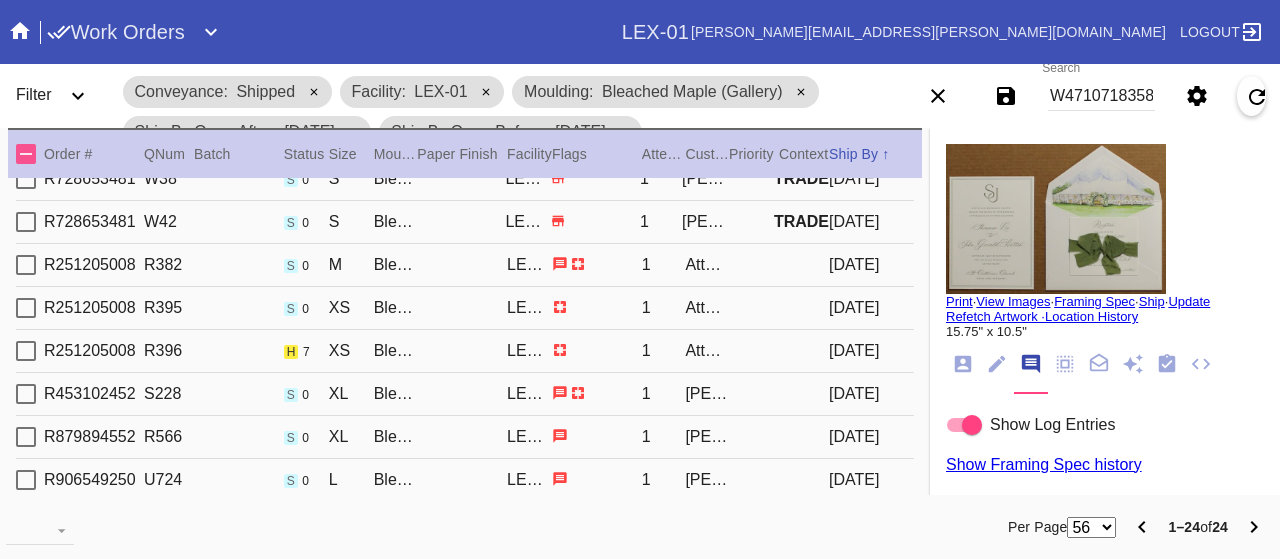 click on "R251205008 R396 h   7 XS Bleached Maple Gallery / Dove White LEX-01 1 Attn: The Hill Gallery Wall
2025-07-09" at bounding box center (465, 351) 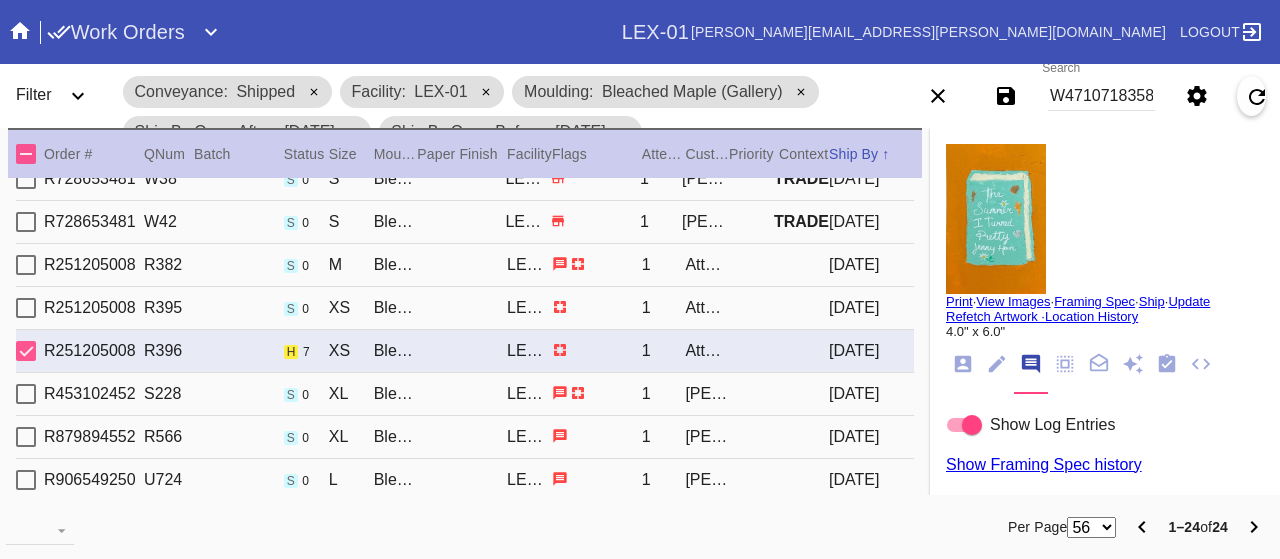 scroll, scrollTop: 600, scrollLeft: 0, axis: vertical 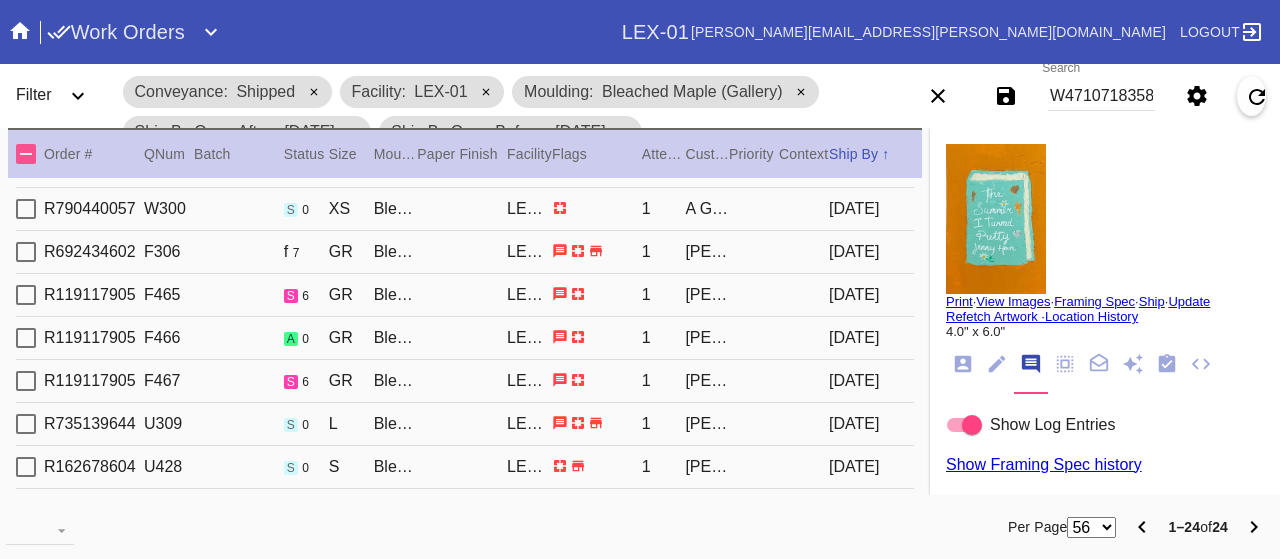 click on "R119117905 F465 s   6 GR Bleached Maple Gallery / White LEX-01 1 Jessica Stinger
2025-07-10" at bounding box center [465, 295] 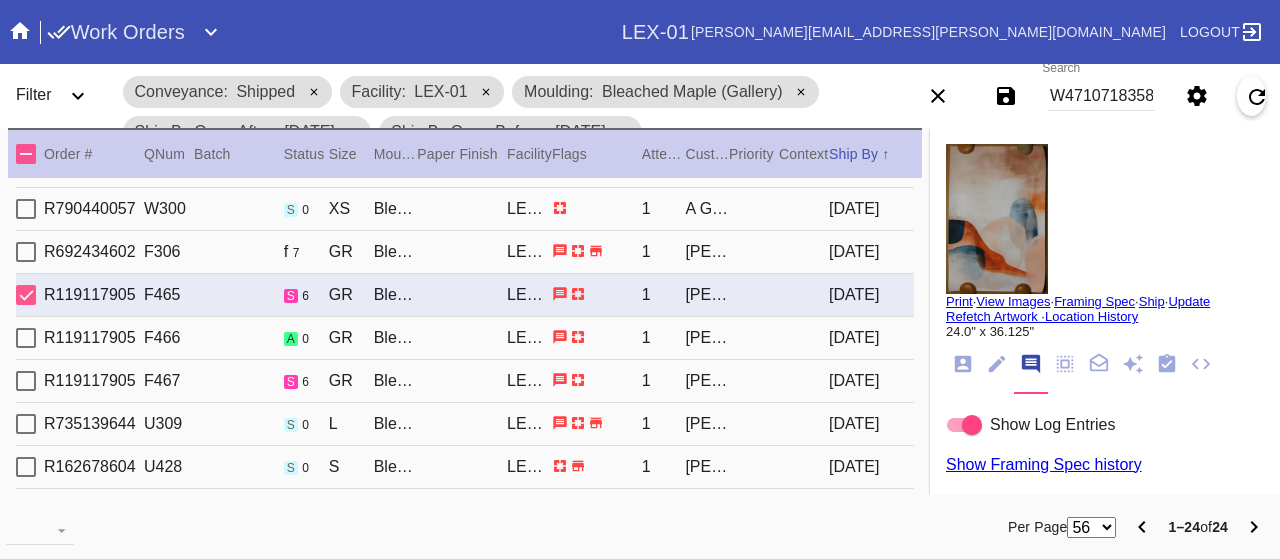 click on "R119117905 F466 a   0 GR Bleached Maple Gallery / White LEX-01 1 Jessica Stinger
2025-07-10" at bounding box center [465, 338] 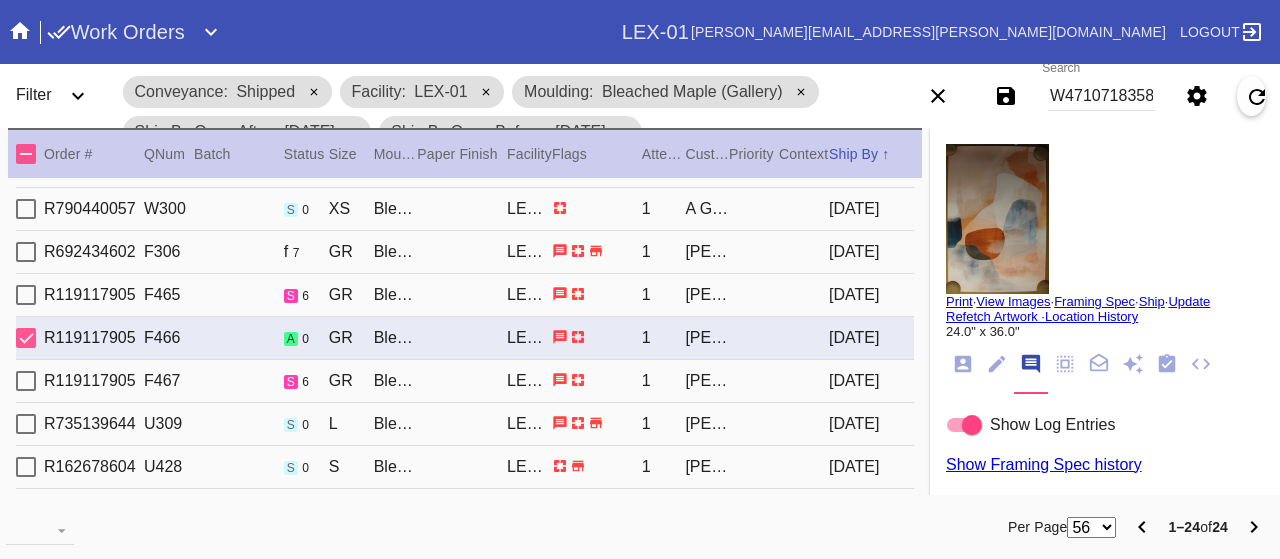 click on "R119117905 F467 s   6 GR Bleached Maple Gallery / White LEX-01 1 Jessica Stinger
2025-07-10" at bounding box center (465, 381) 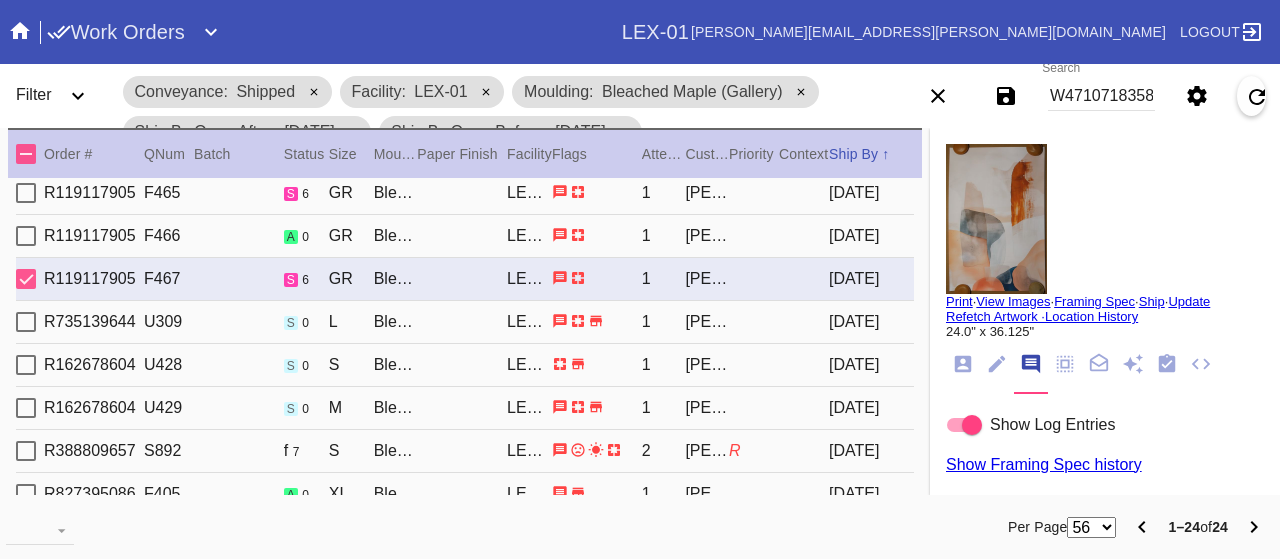 scroll, scrollTop: 709, scrollLeft: 0, axis: vertical 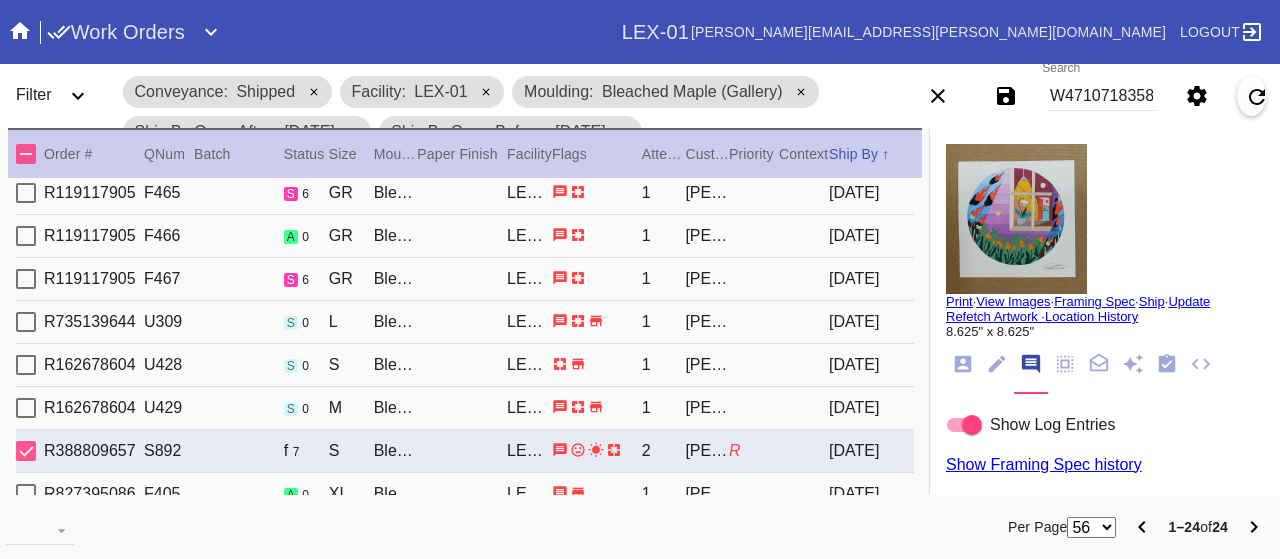 click on "R827395086 F405 a   0 XL Bleached Maple Gallery / Meringue LEX-01 1 Colin O'Neill
2025-07-11" at bounding box center (465, 494) 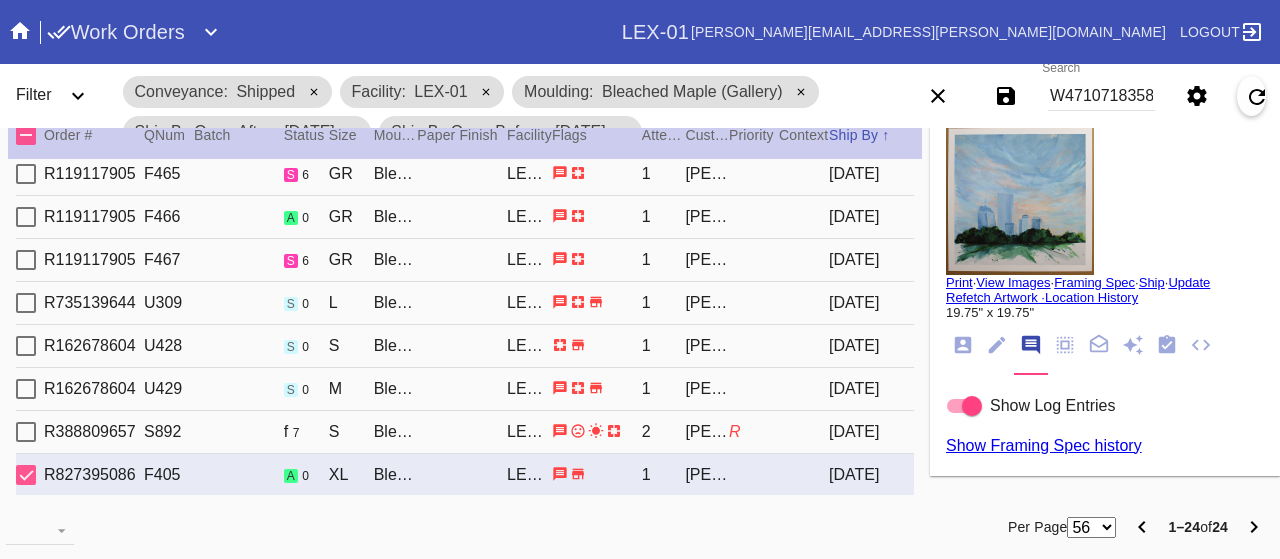 scroll, scrollTop: 29, scrollLeft: 0, axis: vertical 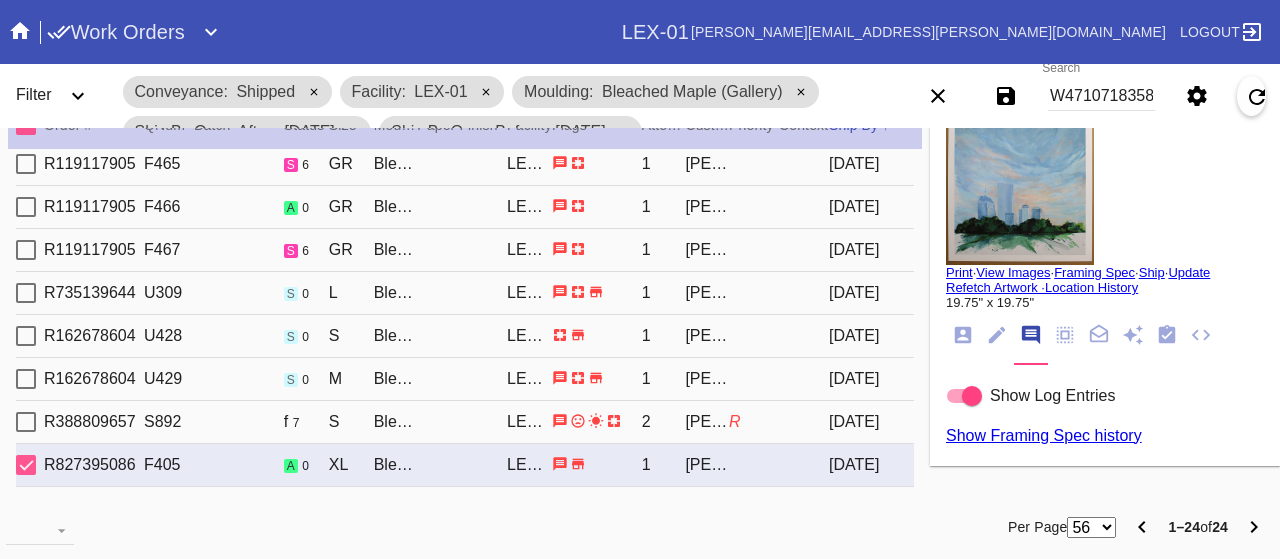 click on "Print" at bounding box center [959, 272] 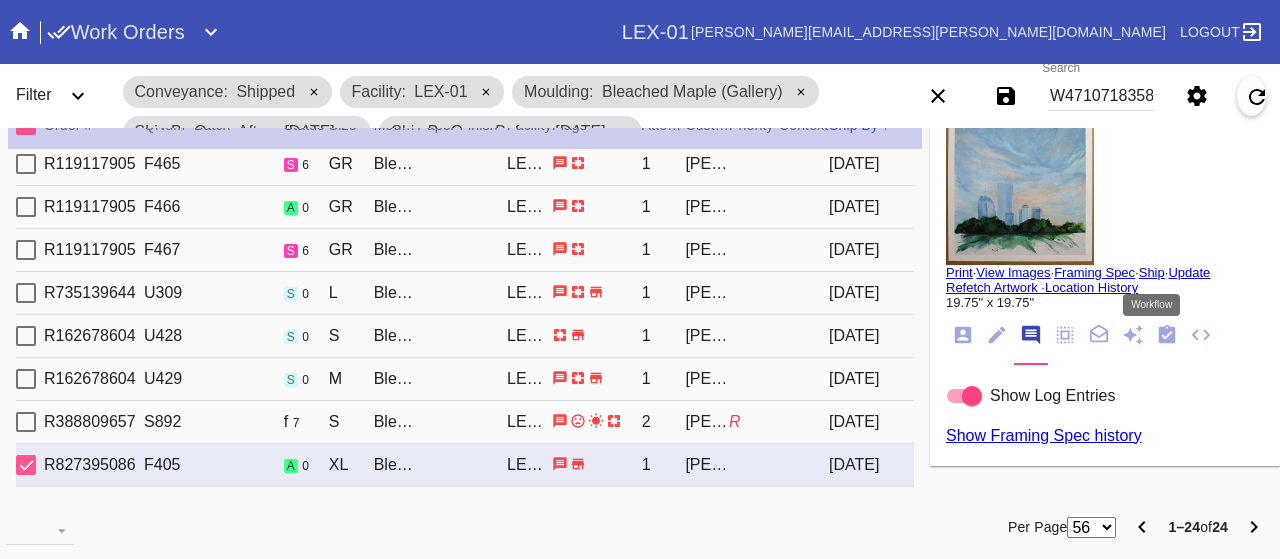 click at bounding box center [1167, 336] 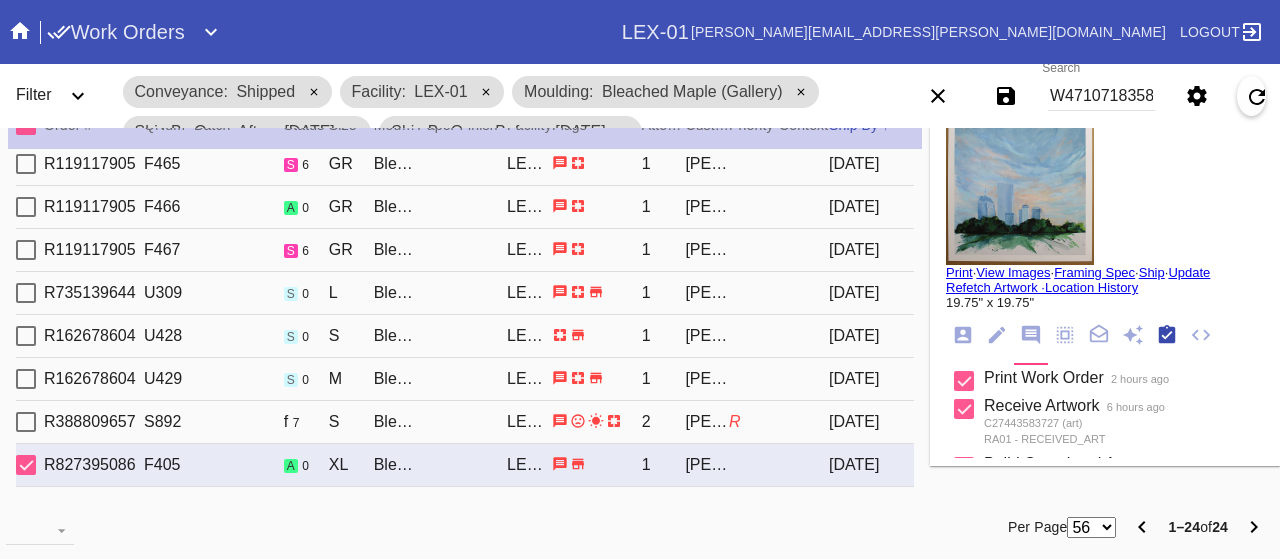 scroll, scrollTop: 318, scrollLeft: 0, axis: vertical 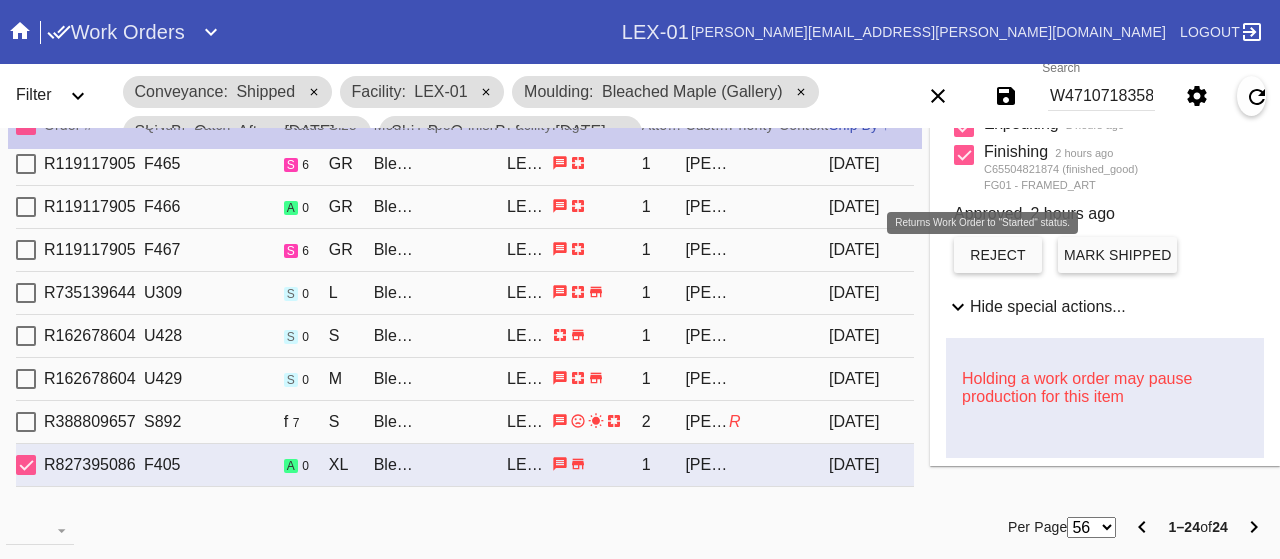 click on "reject" at bounding box center [998, 255] 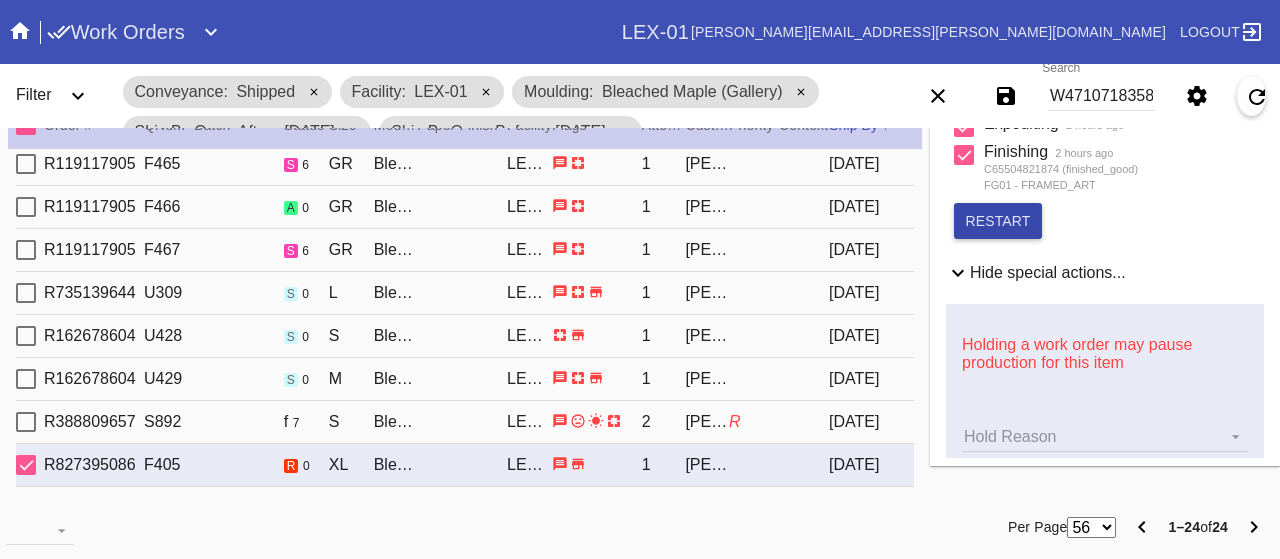 click on "restart" at bounding box center (998, 221) 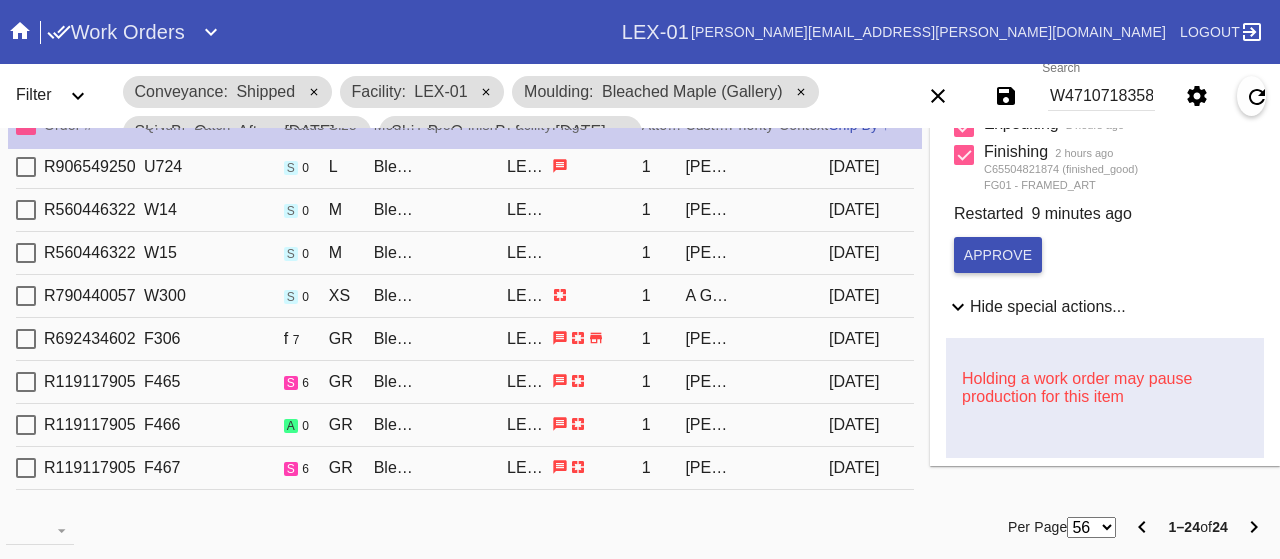 scroll, scrollTop: 209, scrollLeft: 0, axis: vertical 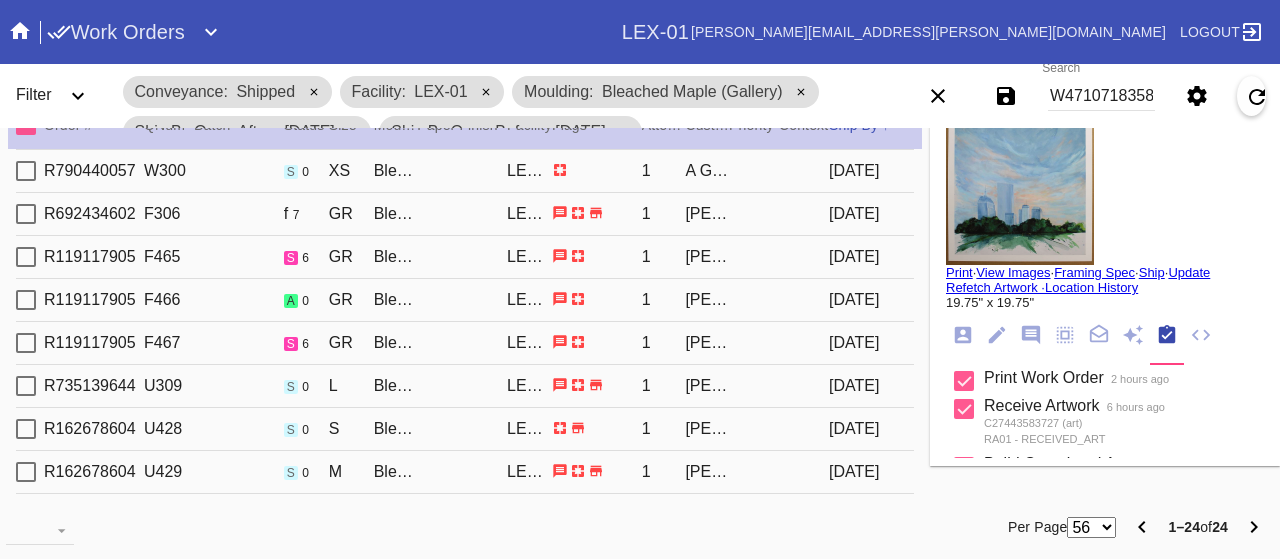 click on "Print" at bounding box center (959, 272) 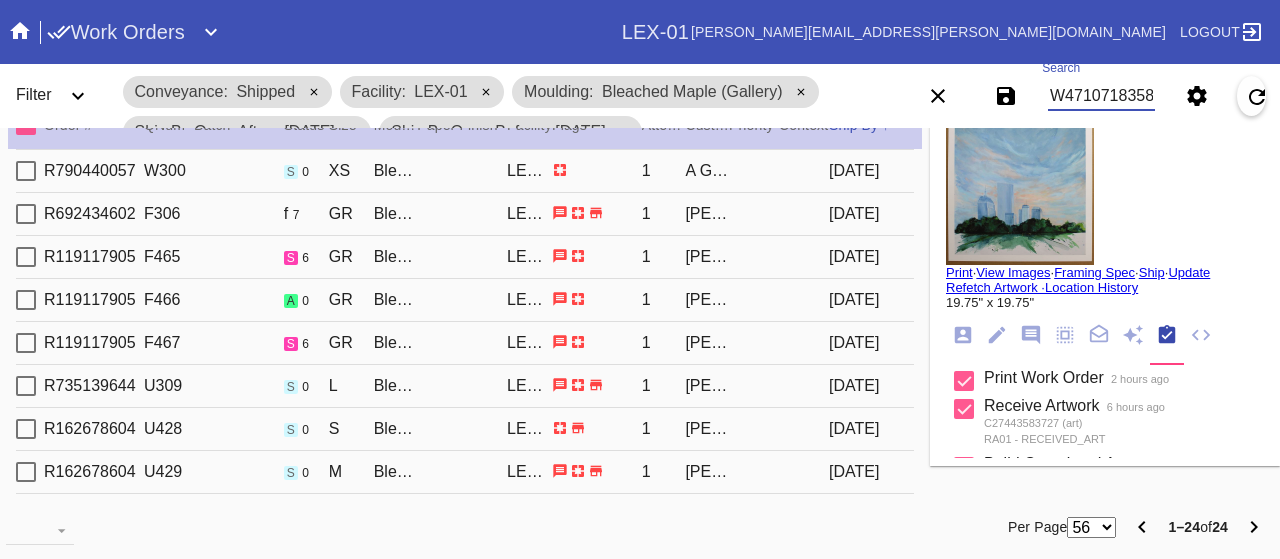click on "W471071835839735" at bounding box center (1101, 96) 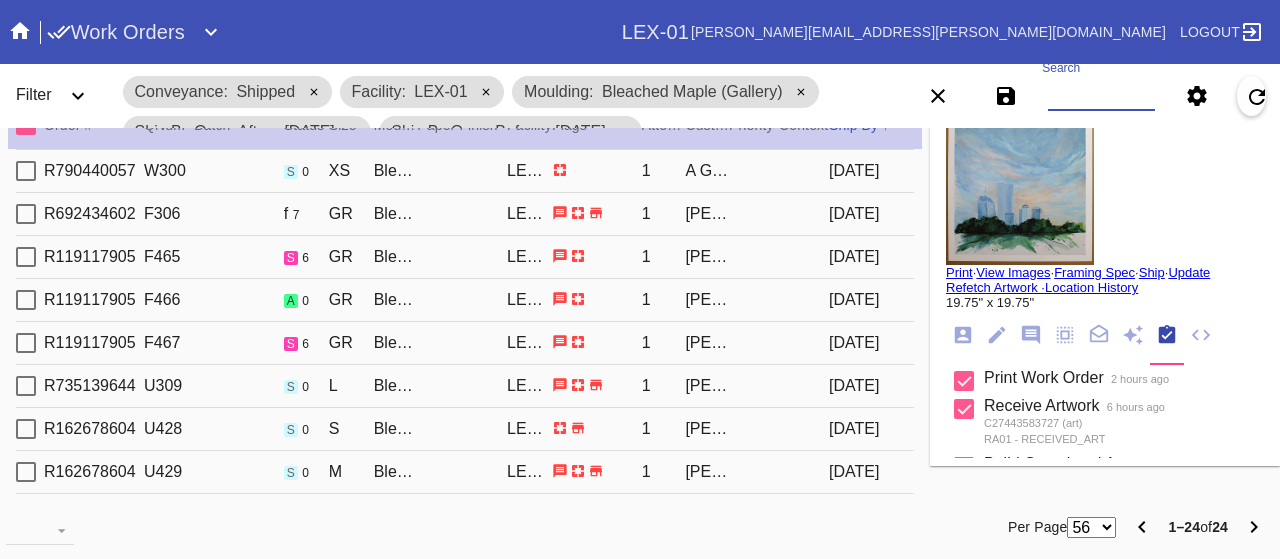 paste on "W502499637428437" 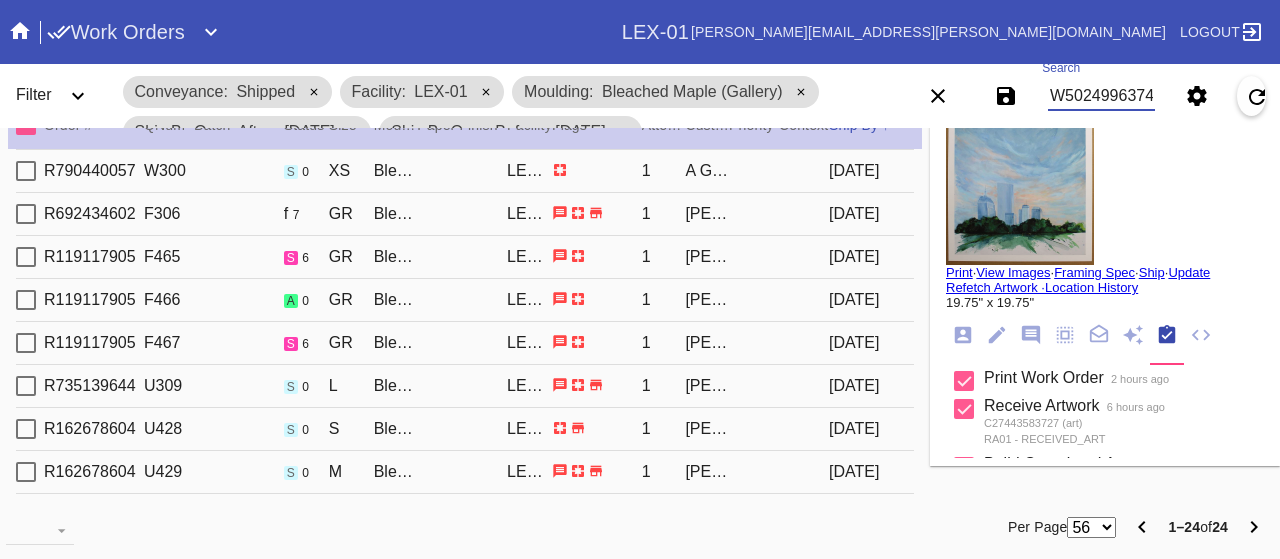 scroll, scrollTop: 0, scrollLeft: 45, axis: horizontal 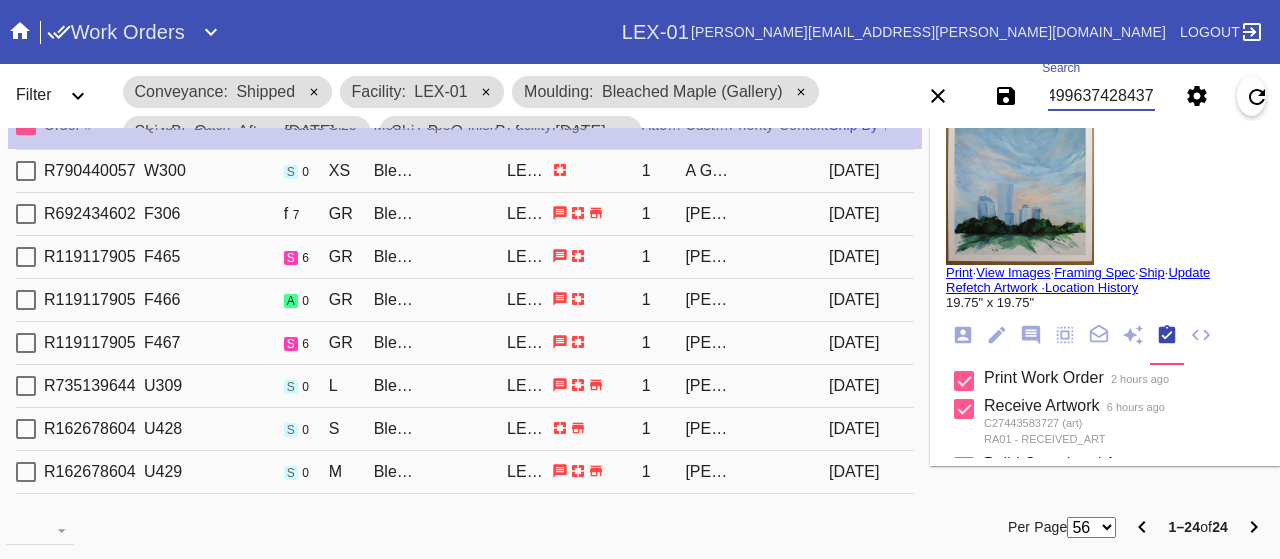 click on "W502499637428437" at bounding box center [1101, 96] 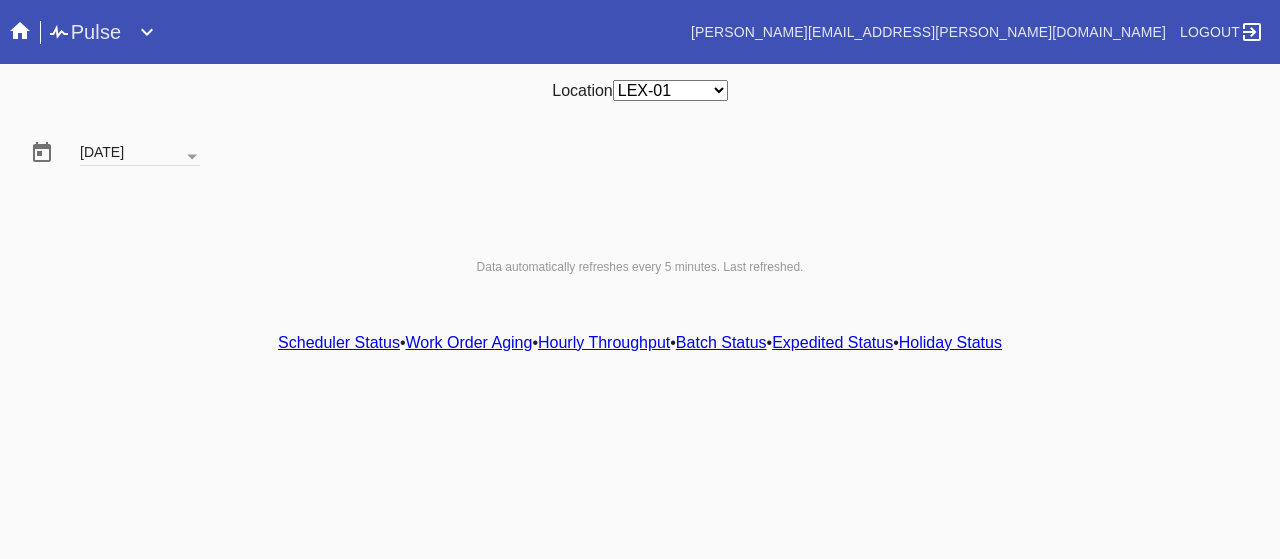 scroll, scrollTop: 0, scrollLeft: 0, axis: both 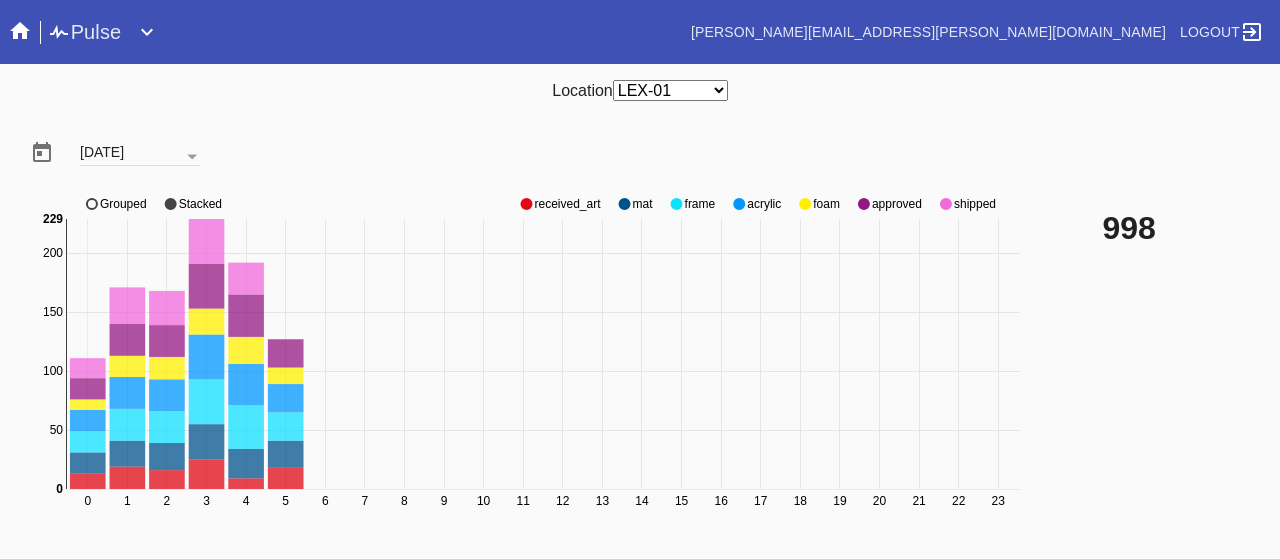 click 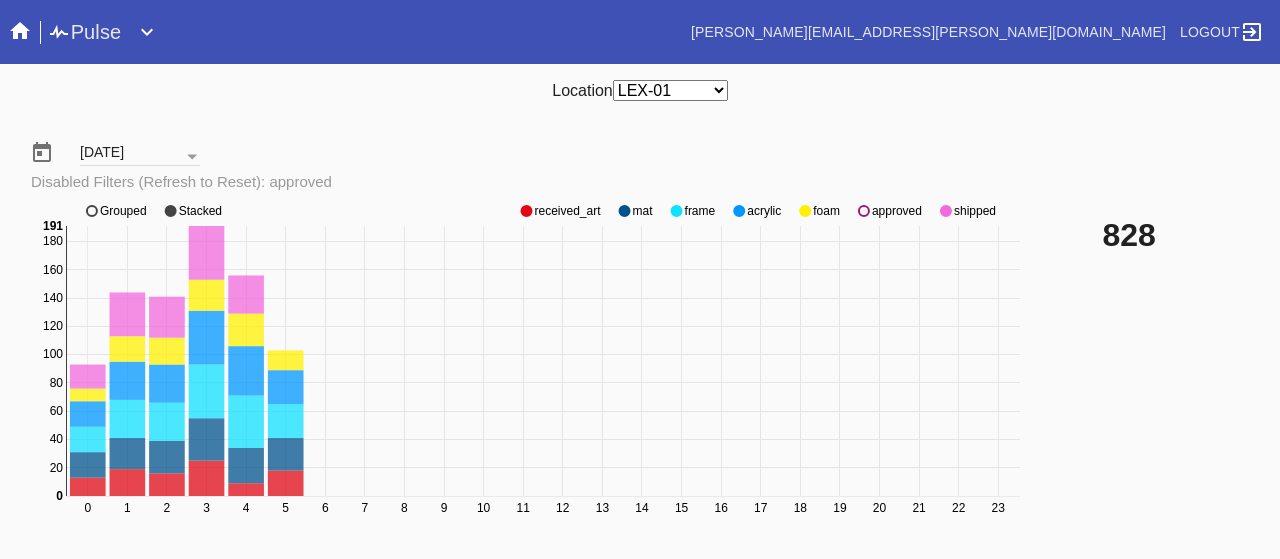 click 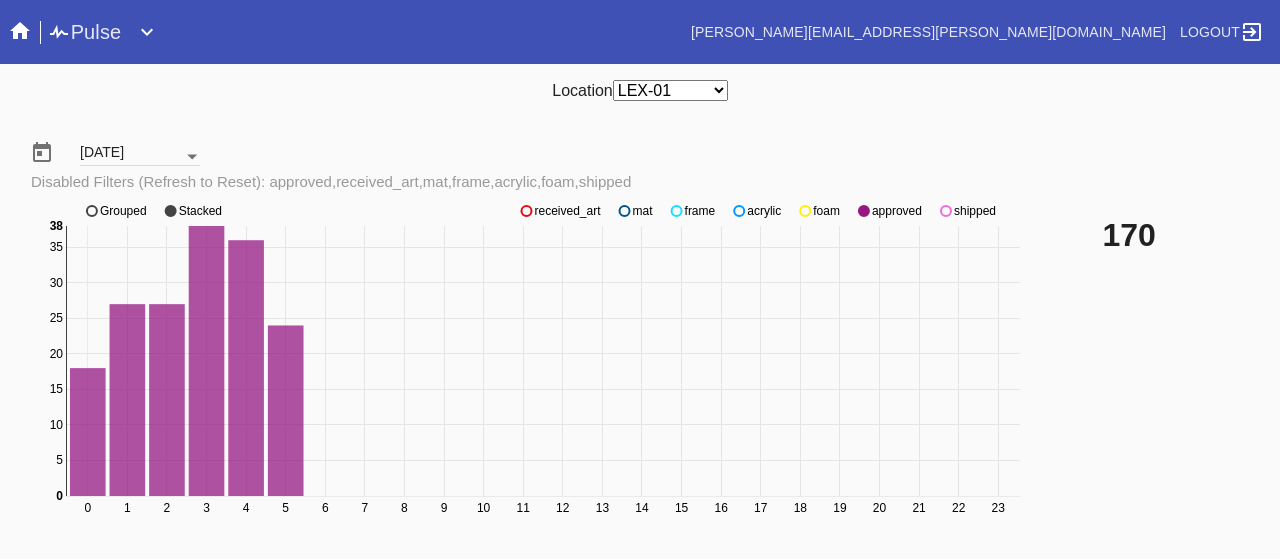 click at bounding box center [192, 157] 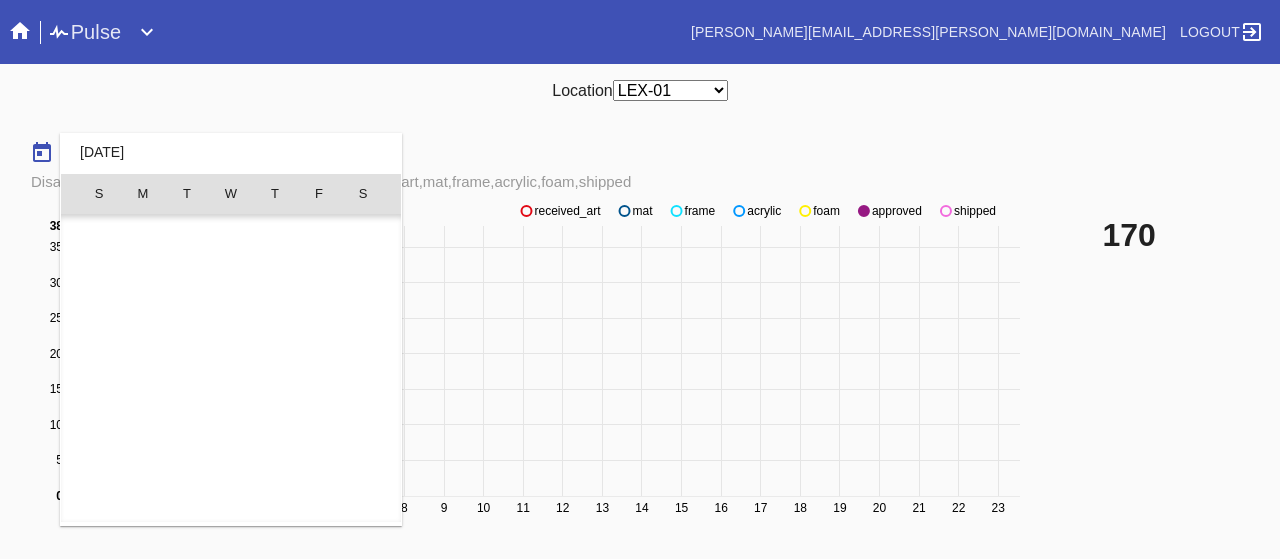 scroll, scrollTop: 462690, scrollLeft: 0, axis: vertical 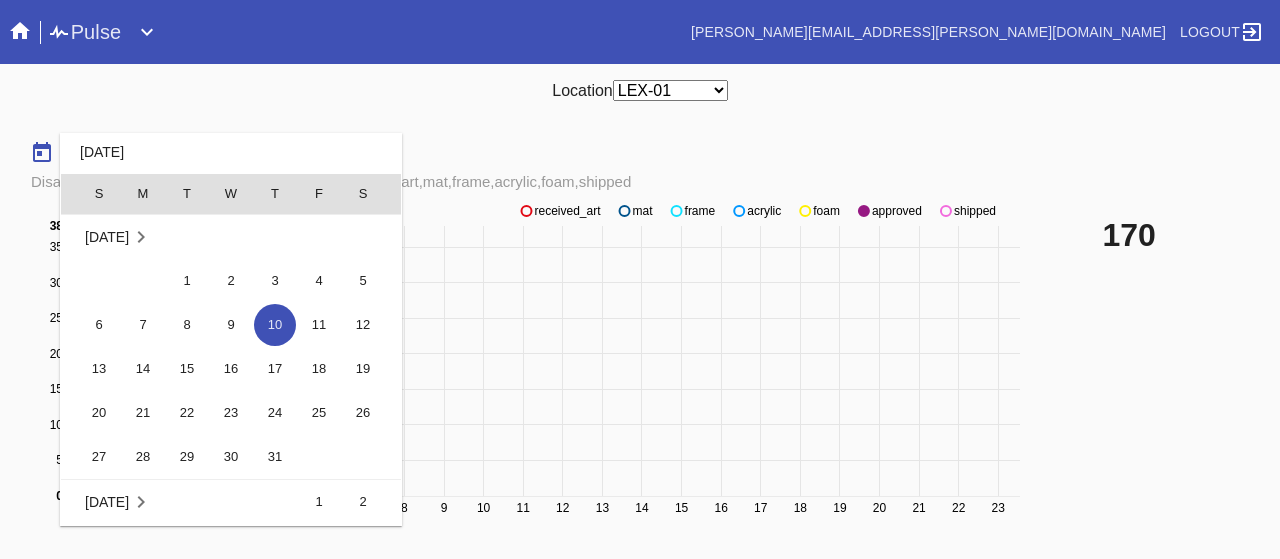 click on "9" at bounding box center (231, 325) 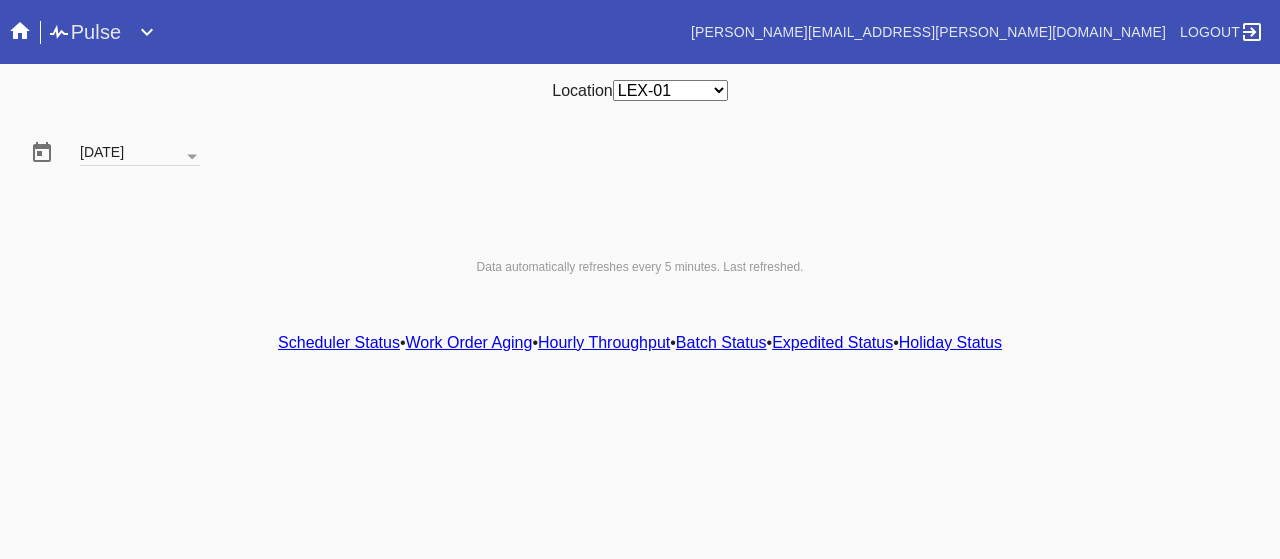 scroll, scrollTop: 0, scrollLeft: 0, axis: both 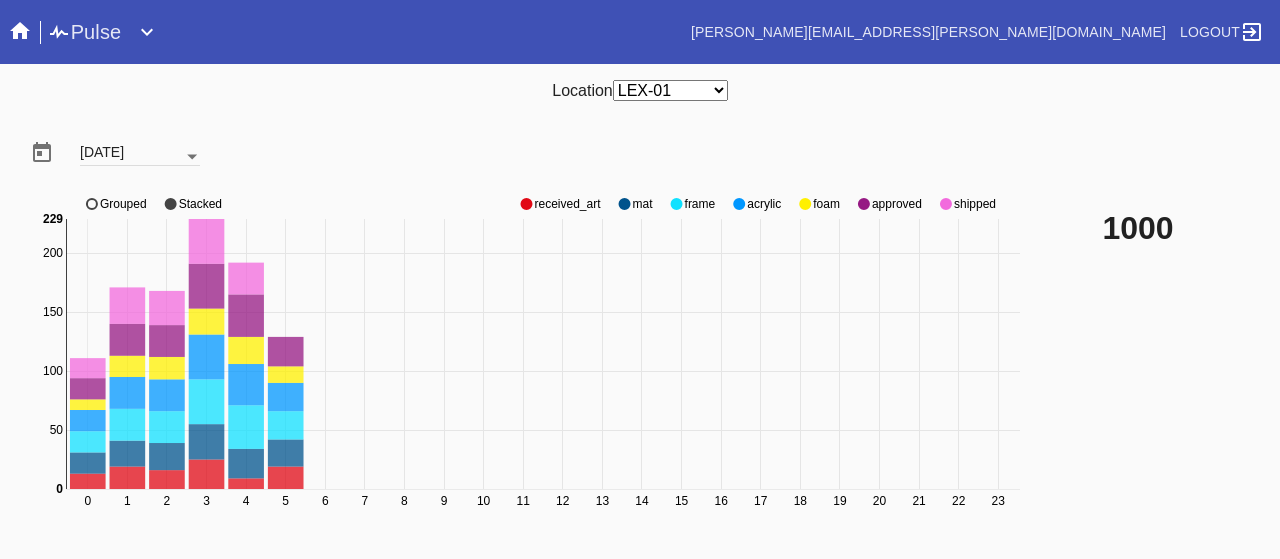 click at bounding box center [192, 157] 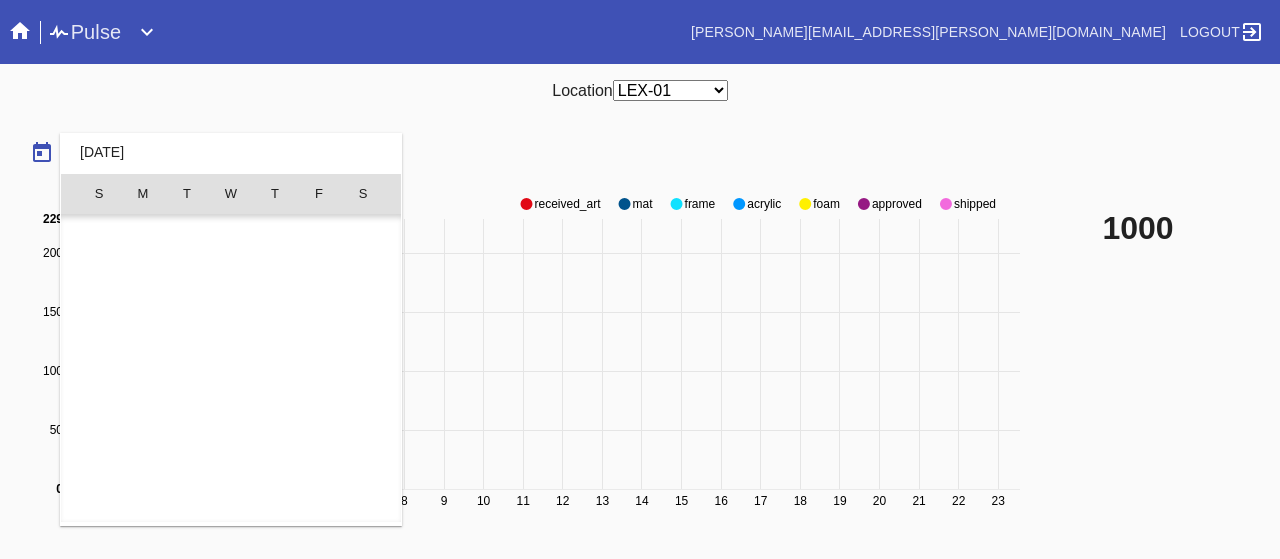 scroll, scrollTop: 462690, scrollLeft: 0, axis: vertical 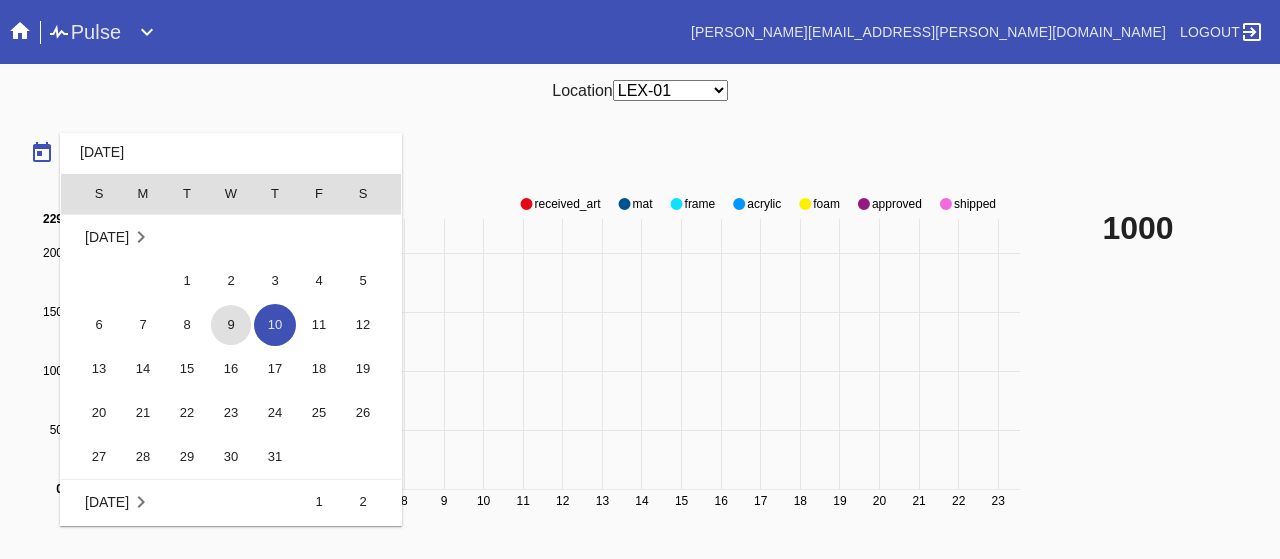click on "9" at bounding box center [231, 325] 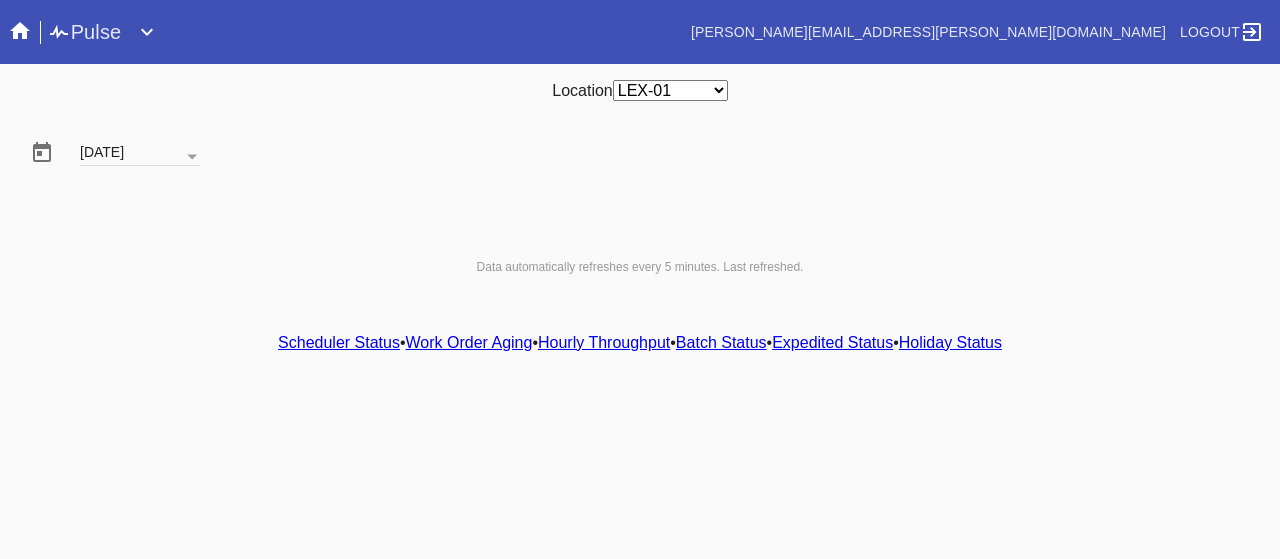 scroll, scrollTop: 0, scrollLeft: 0, axis: both 